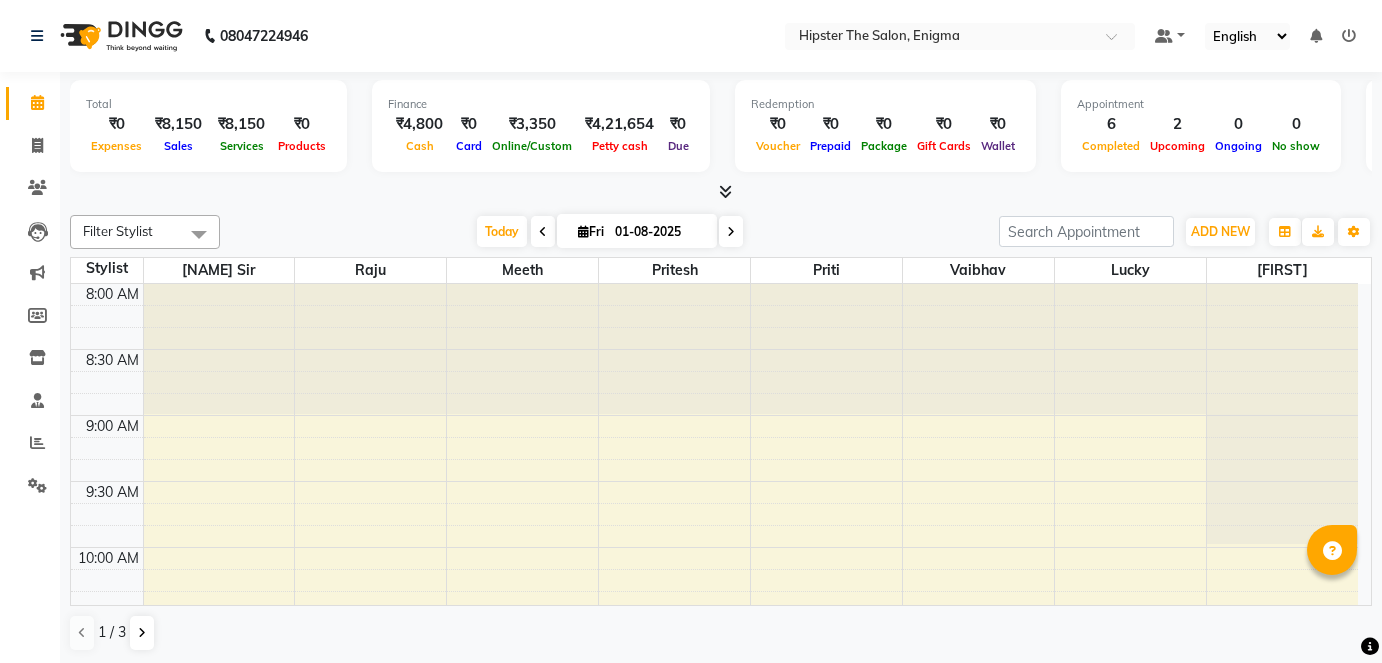 scroll, scrollTop: 0, scrollLeft: 0, axis: both 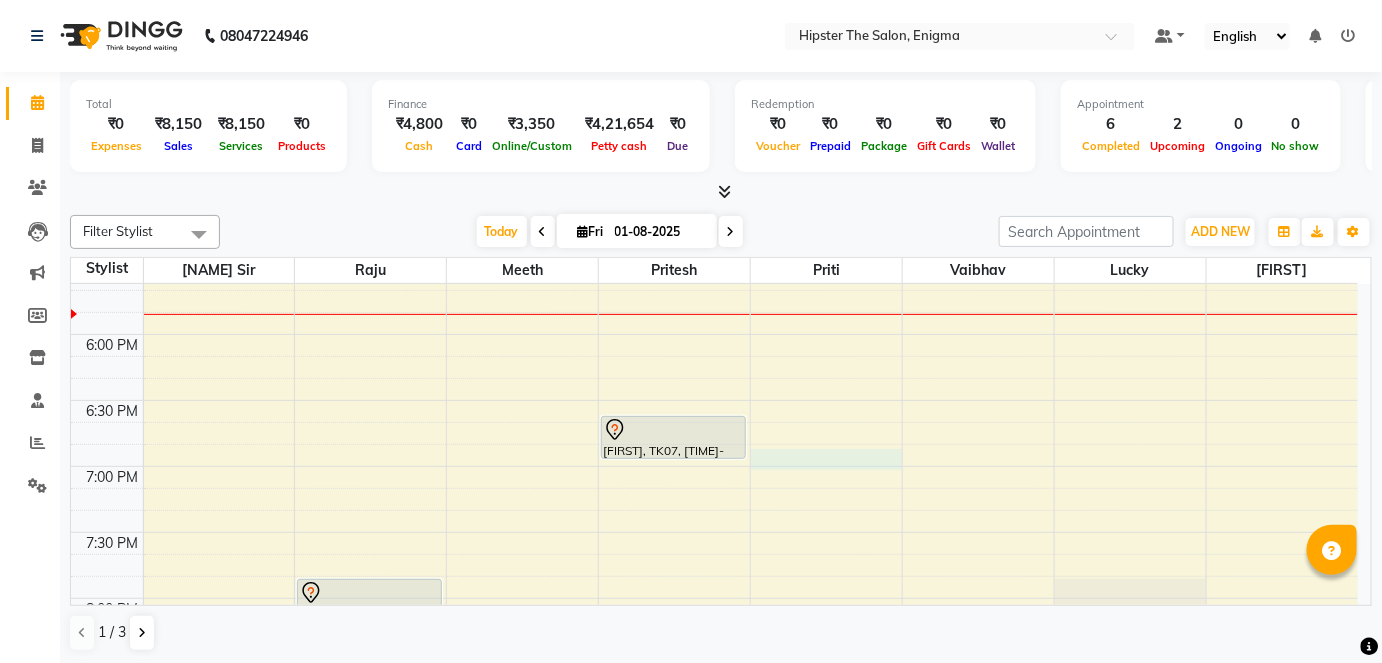 click on "[TIME] [TIME] [TIME] [TIME] [TIME] [TIME] [TIME] [TIME] [TIME] [TIME] [TIME] [TIME] [TIME] [TIME] [TIME] [TIME] [TIME] [TIME] [TIME] [TIME] [TIME] [TIME] [TIME] [TIME] [TIME] [TIME] [TIME] [TIME] [FIRST] [LAST], TK04, [TIME]-[TIME], [SERVICE] [SERVICE_DETAIL] [FIRST], TK05, [TIME]-[TIME], [SERVICE] [SERVICE_DETAIL] [FIRST], TK06, [TIME]-[TIME], [SERVICE] [SERVICE_DETAIL] [FIRST], TK03, [TIME]-[TIME], [SERVICE] [SERVICE_DETAIL] [FIRST], TK01, [TIME]-[TIME], [SERVICE] [SERVICE_DETAIL] [FIRST], TK07, [TIME]-[TIME], [SERVICE] [SERVICE_DETAIL] [FIRST], TK02, [TIME]-[TIME], [SERVICE] [SERVICE_DETAIL],[SERVICE] [SERVICE_DETAIL],[SERVICE] [SERVICE_DETAIL],[SERVICE] [SERVICE_DETAIL]" at bounding box center [714, -62] 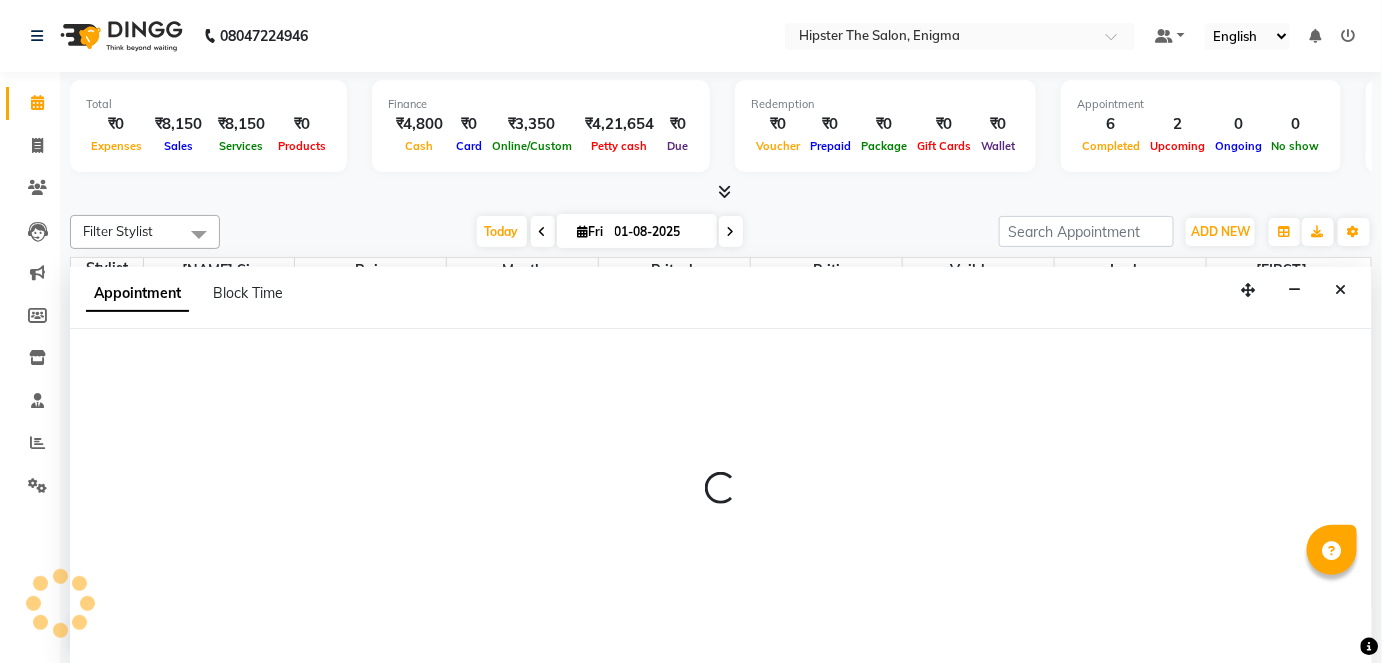 scroll, scrollTop: 0, scrollLeft: 0, axis: both 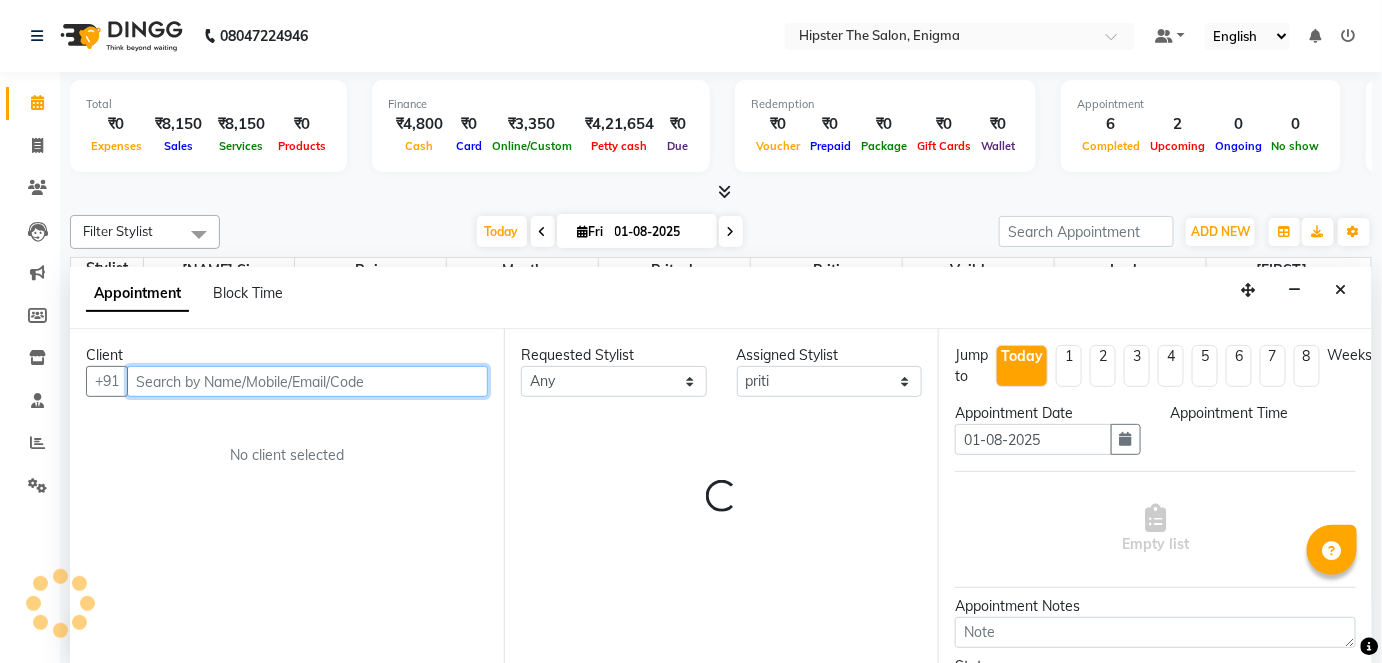 select on "1140" 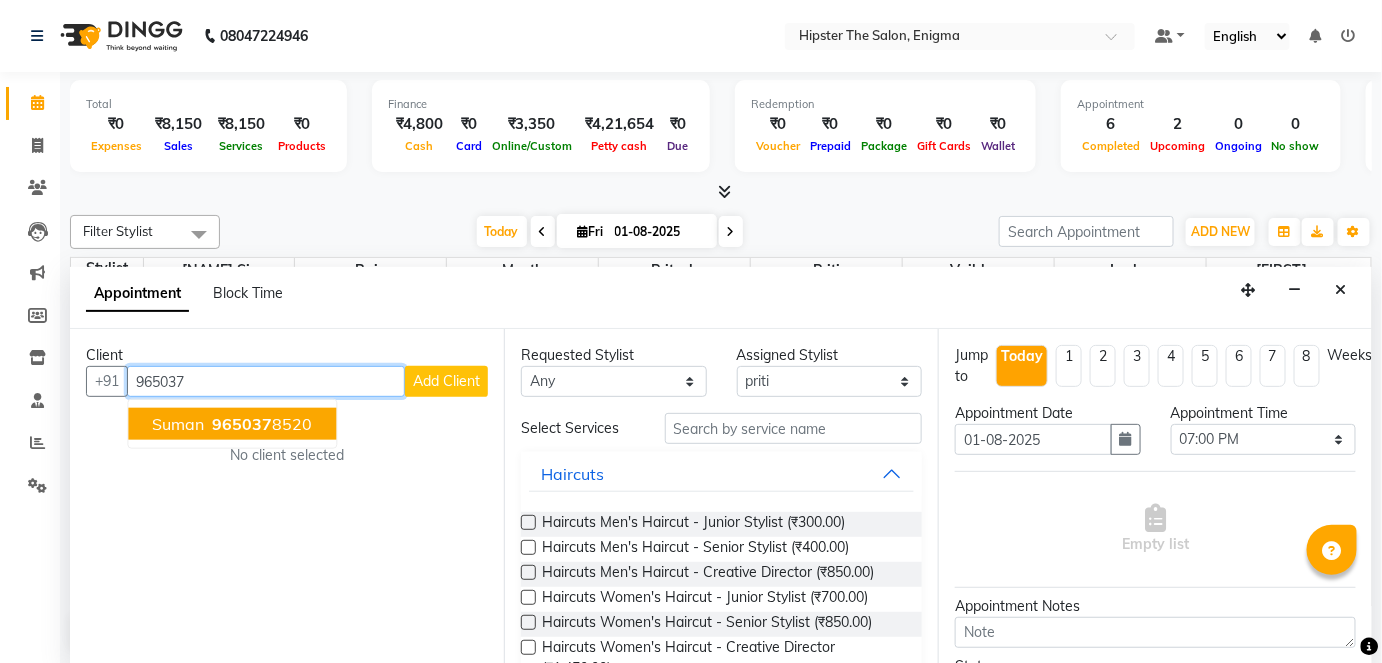click on "965037" at bounding box center (242, 424) 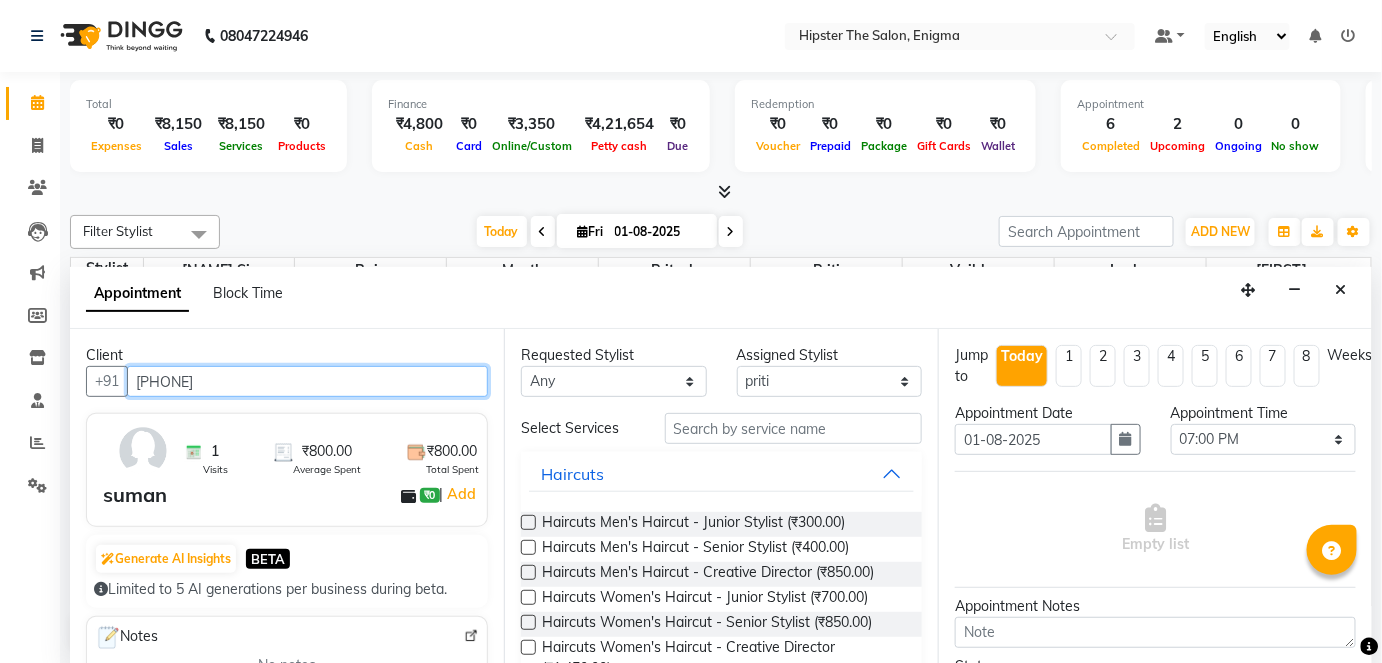 type on "[PHONE]" 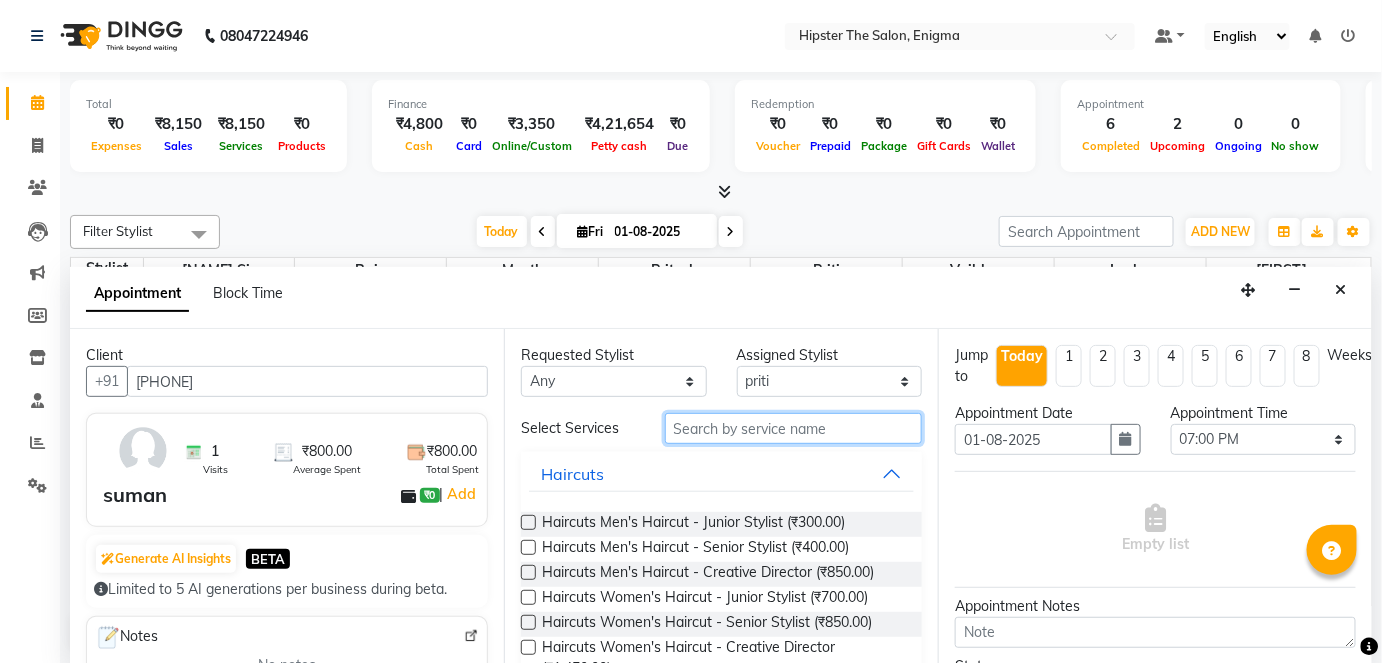 click at bounding box center (793, 428) 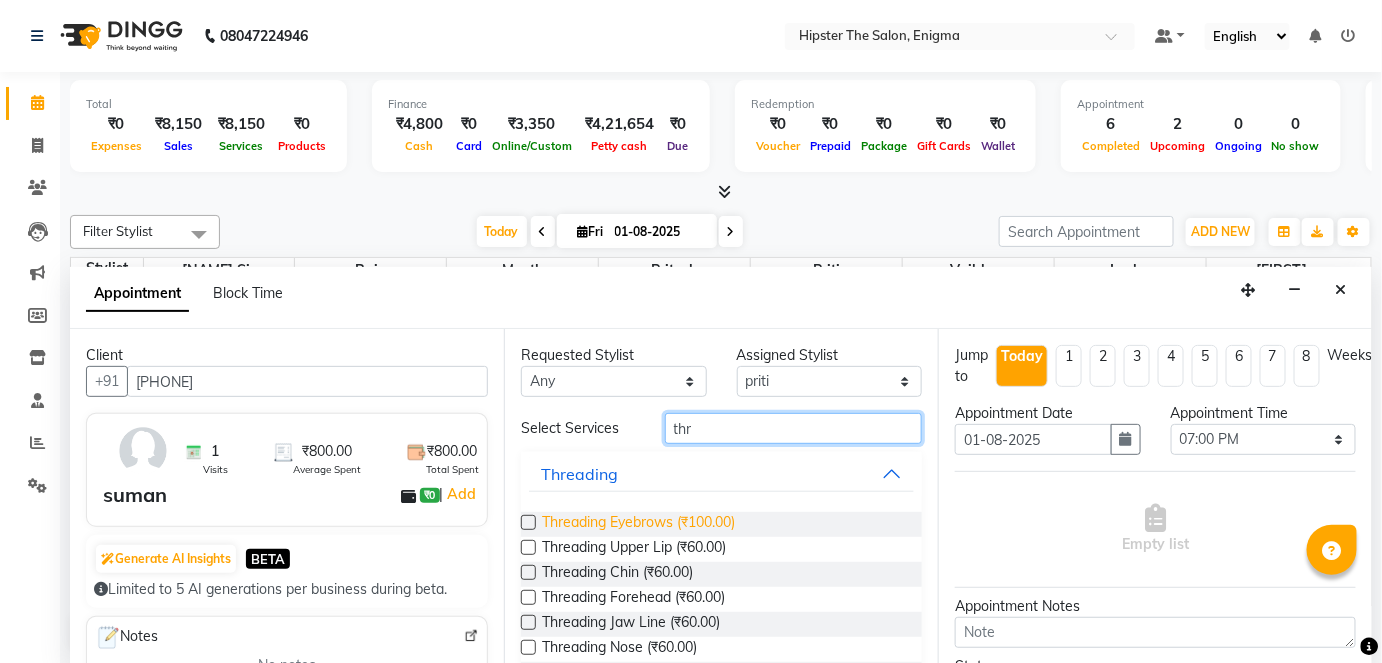 type on "thr" 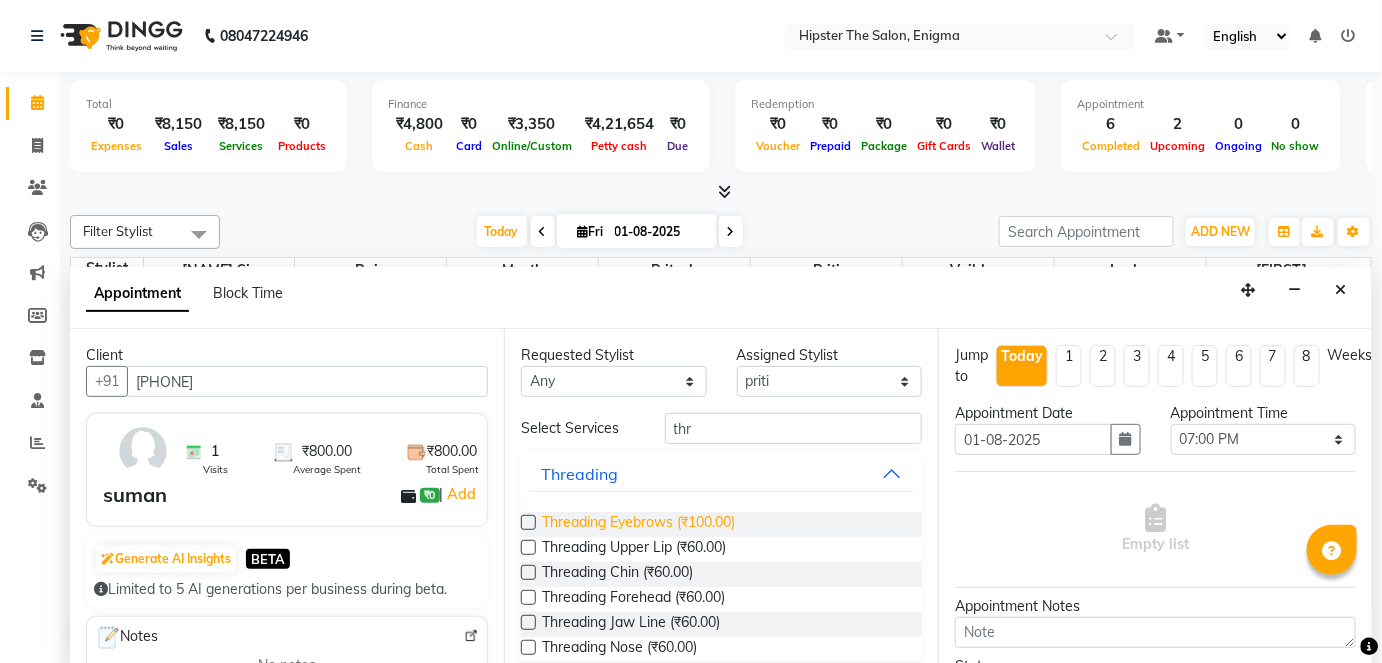 click on "Threading Eyebrows (₹100.00)" at bounding box center (638, 524) 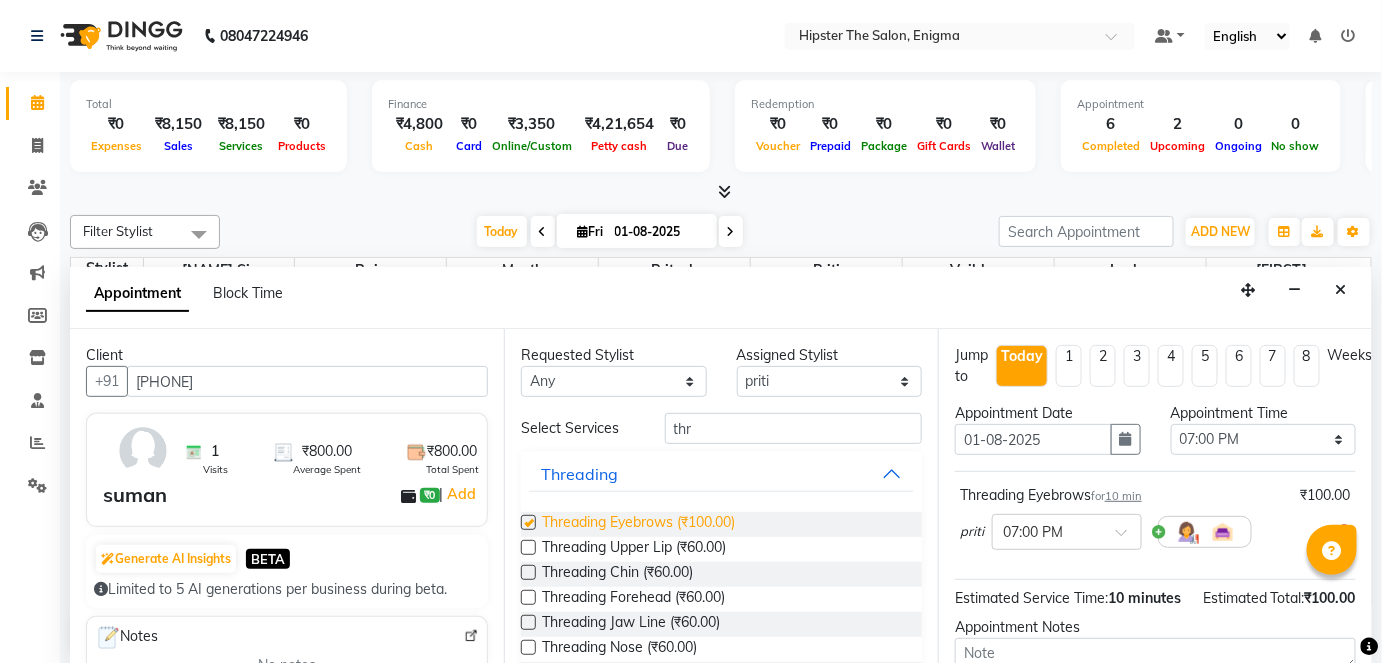 checkbox on "false" 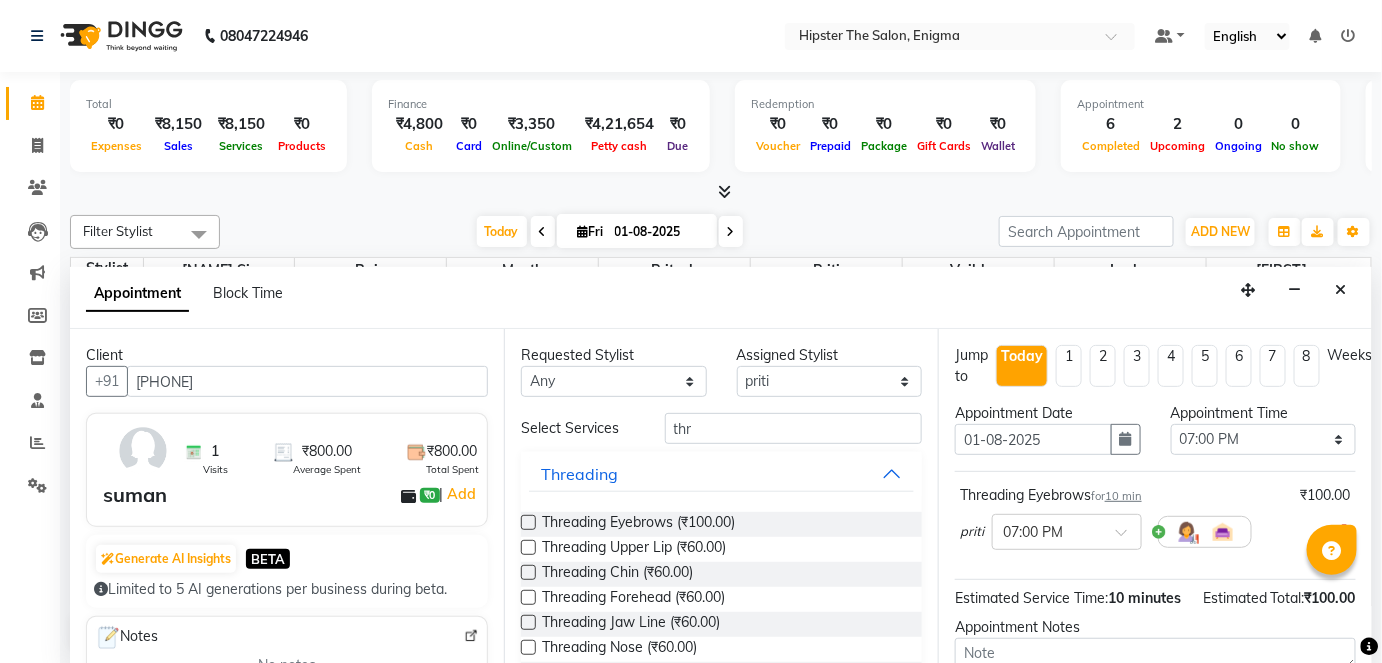 scroll, scrollTop: 210, scrollLeft: 10, axis: both 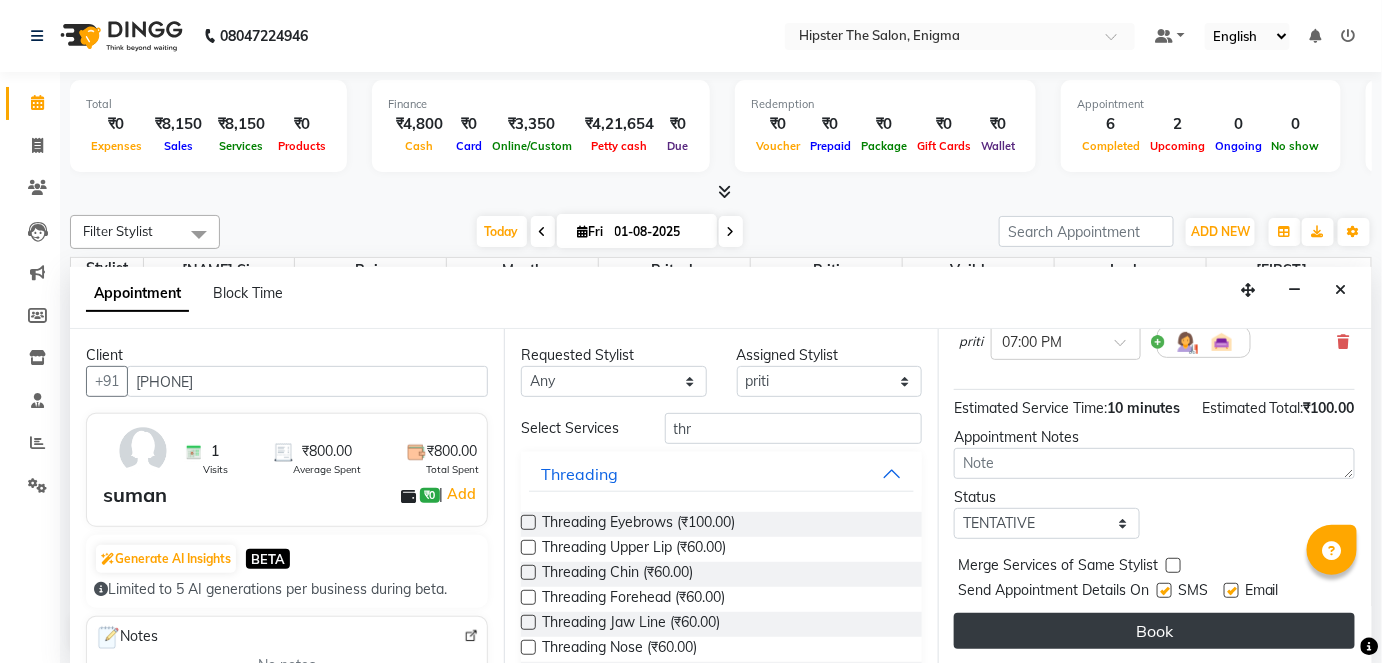 click on "Book" at bounding box center [1154, 631] 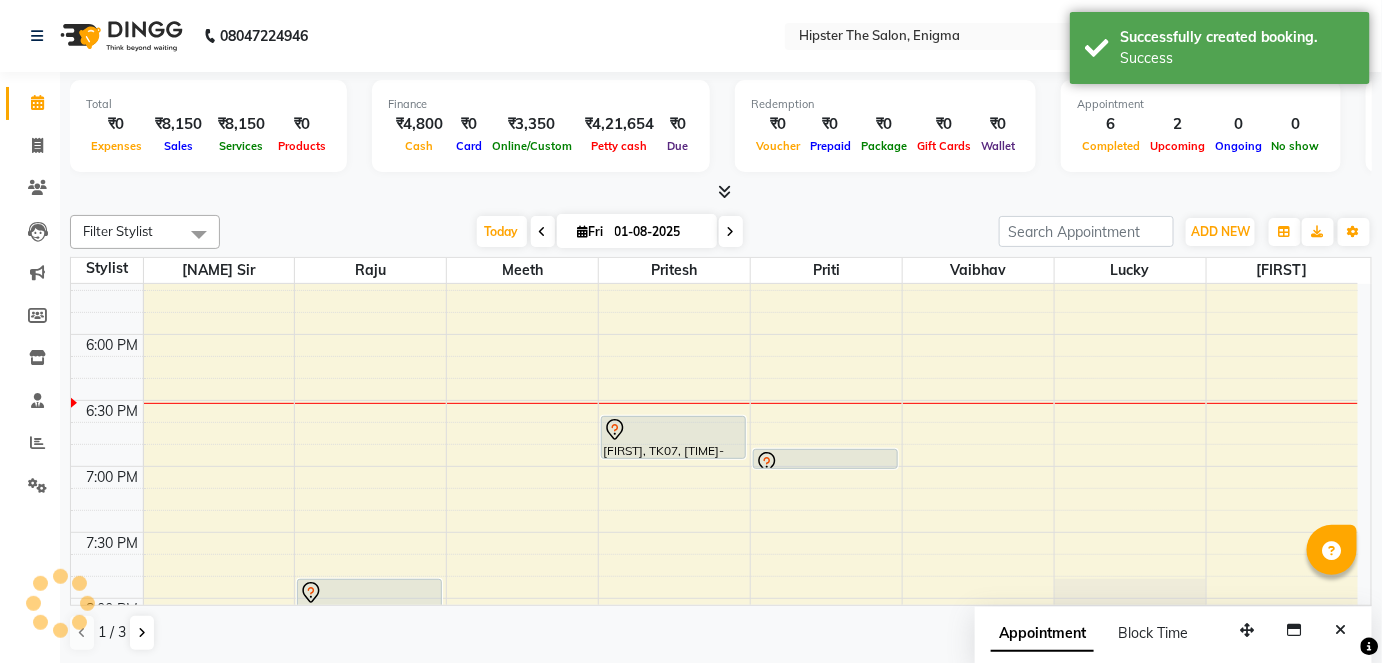 scroll, scrollTop: 0, scrollLeft: 0, axis: both 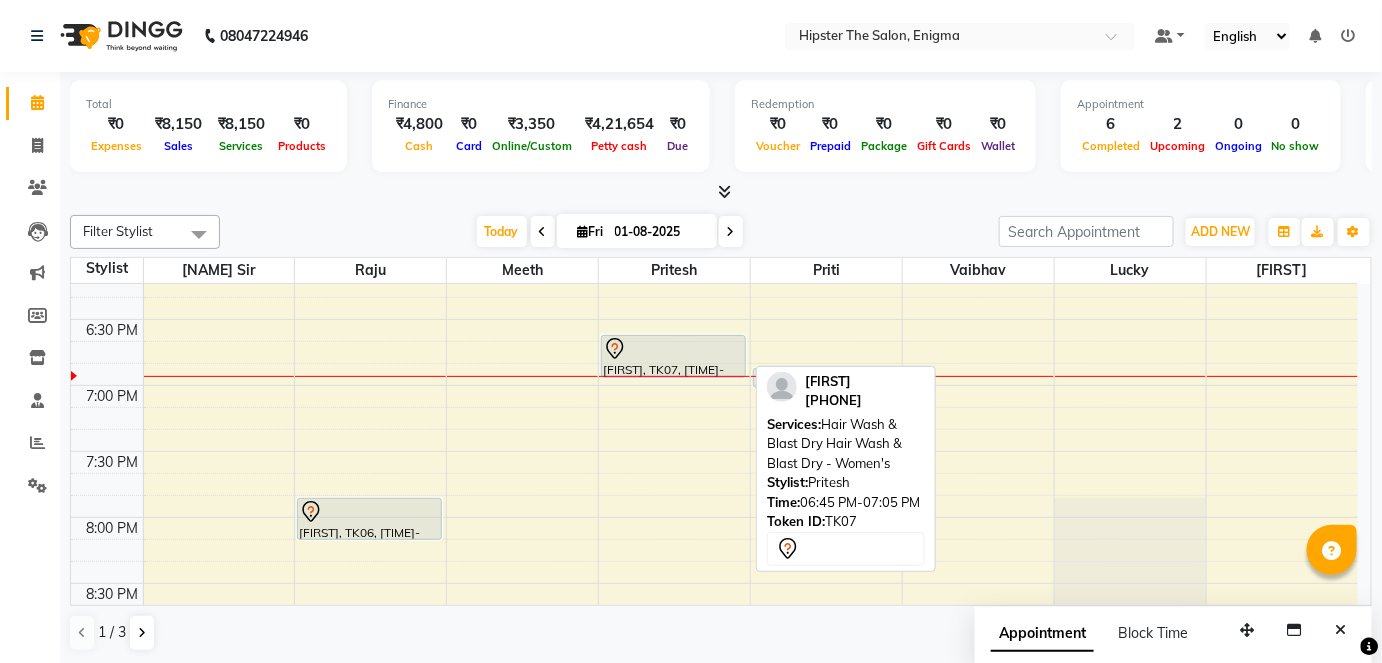 click on "[FIRST], TK07, 06:45 PM-07:05 PM, Hair Wash & Blast Dry Hair Wash & Blast Dry - Women's" at bounding box center (673, 356) 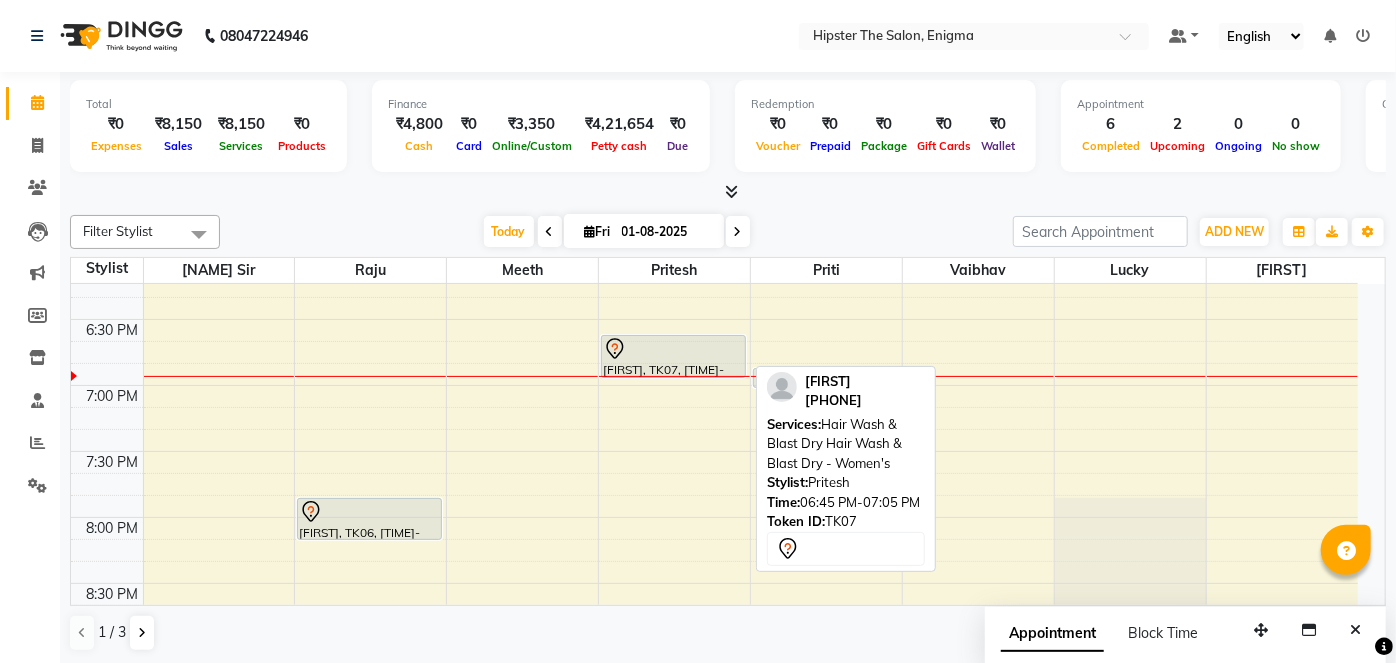 select on "7" 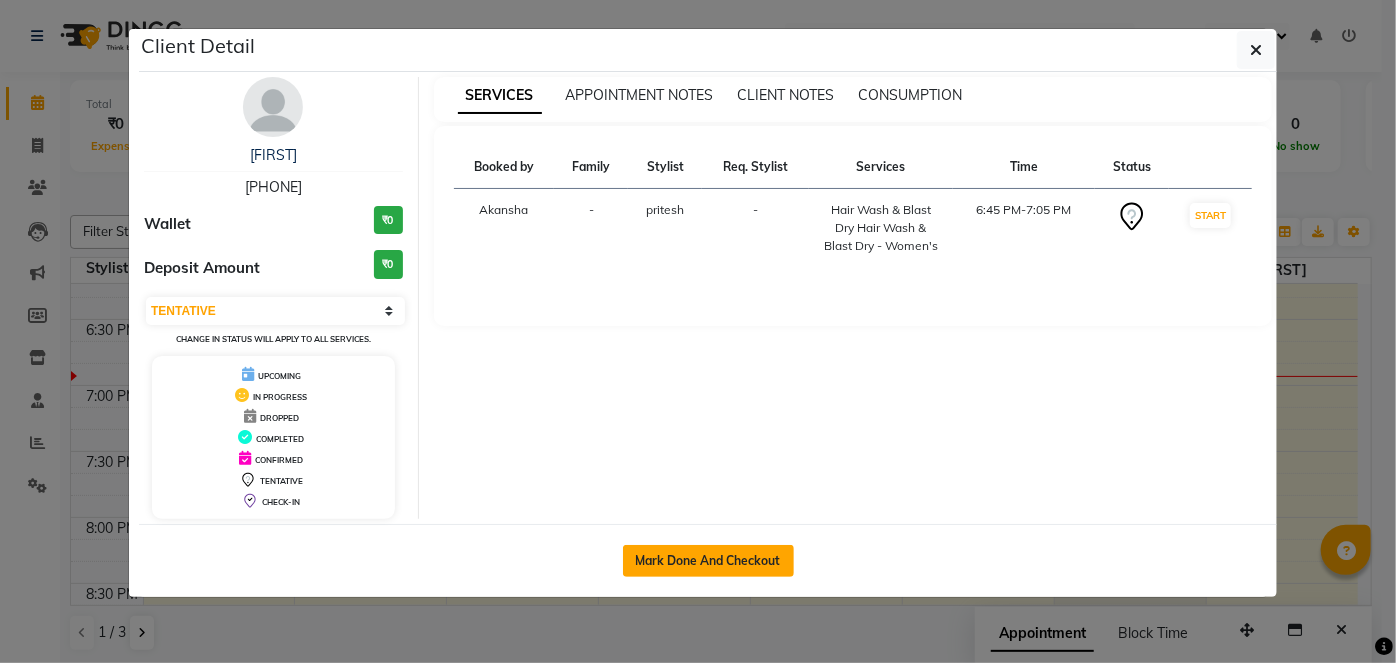 click on "Mark Done And Checkout" 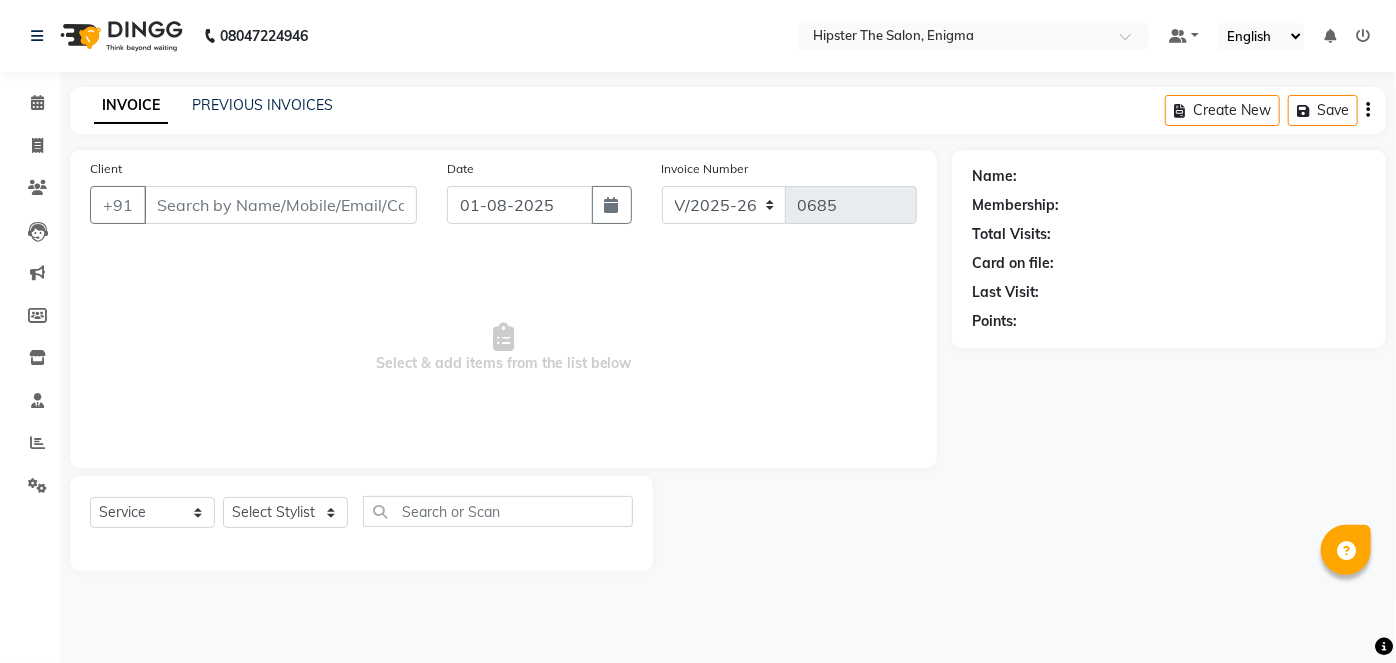 type on "[PHONE]" 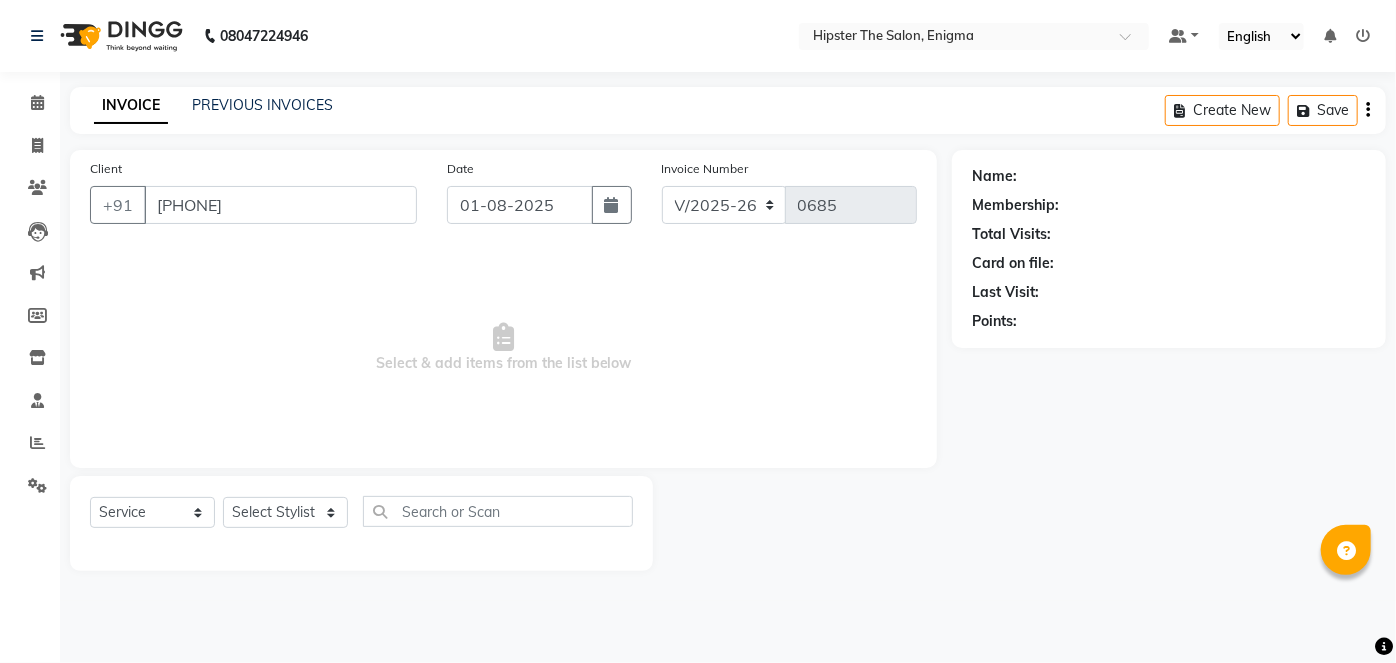 select on "85797" 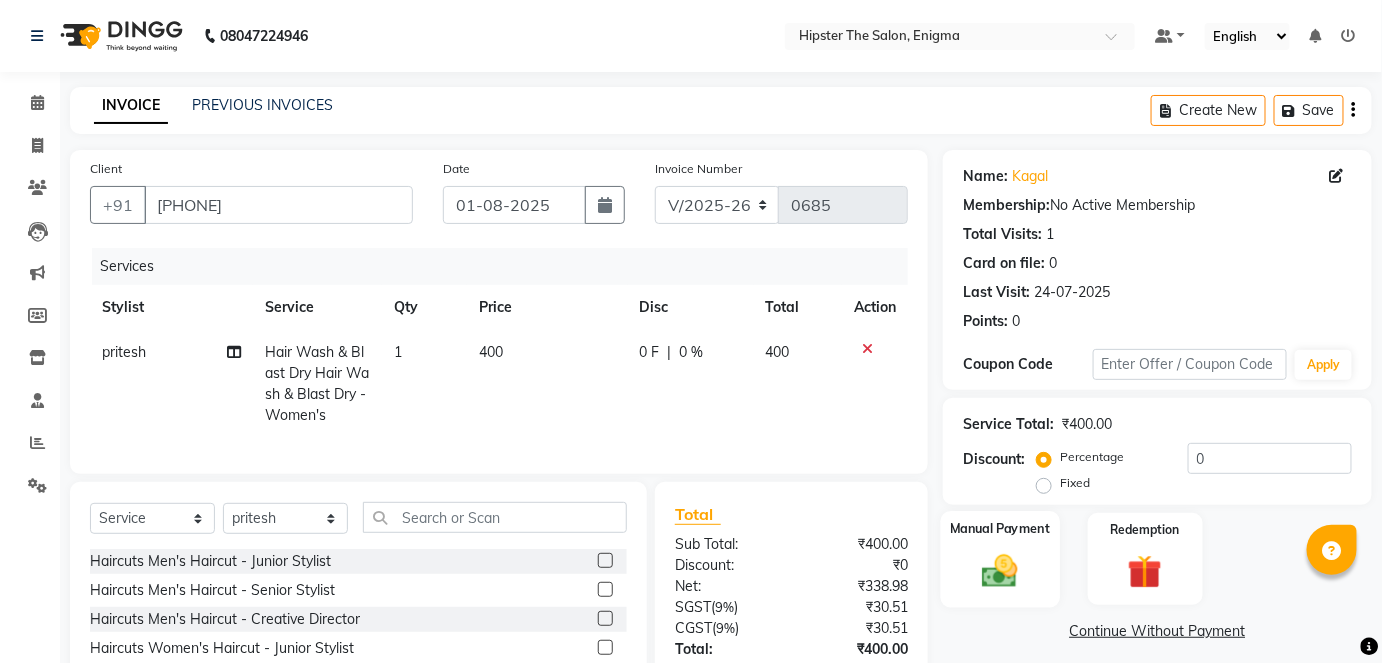 click on "Manual Payment" 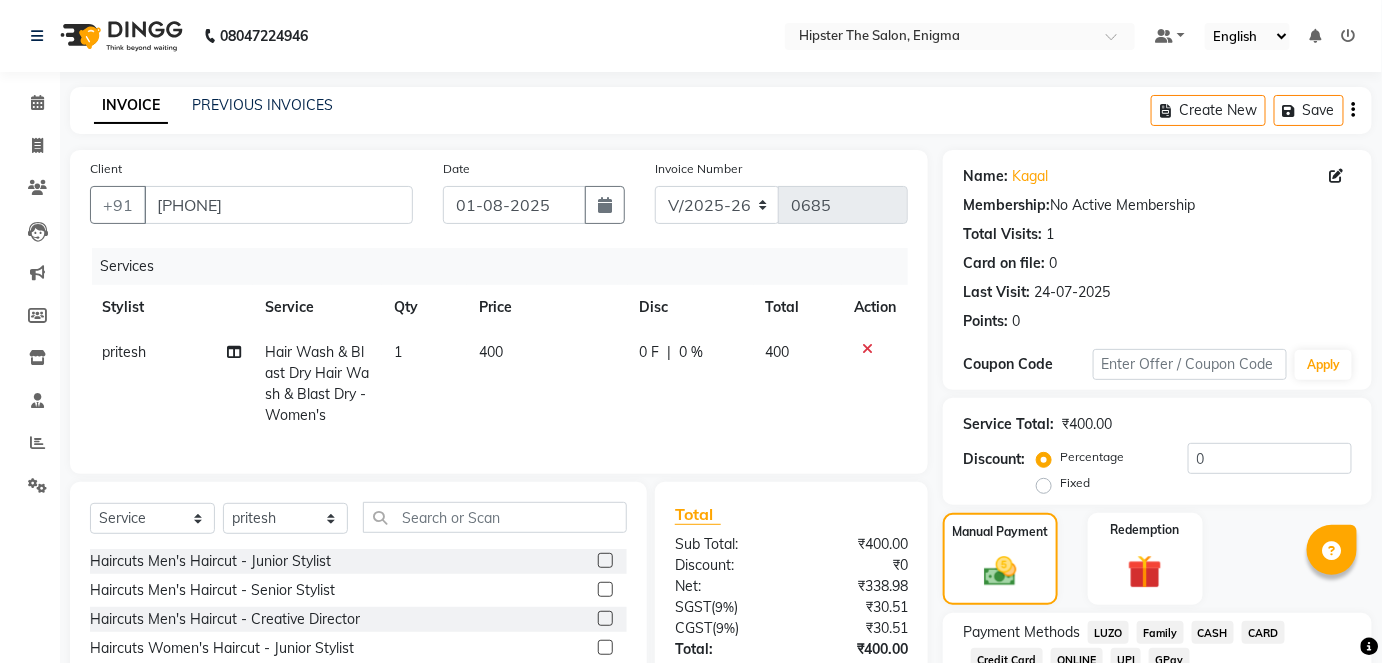 scroll, scrollTop: 157, scrollLeft: 0, axis: vertical 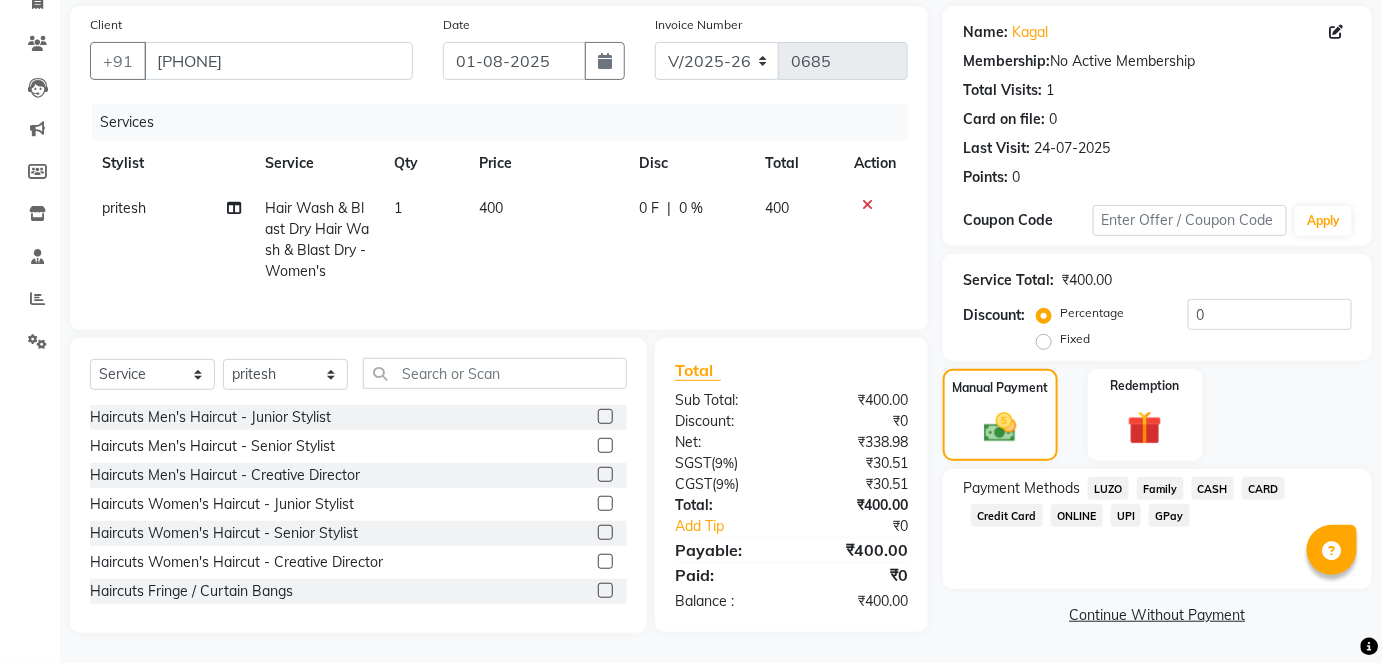 click on "CASH" 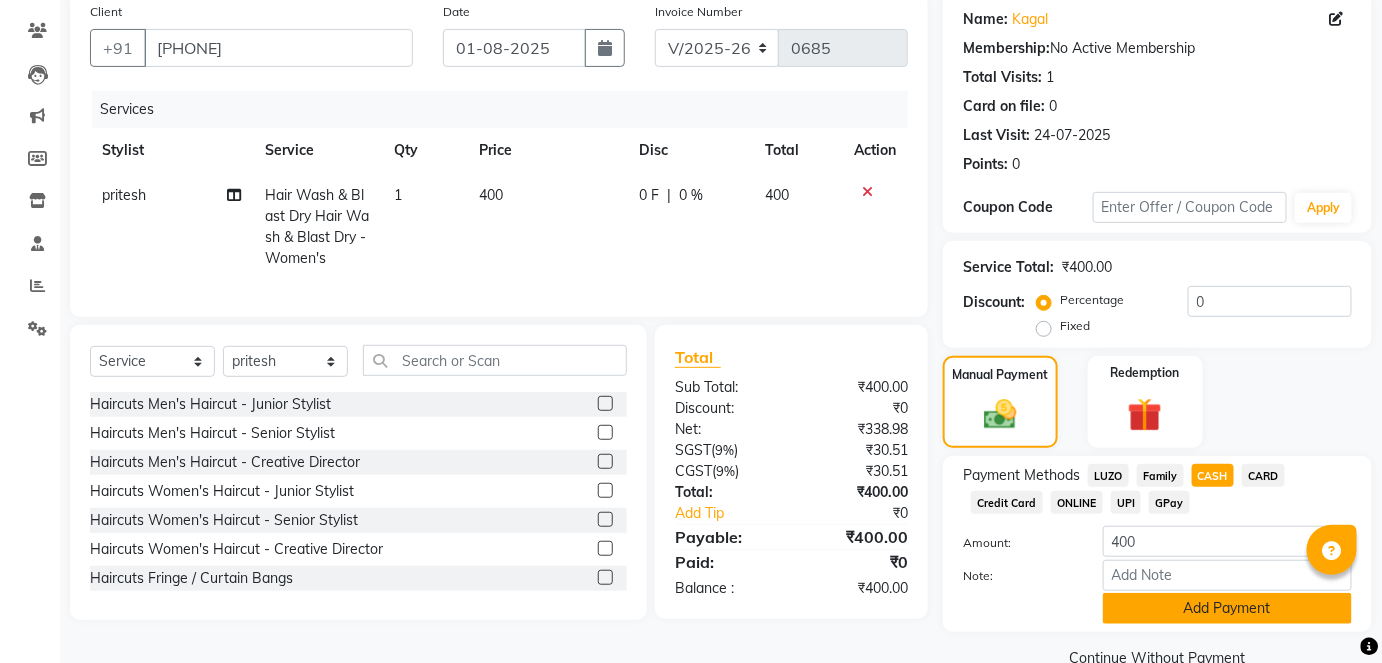 click on "Add Payment" 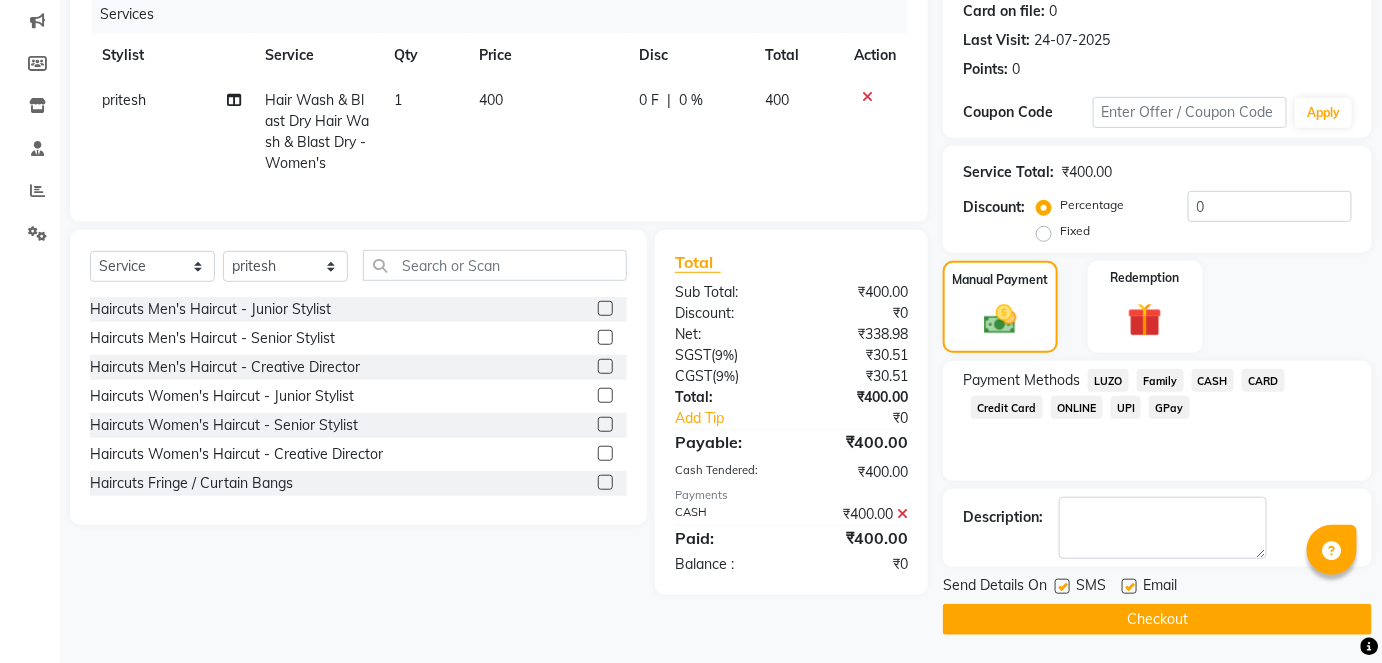scroll, scrollTop: 251, scrollLeft: 0, axis: vertical 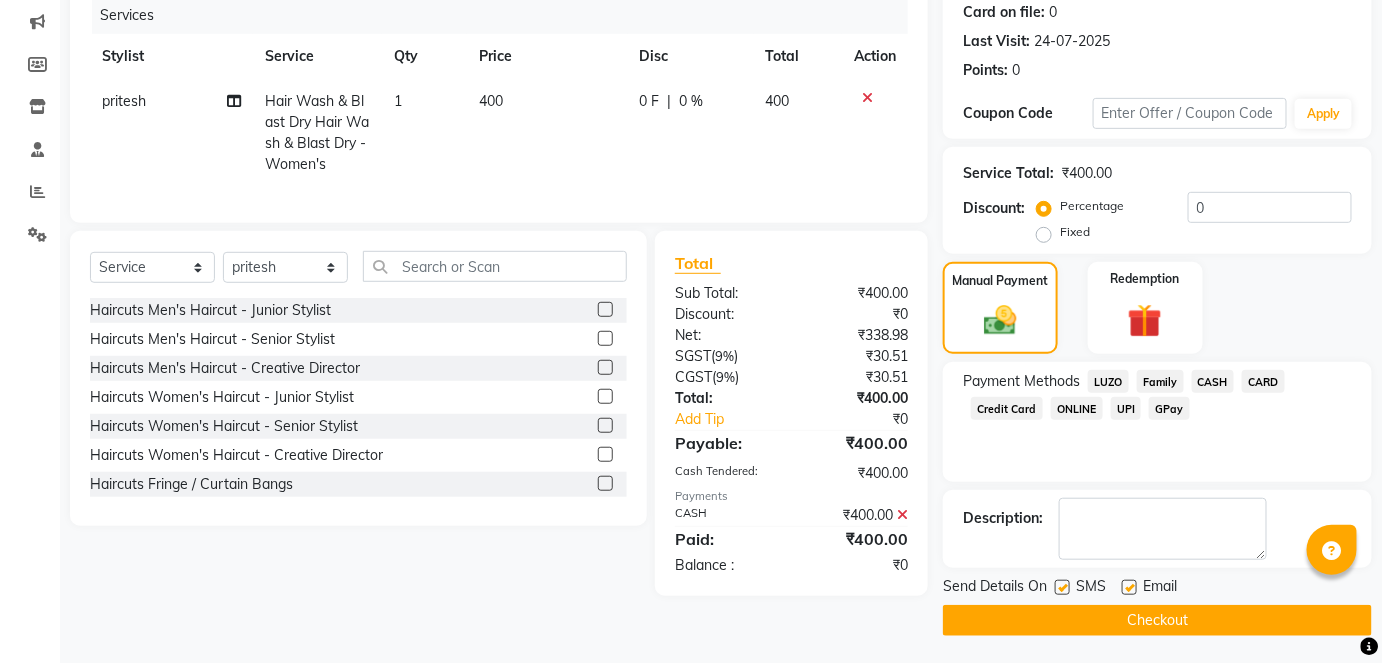 click on "Checkout" 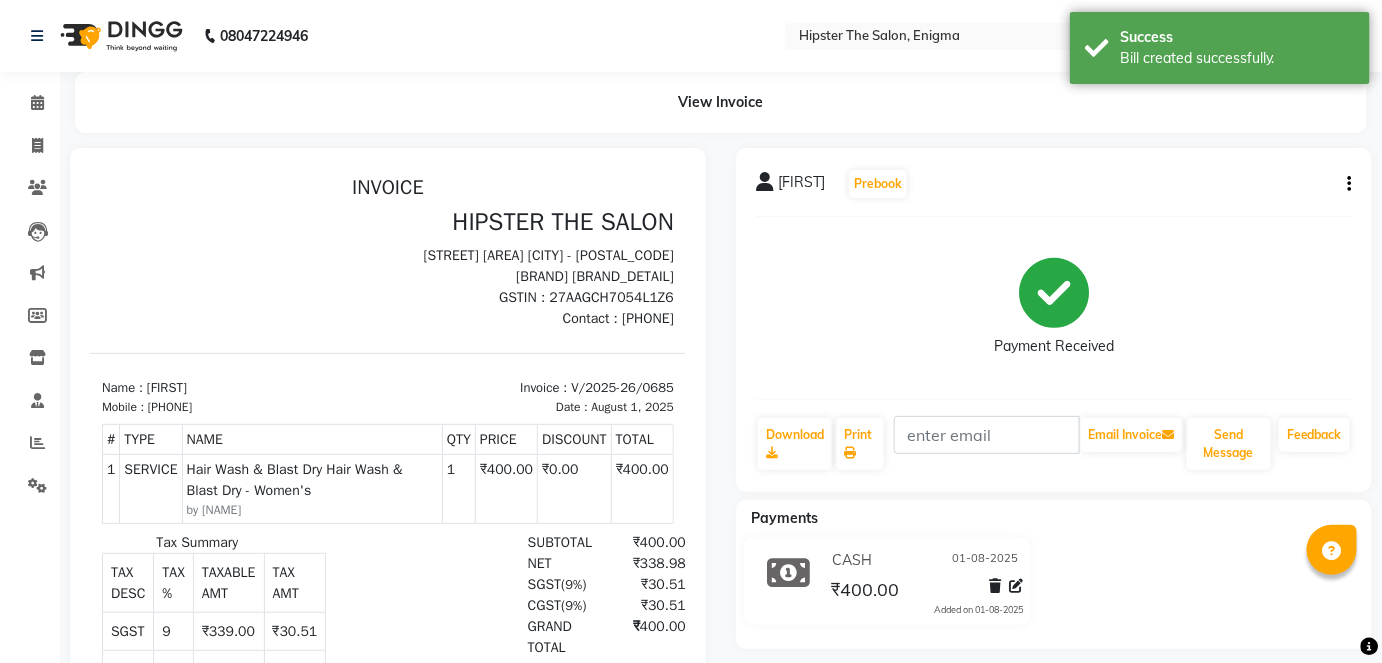 scroll, scrollTop: 0, scrollLeft: 0, axis: both 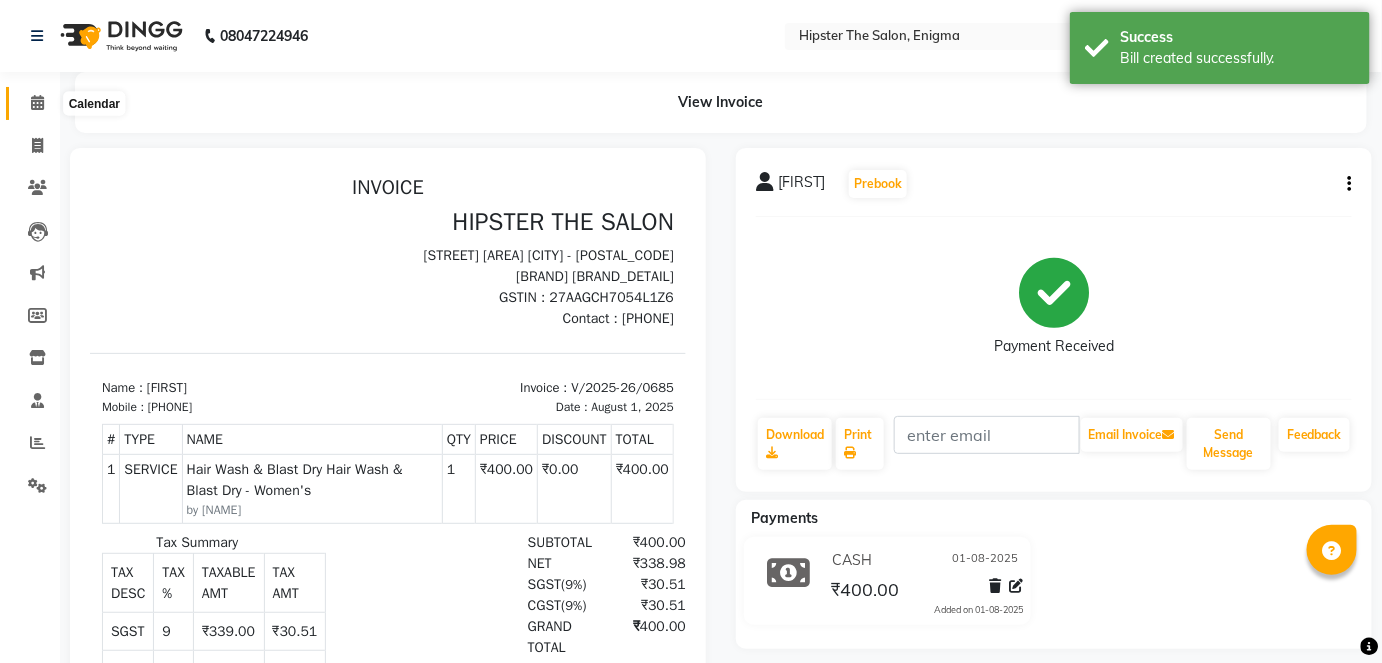 click 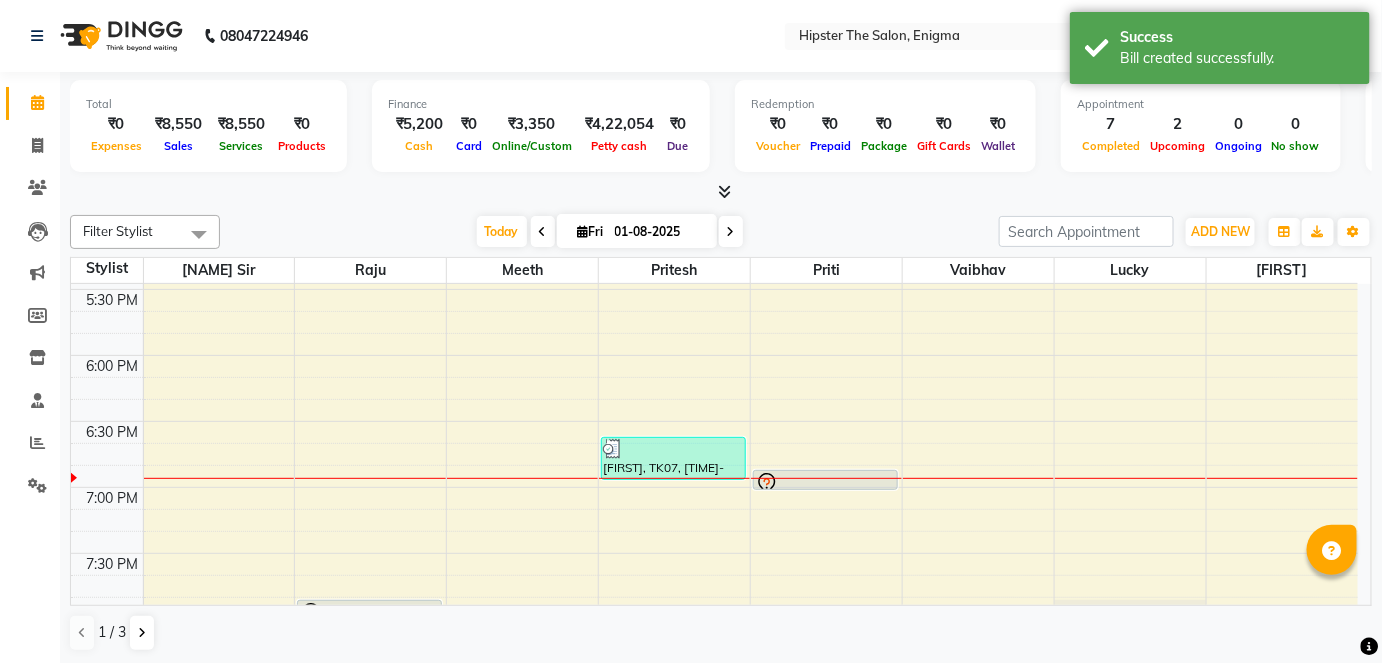 scroll, scrollTop: 1248, scrollLeft: 0, axis: vertical 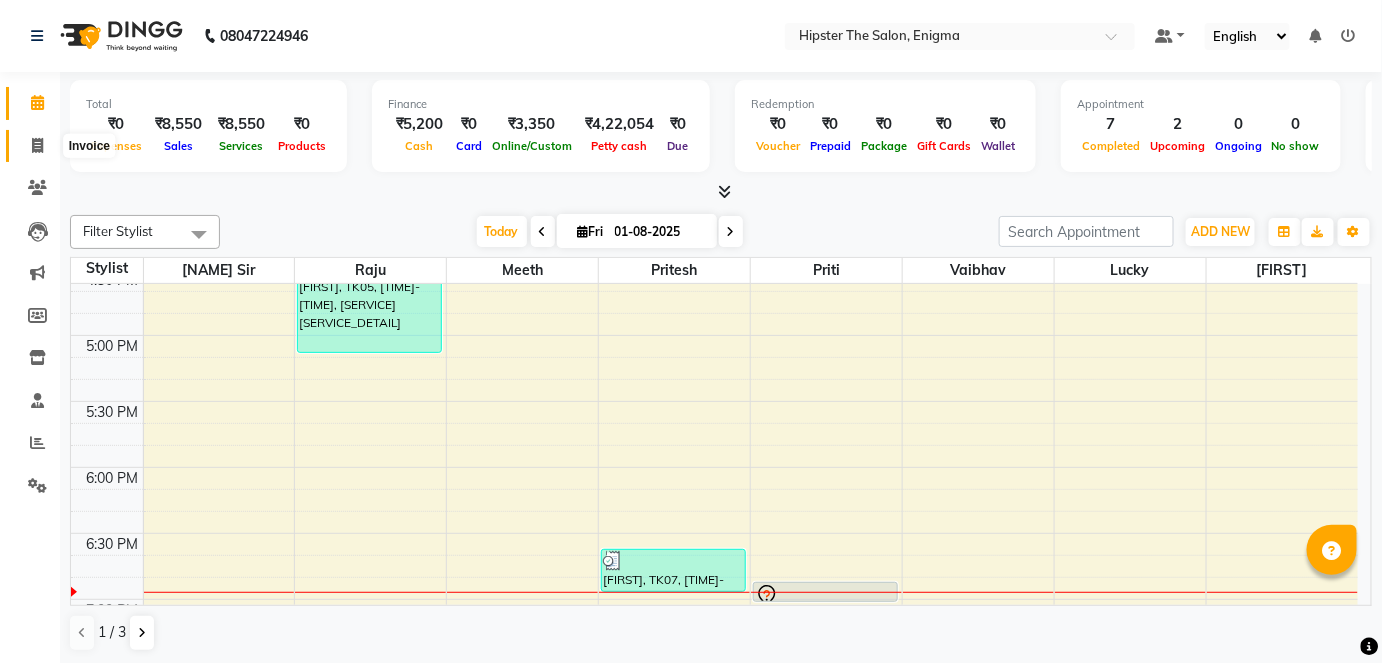 click 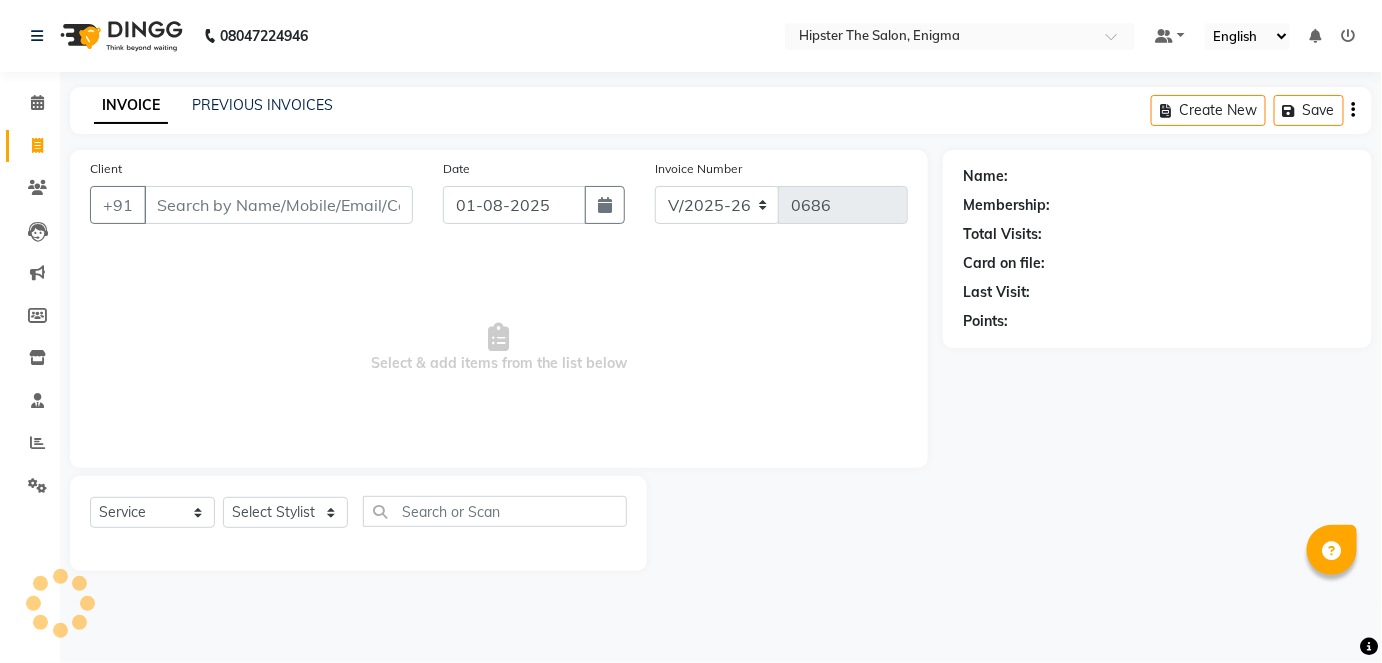 scroll, scrollTop: 0, scrollLeft: 0, axis: both 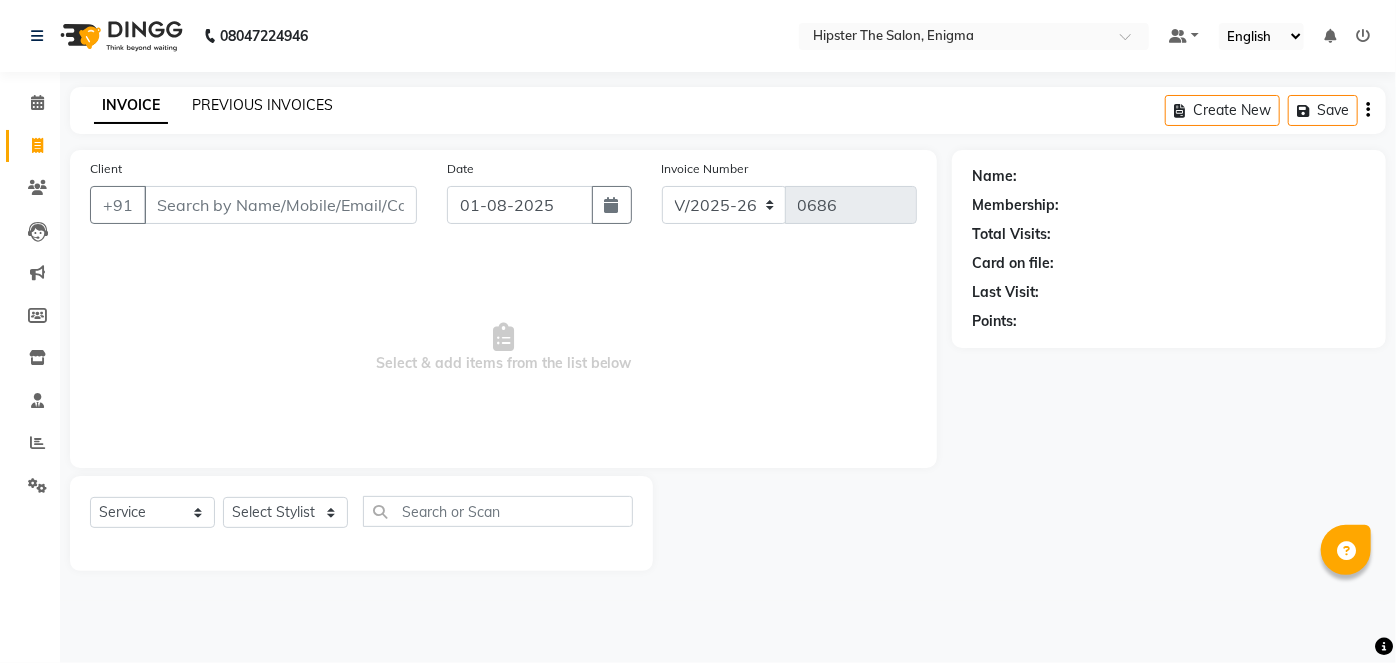 click on "PREVIOUS INVOICES" 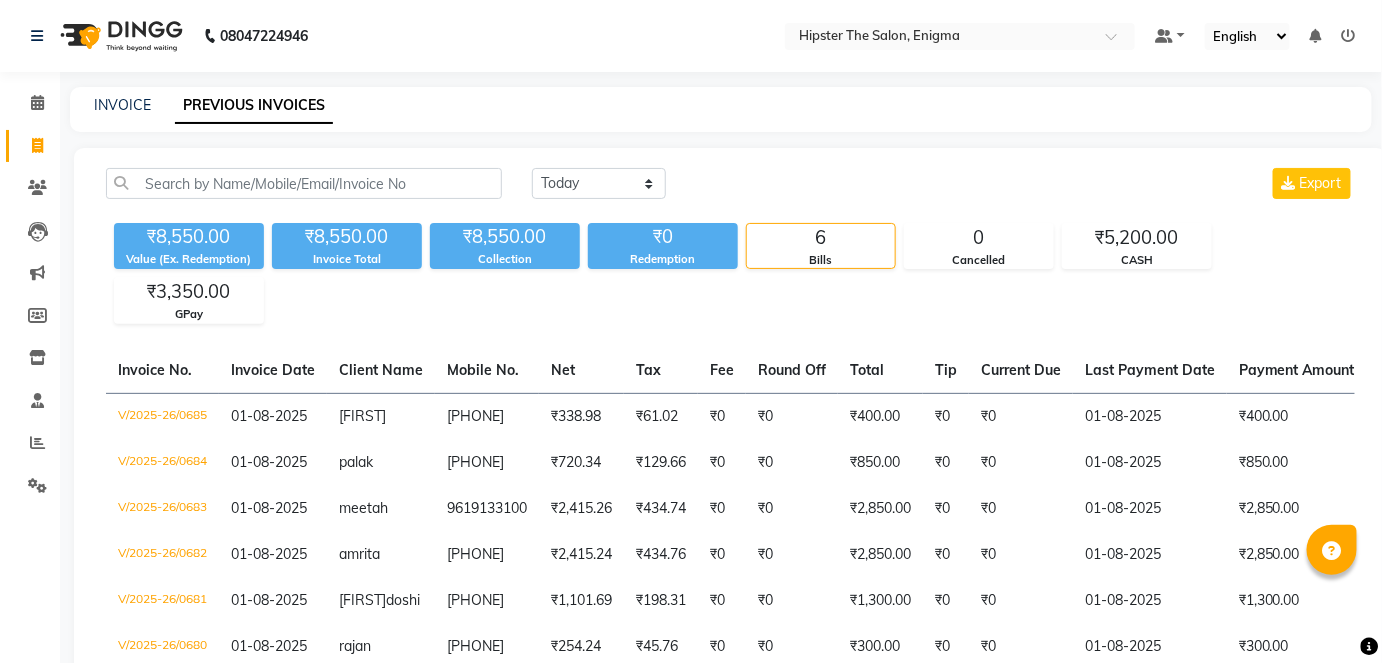 scroll, scrollTop: 125, scrollLeft: 0, axis: vertical 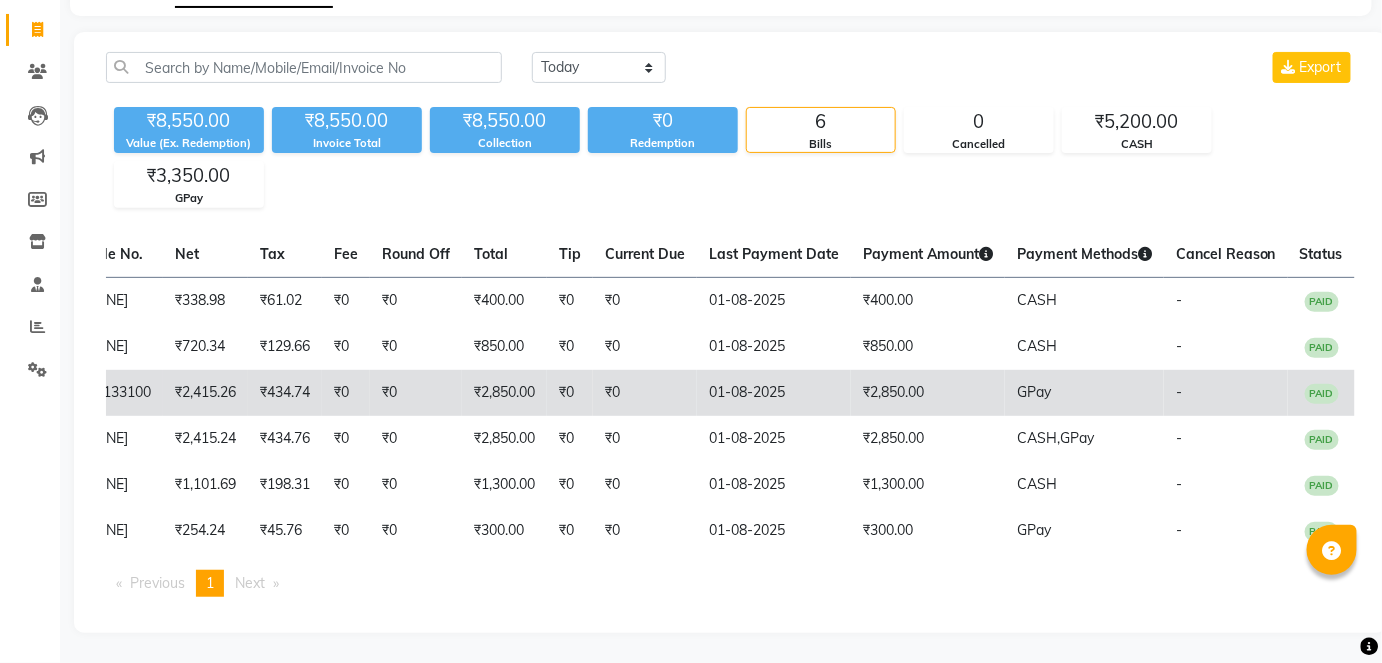 click on "01-08-2025" 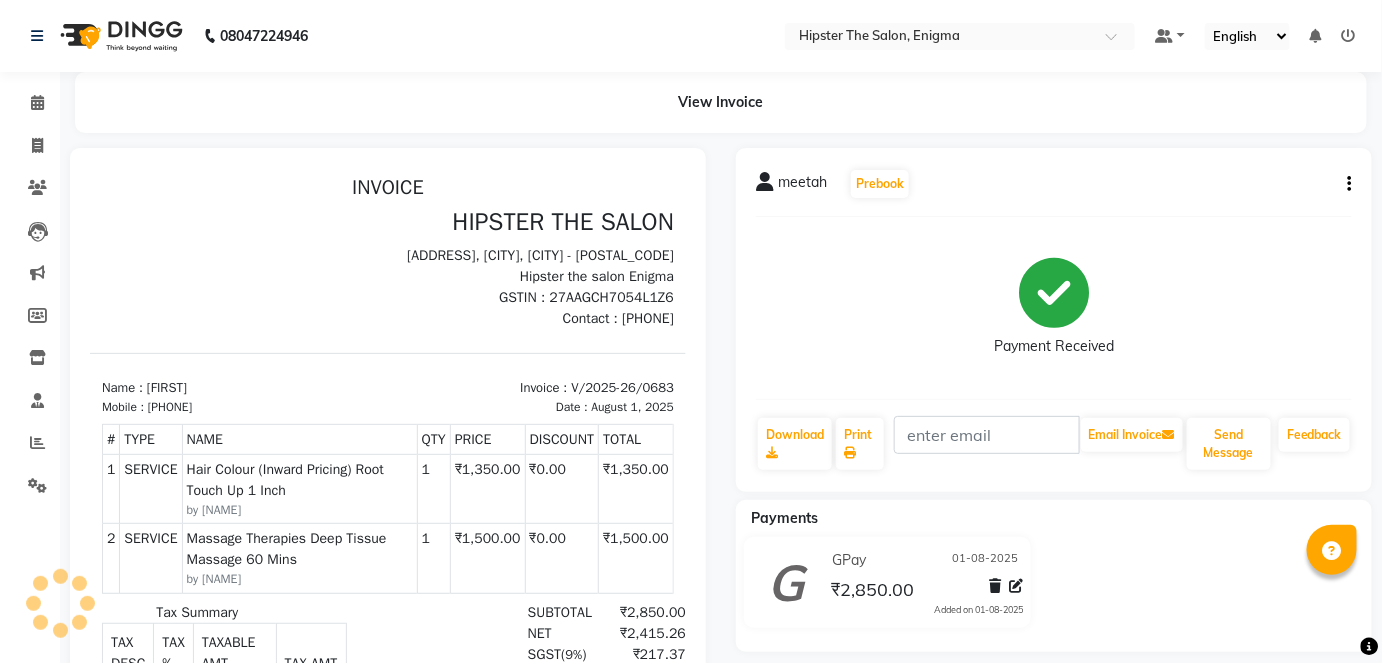 scroll, scrollTop: 0, scrollLeft: 0, axis: both 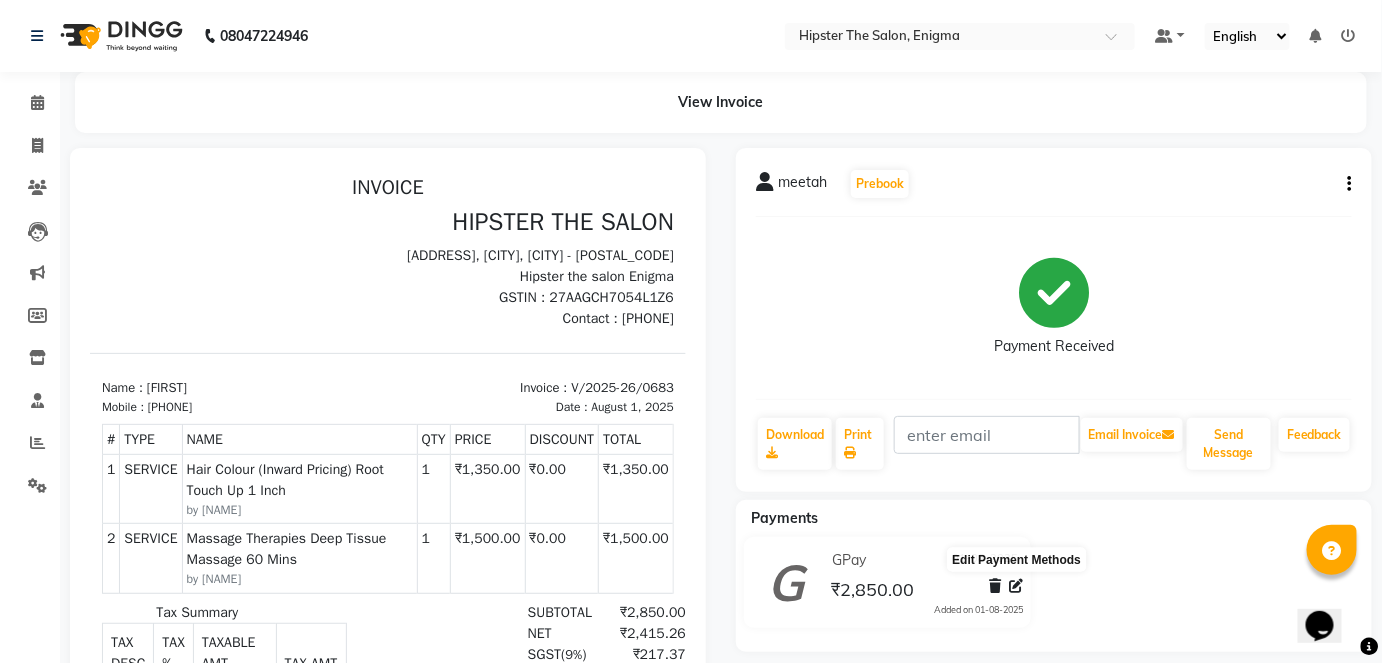 click 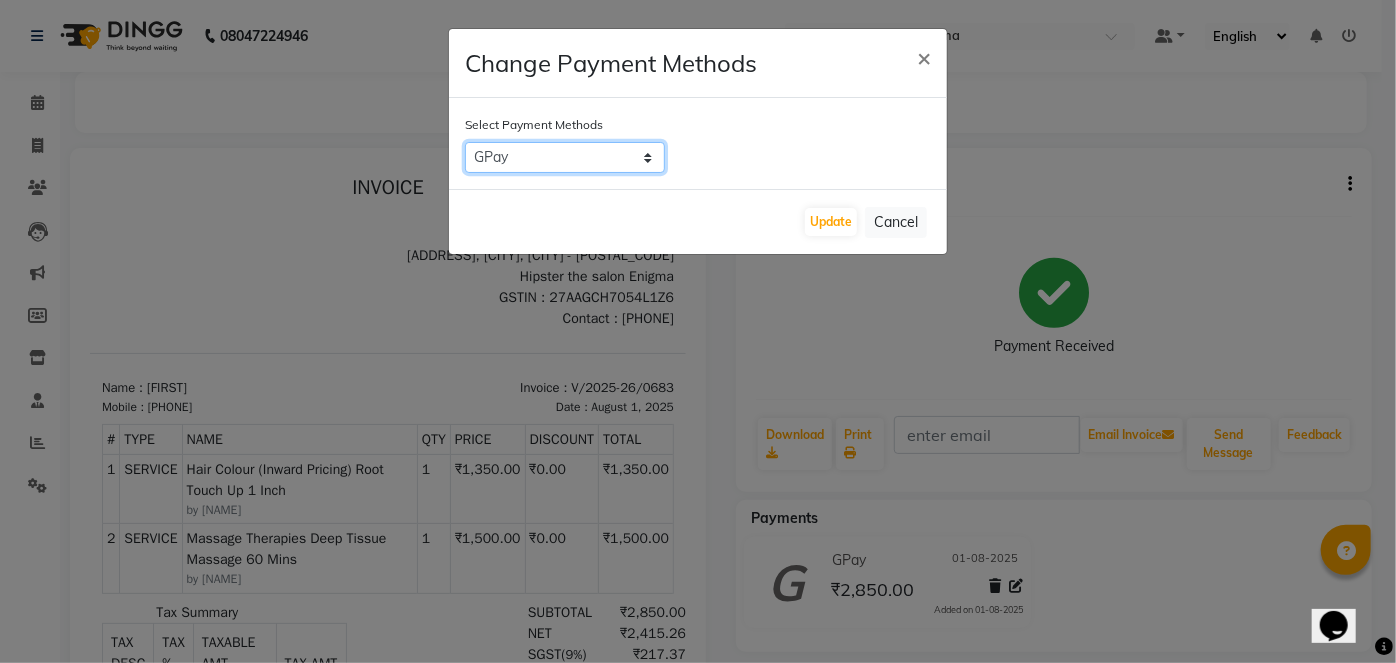 click on "LUZO   Family   CASH   CARD   Credit Card   ONLINE   UPI   GPay" 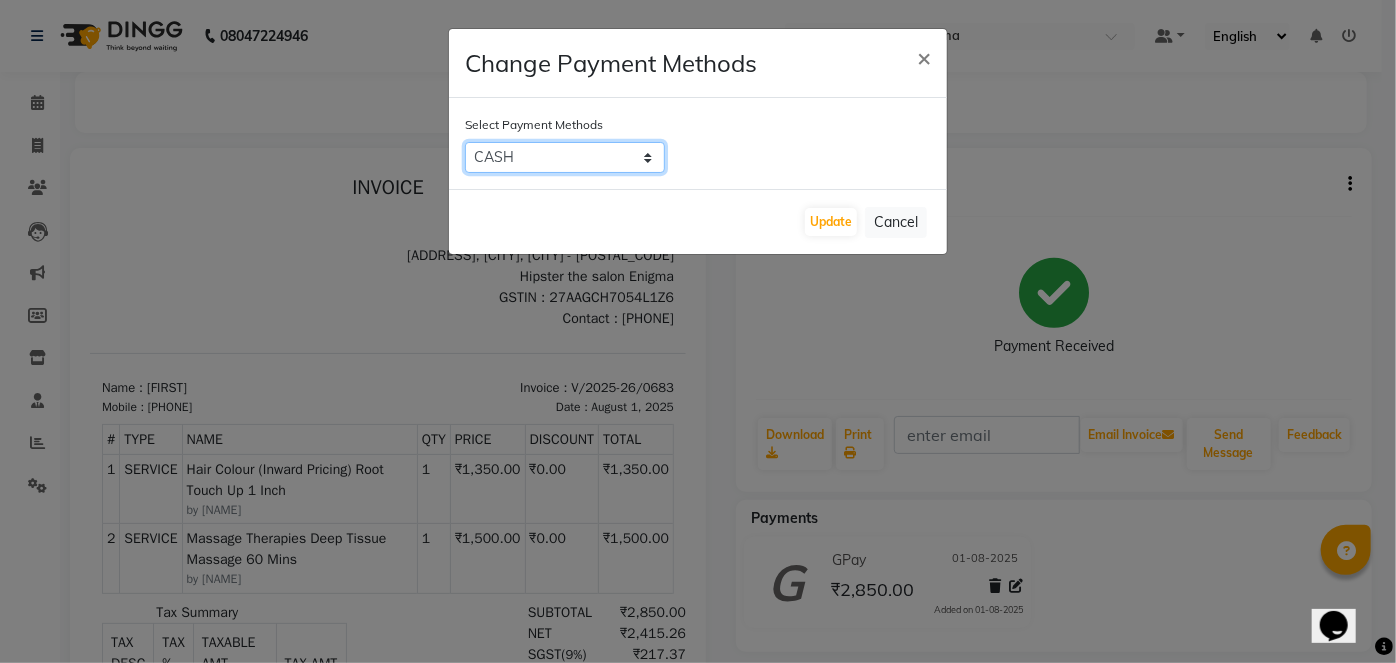 click on "LUZO   Family   CASH   CARD   Credit Card   ONLINE   UPI   GPay" 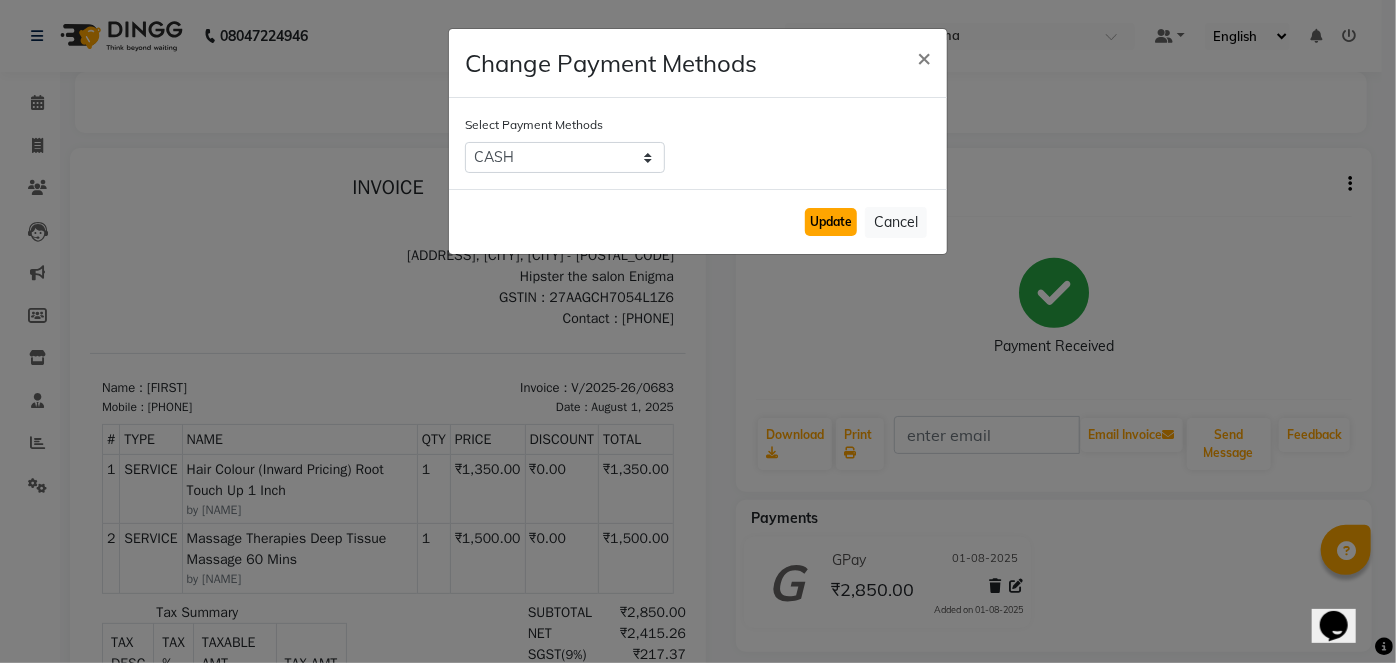 click on "Update" 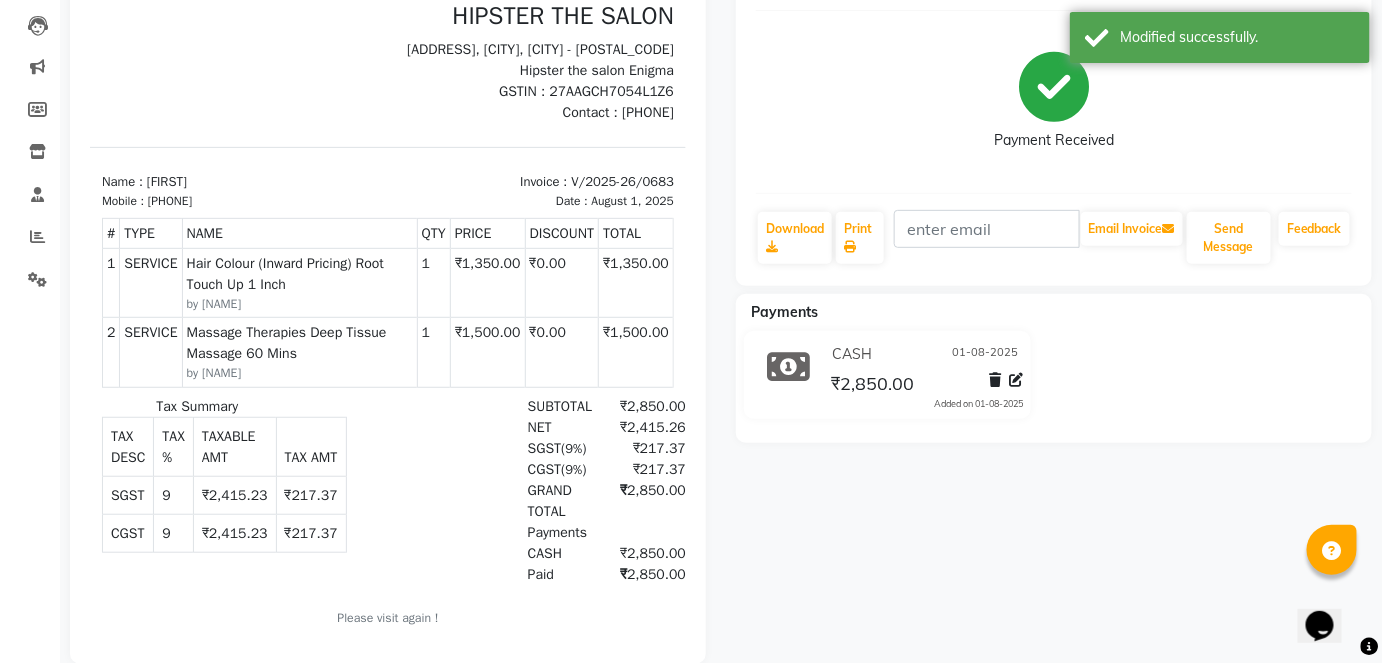 scroll, scrollTop: 0, scrollLeft: 0, axis: both 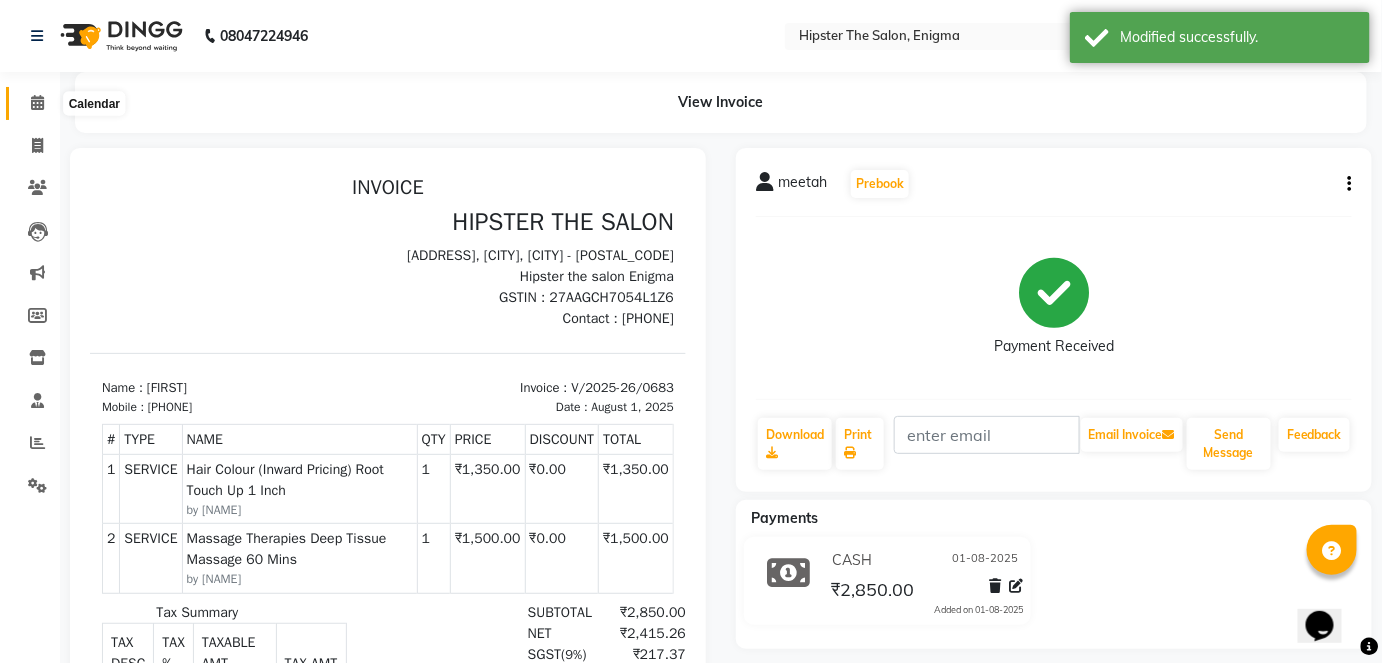 click 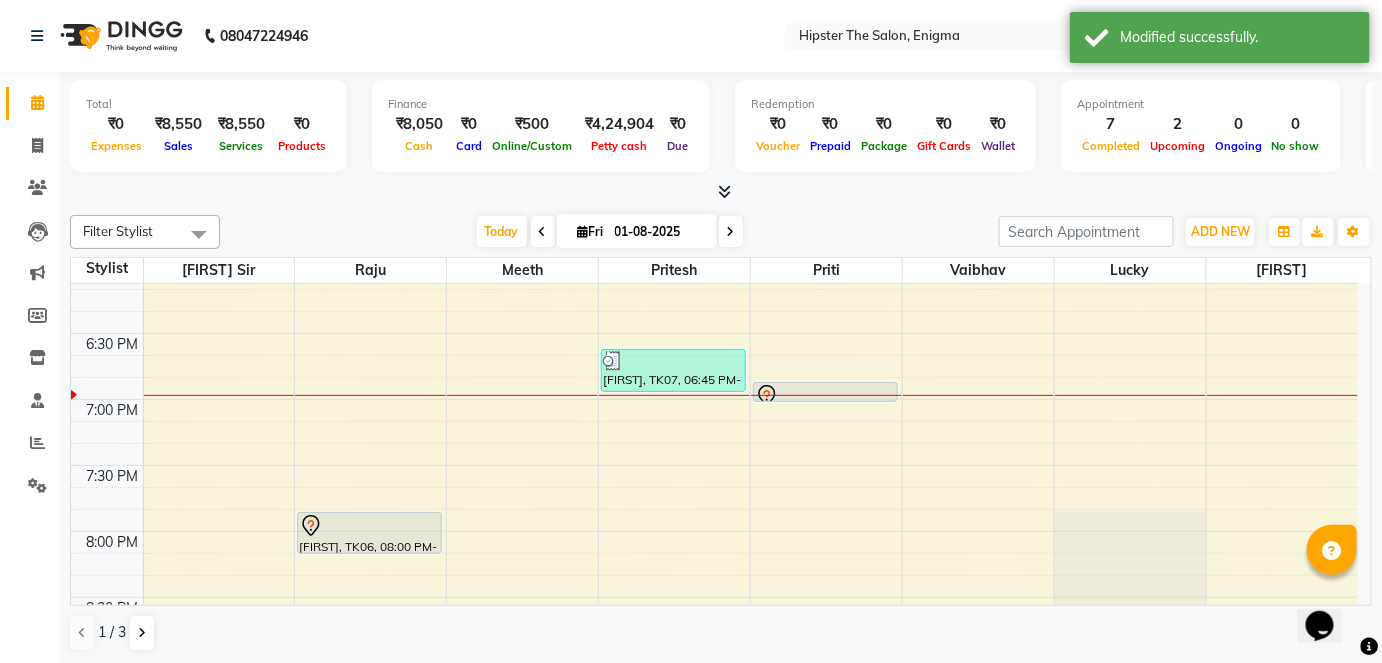 scroll, scrollTop: 1329, scrollLeft: 0, axis: vertical 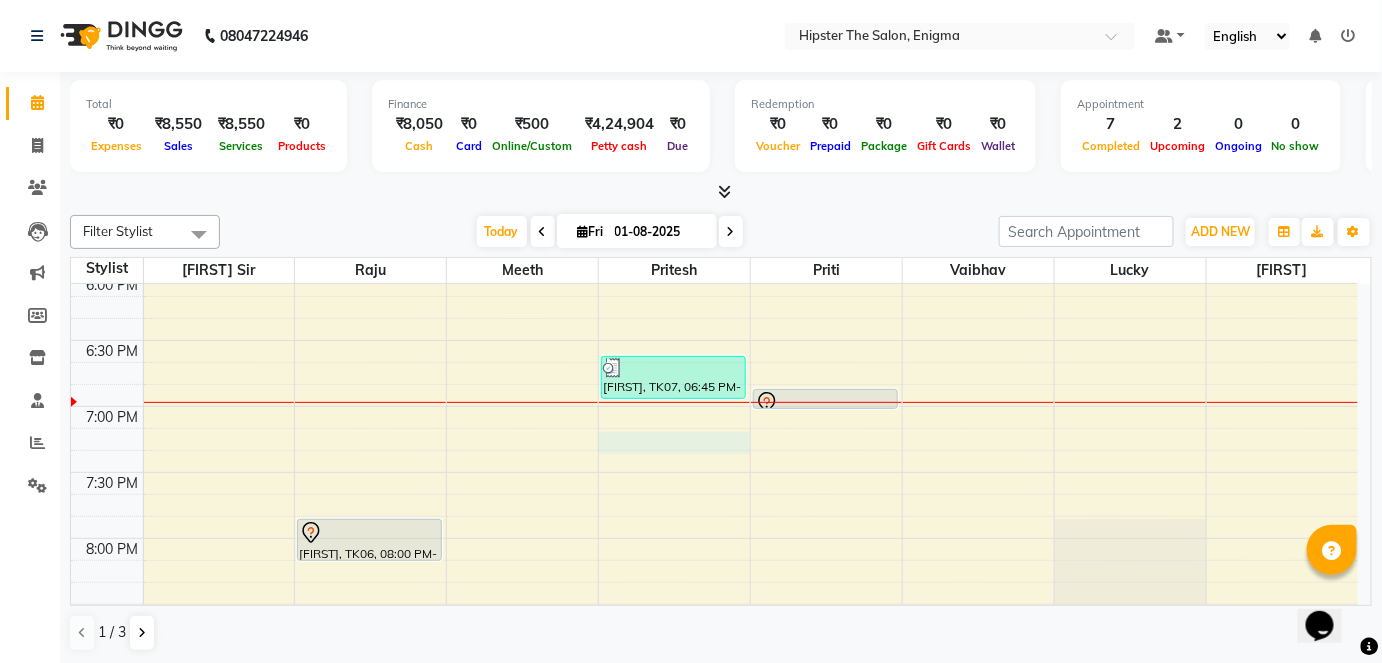 click on "8:00 AM 8:30 AM 9:00 AM 9:30 AM 10:00 AM 10:30 AM 11:00 AM 11:30 AM 12:00 PM 12:30 PM 1:00 PM 1:30 PM 2:00 PM 2:30 PM 3:00 PM 3:30 PM 4:00 PM 4:30 PM 5:00 PM 5:30 PM 6:00 PM 6:30 PM 7:00 PM 7:30 PM 8:00 PM 8:30 PM 9:00 PM 9:30 PM fonali doshi, TK04, 11:55 AM-12:40 PM, Head Massage Head Massage Aroma Oil,Hair Wash & Blast Dry Hair Wash & Blast Dry - Women's palak, TK05, 04:30 PM-05:15 PM, Haircuts Women's Haircut - Senior Stylist prem, TK06, 08:00 PM-08:20 PM, Head Massage Head Massage Coconut Oil rajan, TK03, 12:00 PM-12:30 PM, Haircuts Men's Haircut - Junior Stylist meetah, TK01, 01:30 PM-02:15 PM, Hair Colour (Inward Pricing) Root Touch Up 1 Inch kagal, TK07, 06:45 PM-07:05 PM, Hair Wash & Blast Dry Hair Wash & Blast Dry - Women's amrita, TK02, 11:45 AM-02:40 PM, Pedicure Aroma Pedicure,Manicure Aroma Manicure,Gel Polish Gel Polish Hand,Gel Polish Gel Polish Feet suman, TK08, 07:00 PM-07:10 PM, Threading Eyebrows" at bounding box center (714, -122) 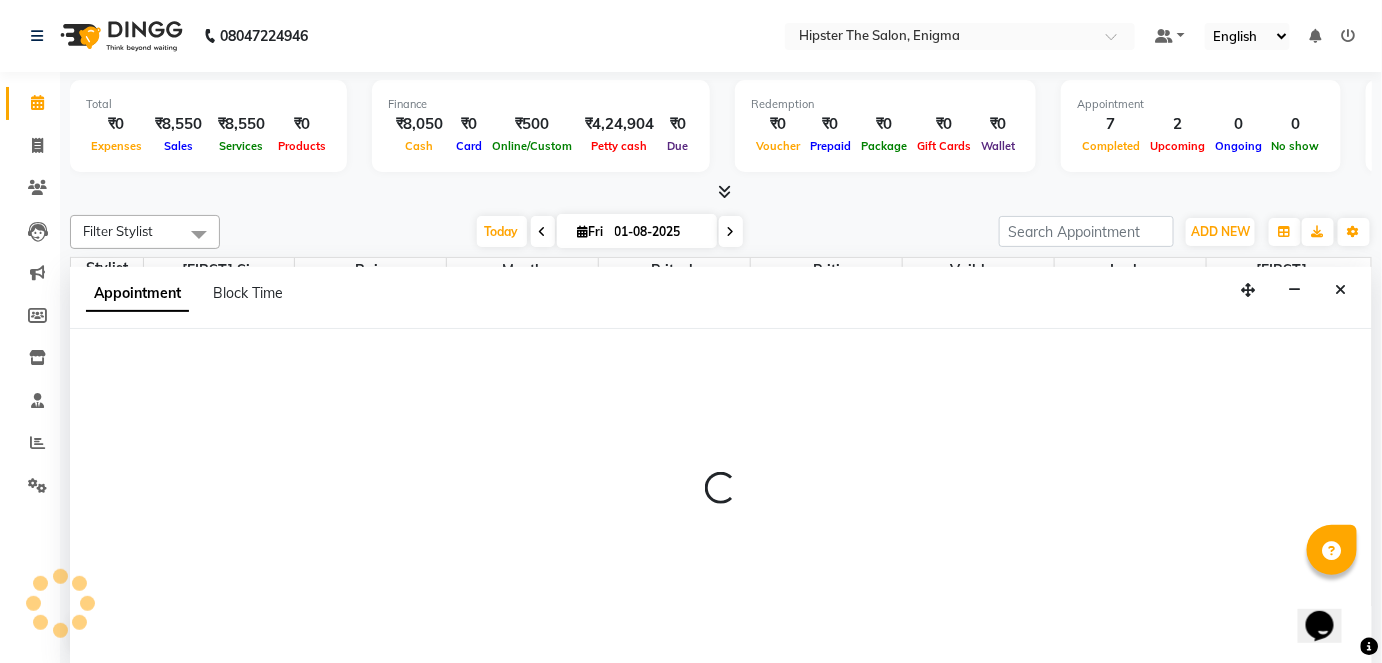 scroll, scrollTop: 0, scrollLeft: 0, axis: both 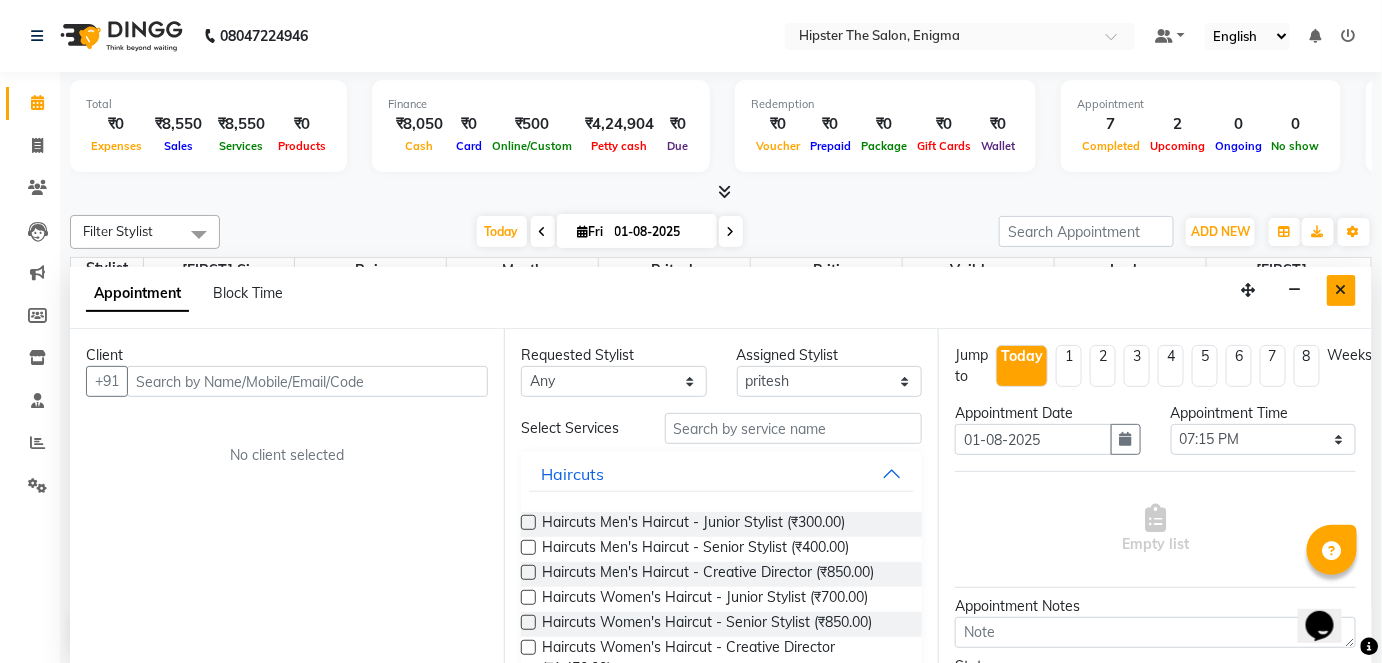 click at bounding box center [1341, 290] 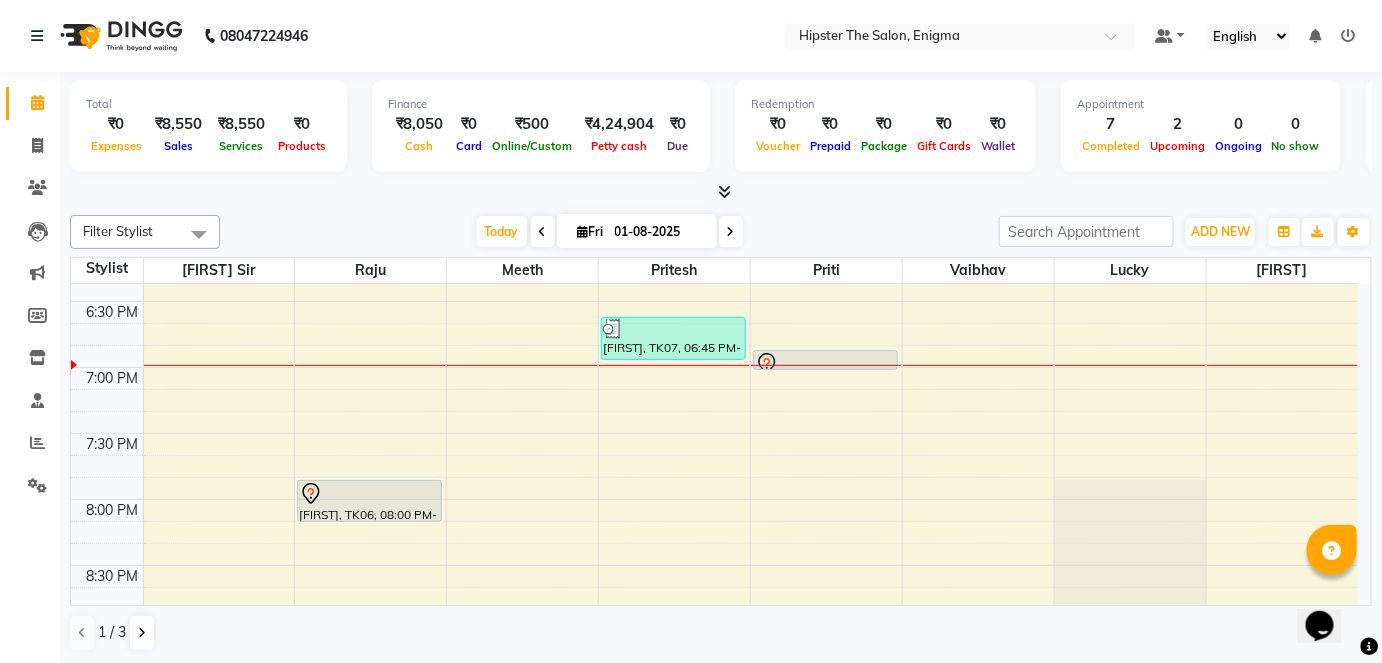 scroll, scrollTop: 1363, scrollLeft: 0, axis: vertical 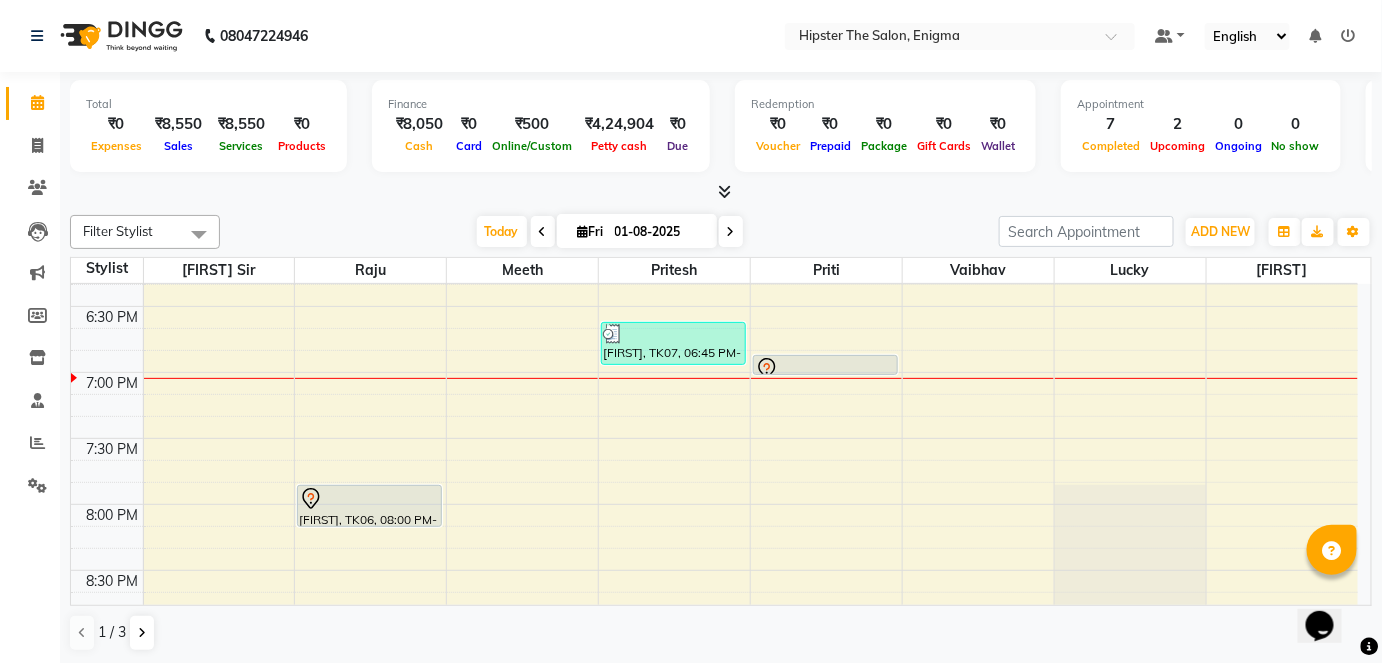 click on "01-08-2025" at bounding box center (659, 232) 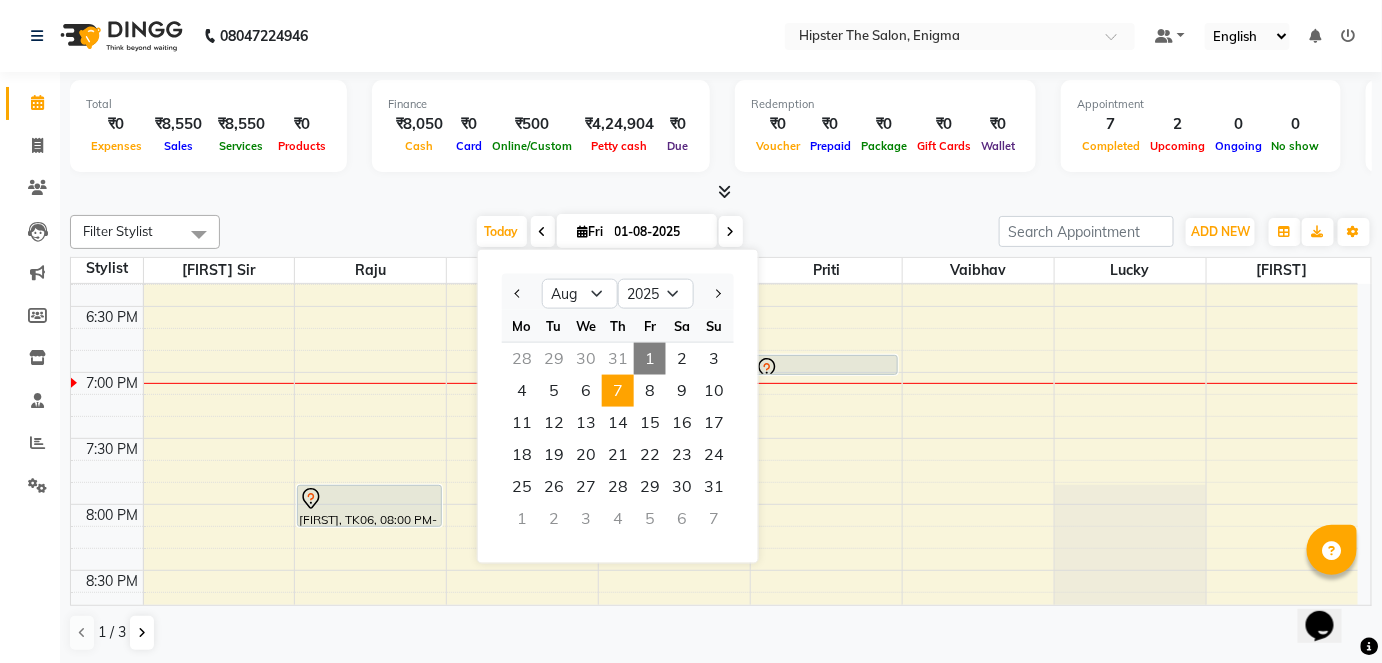 click on "7" at bounding box center [618, 391] 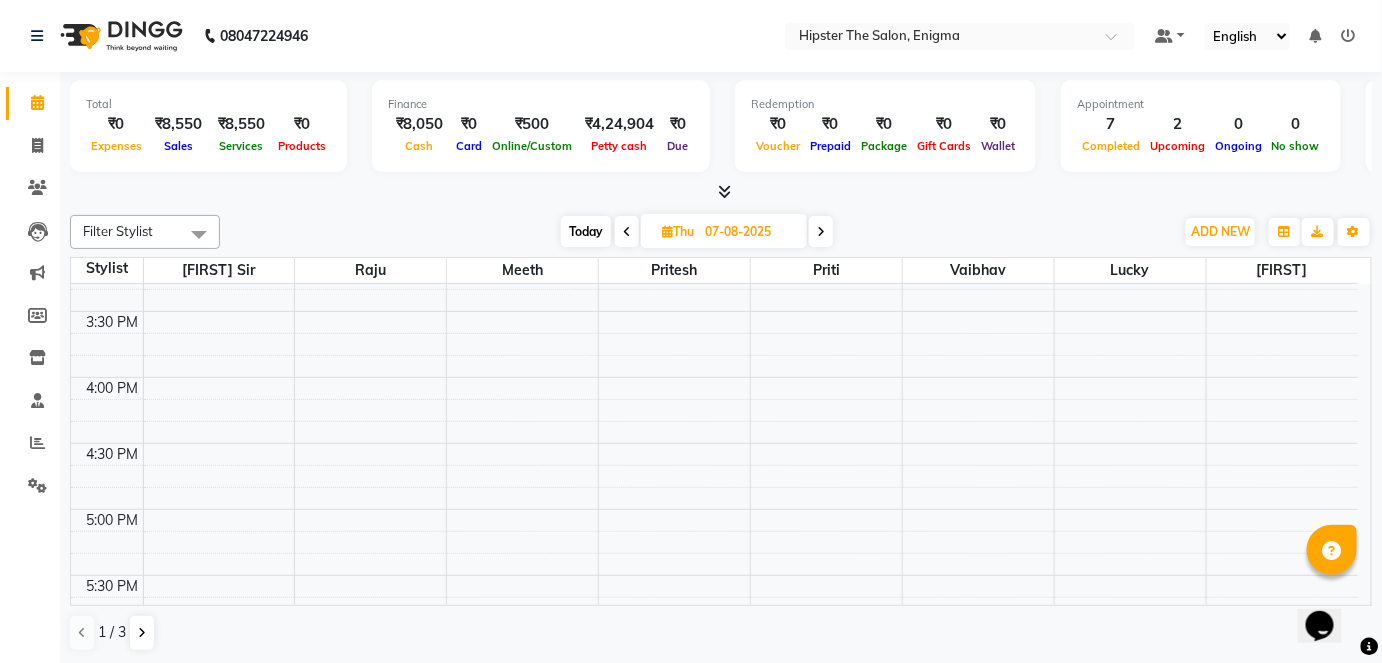 scroll, scrollTop: 962, scrollLeft: 0, axis: vertical 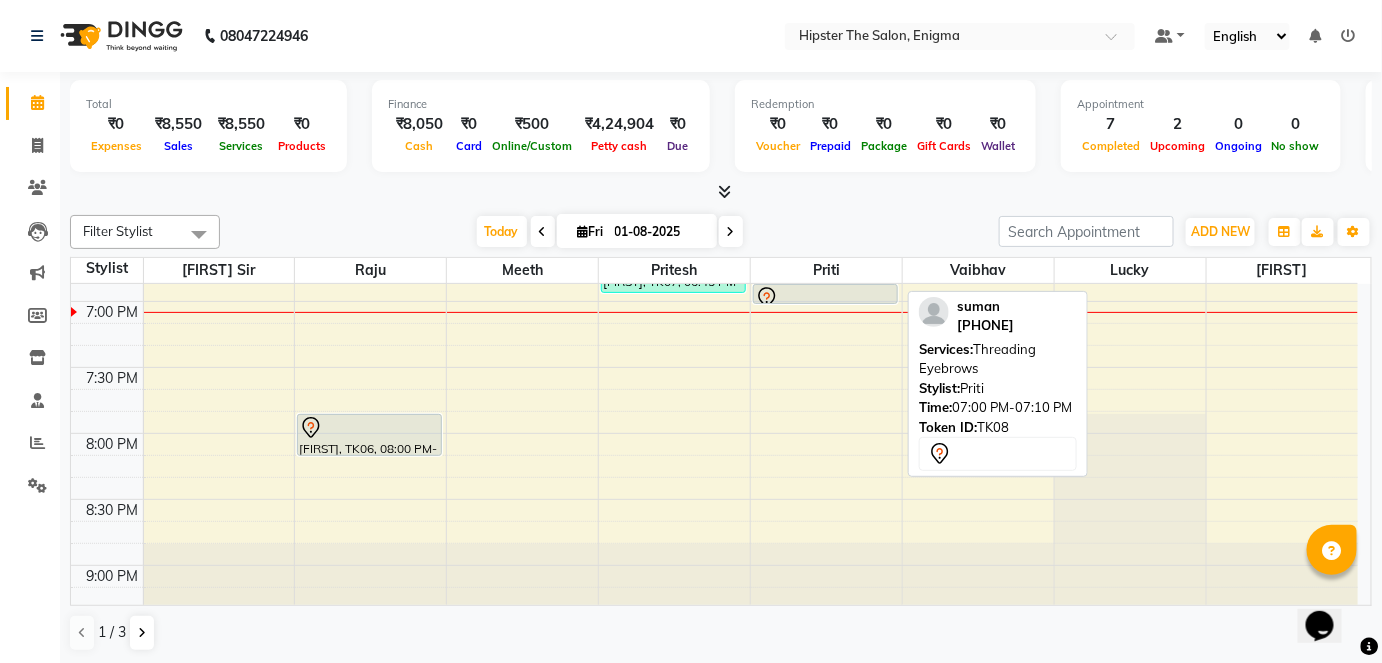 click at bounding box center [825, 298] 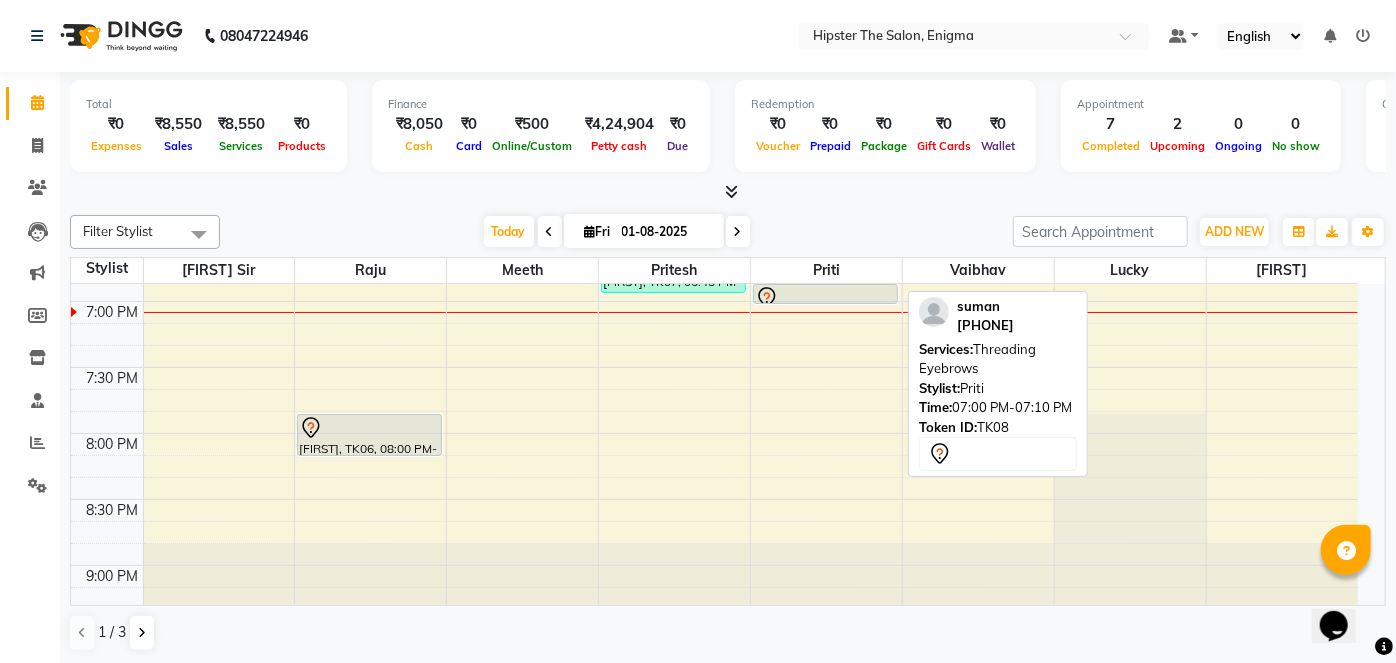 select on "7" 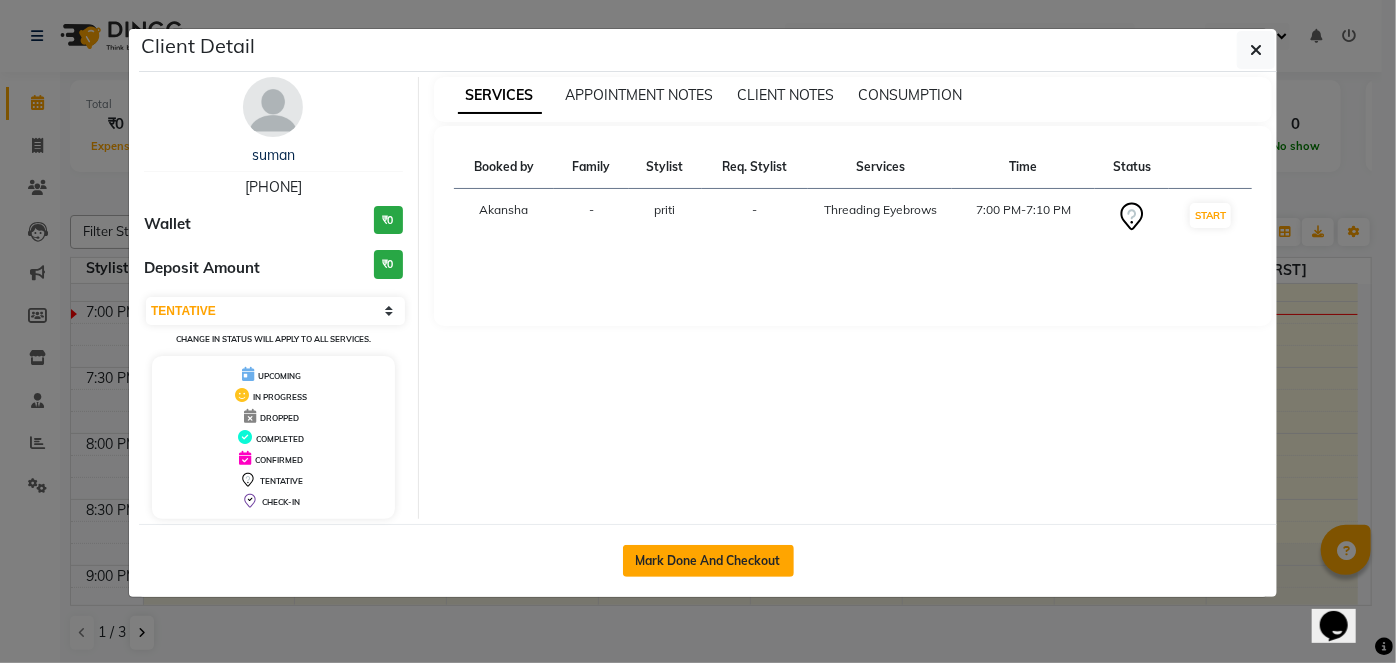 click on "Mark Done And Checkout" 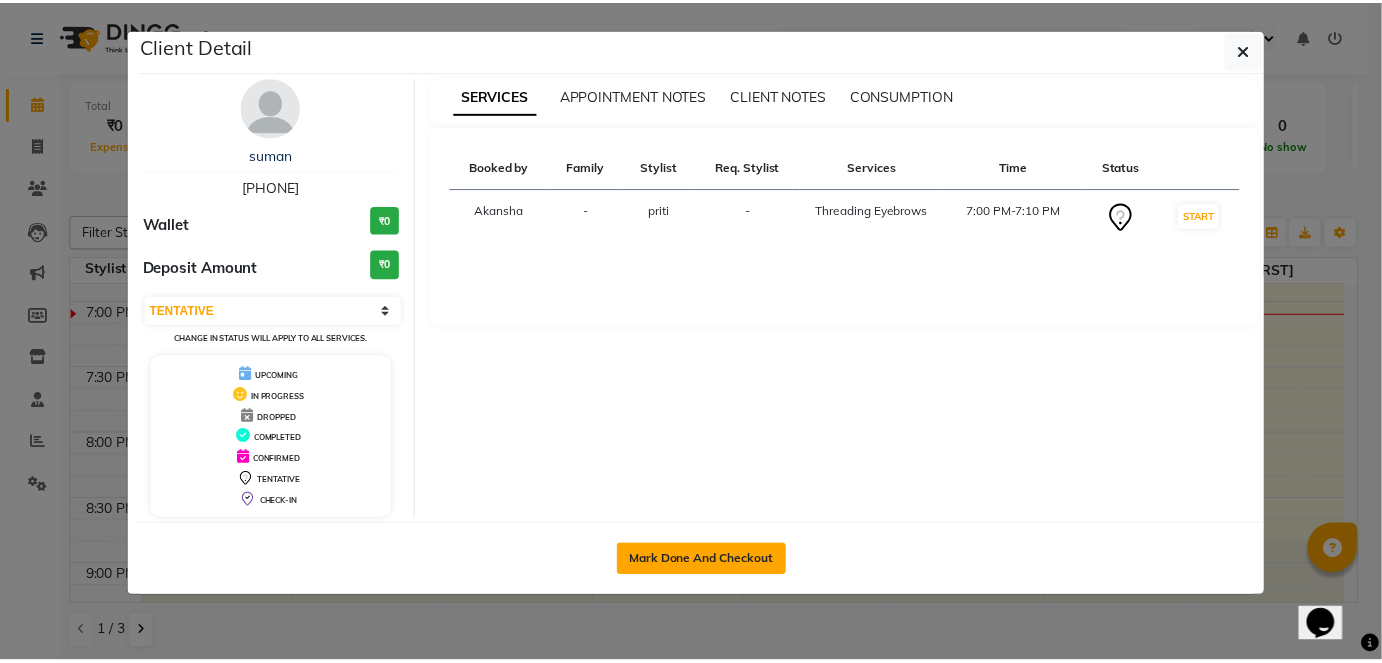 scroll, scrollTop: 0, scrollLeft: 0, axis: both 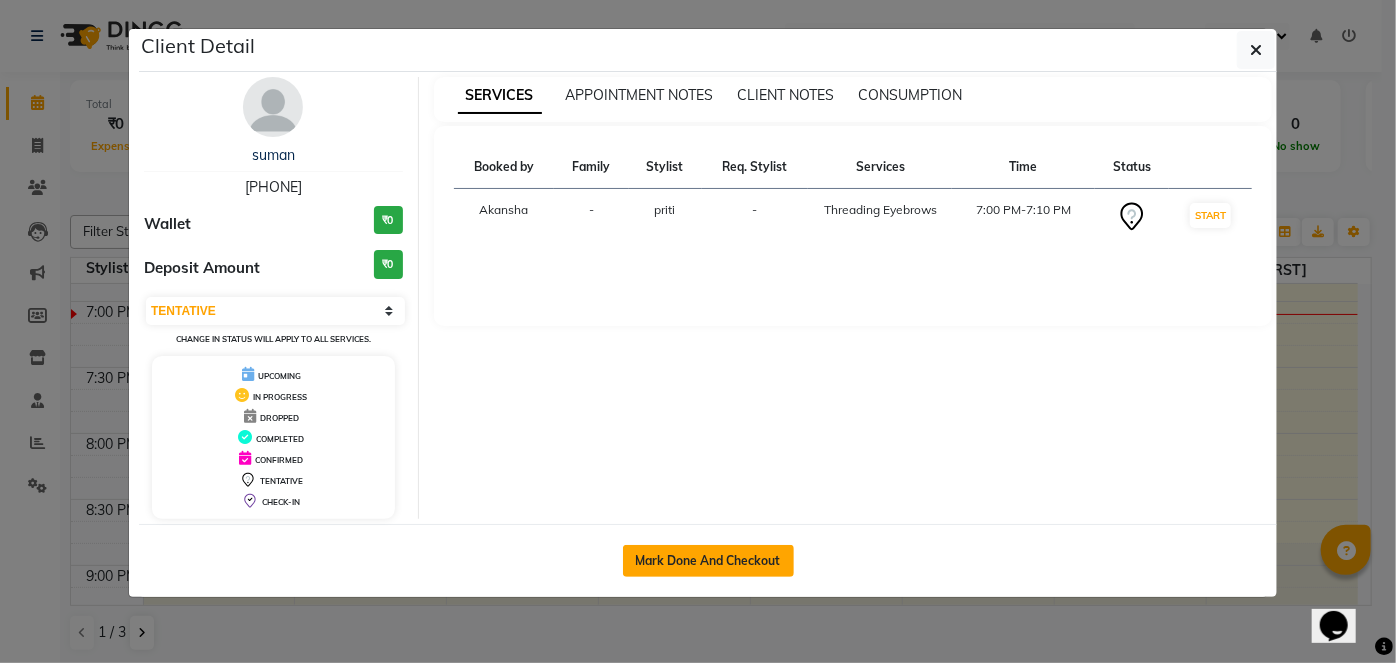 select on "4468" 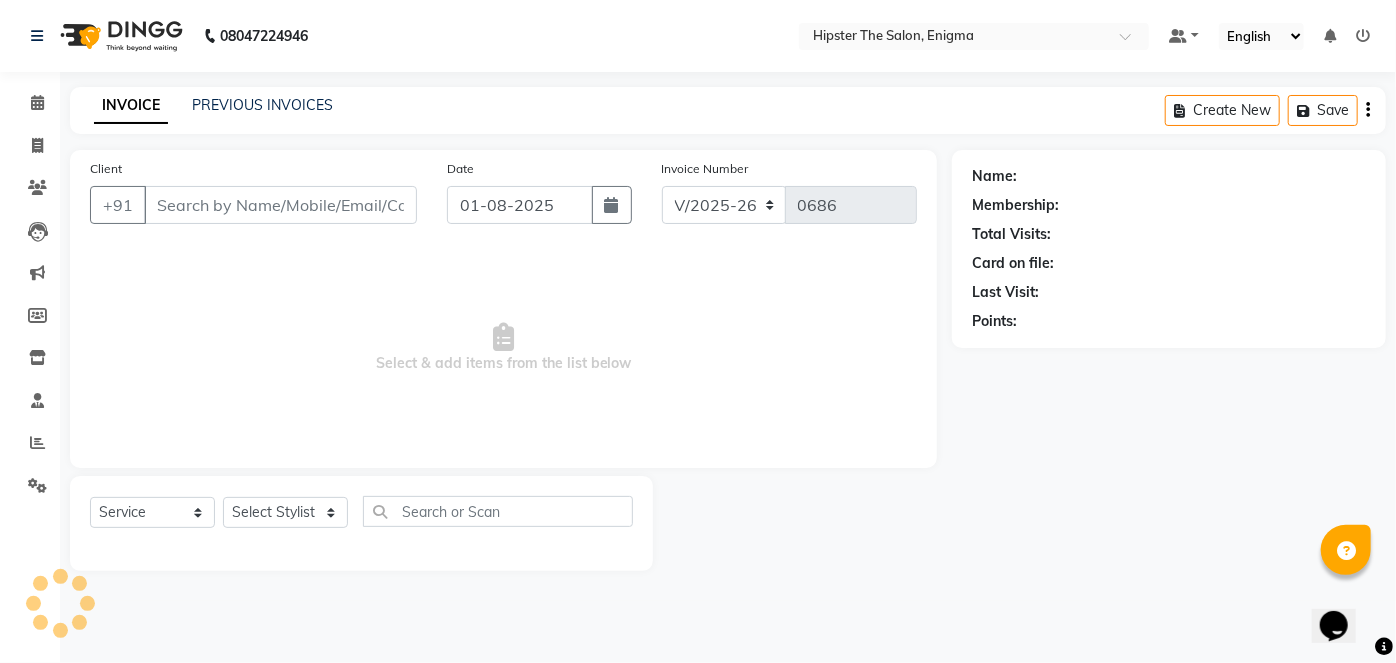 type on "[PHONE]" 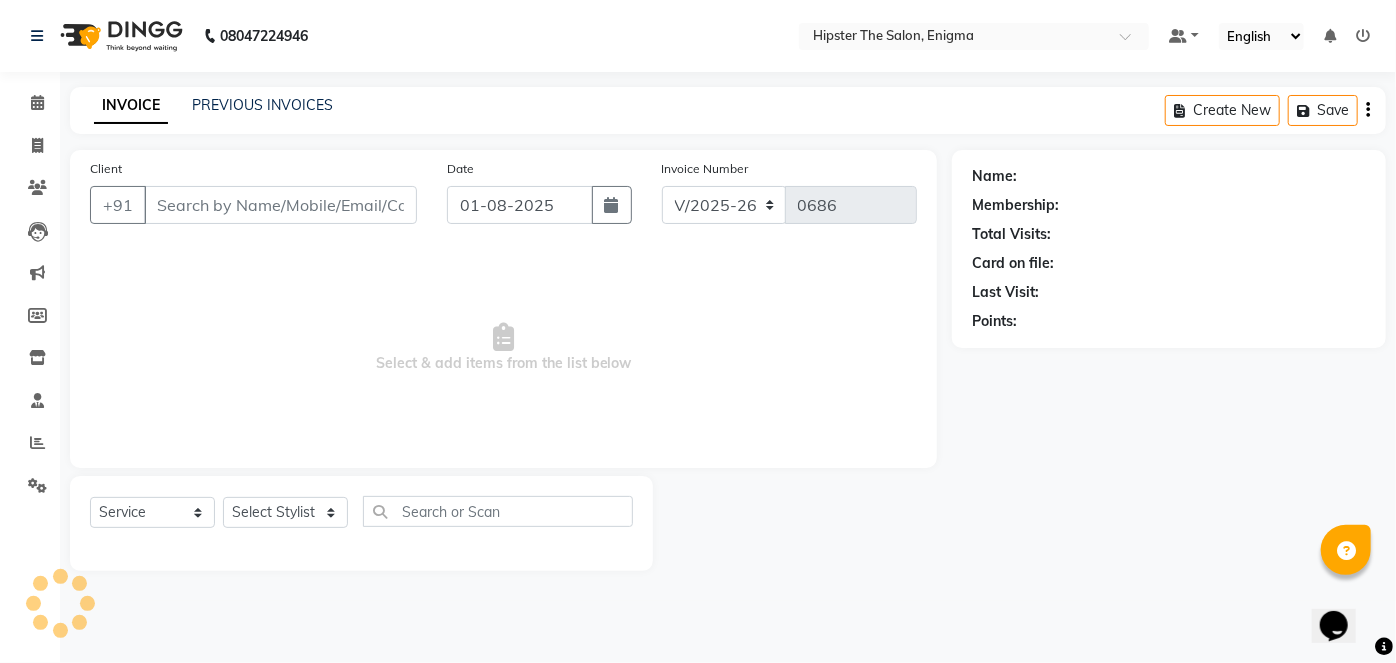 select on "85574" 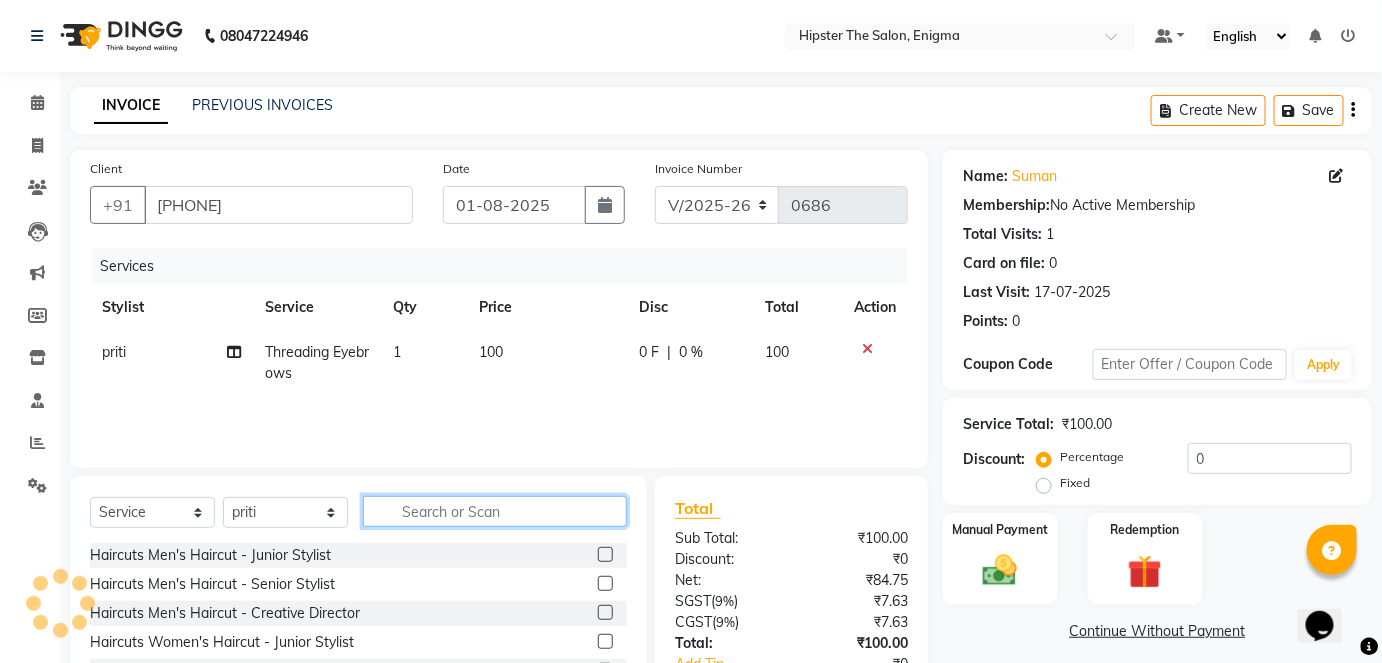 click 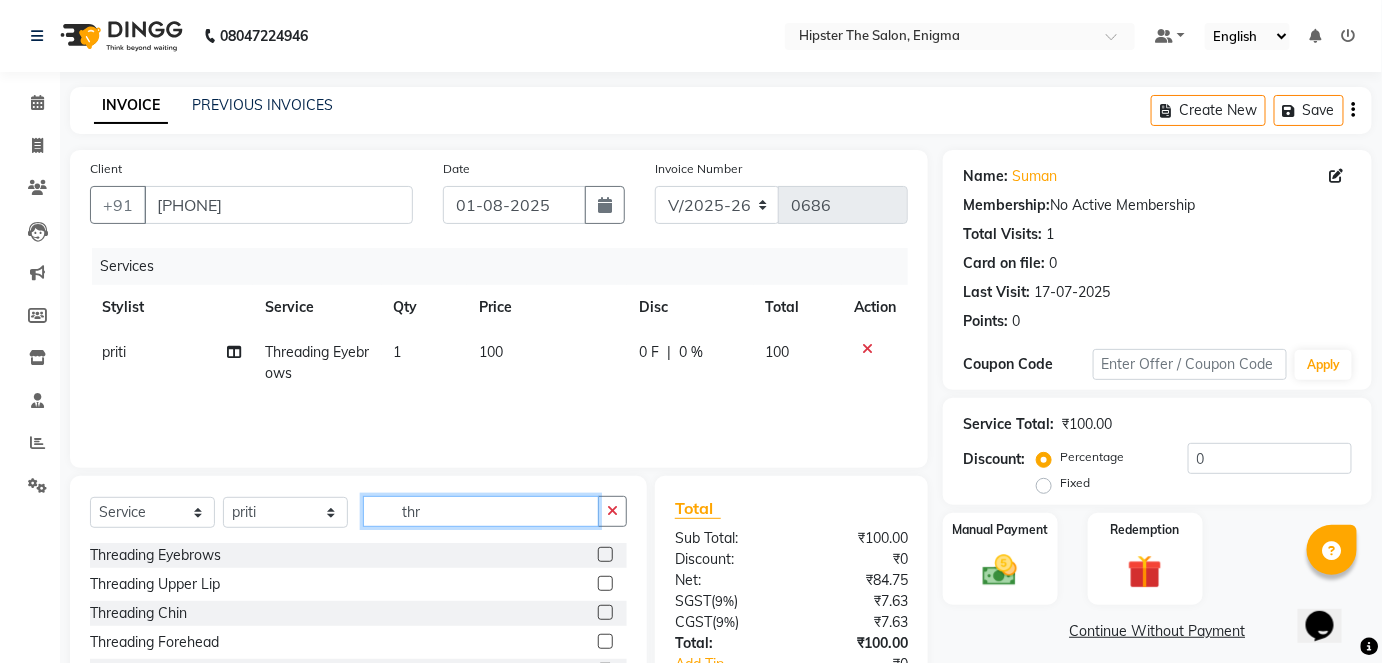 type on "thr" 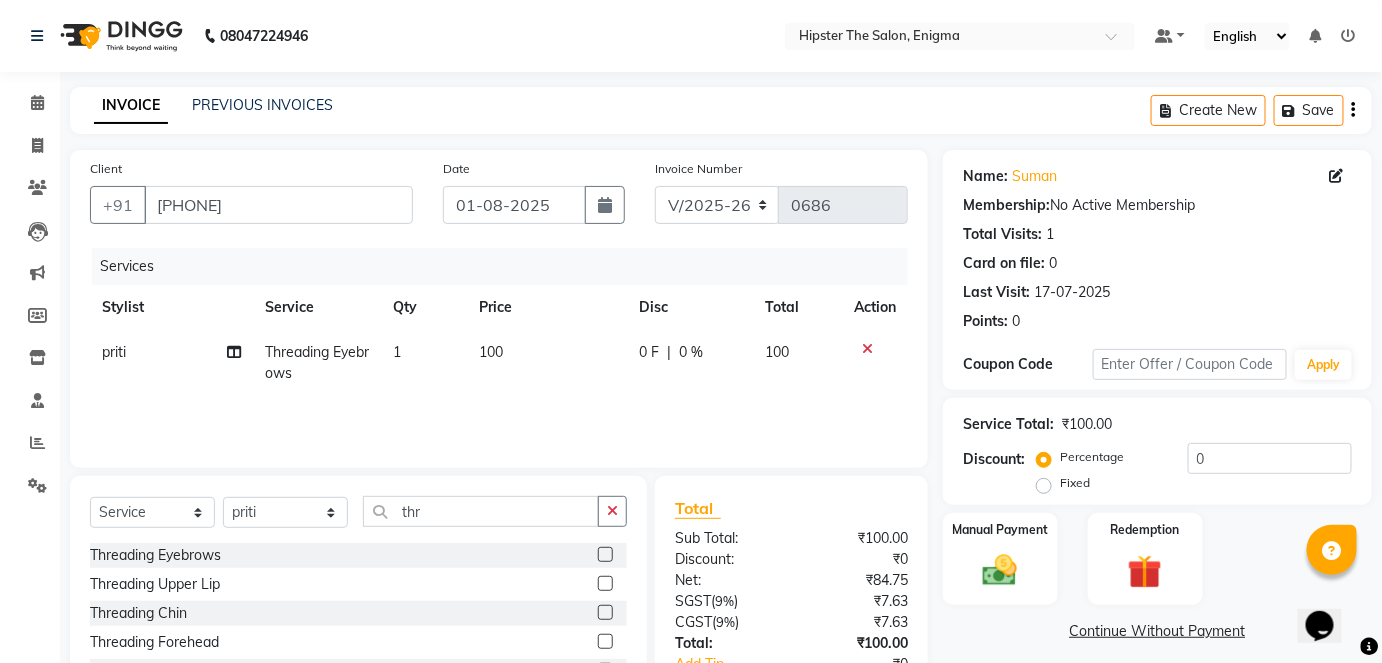 click 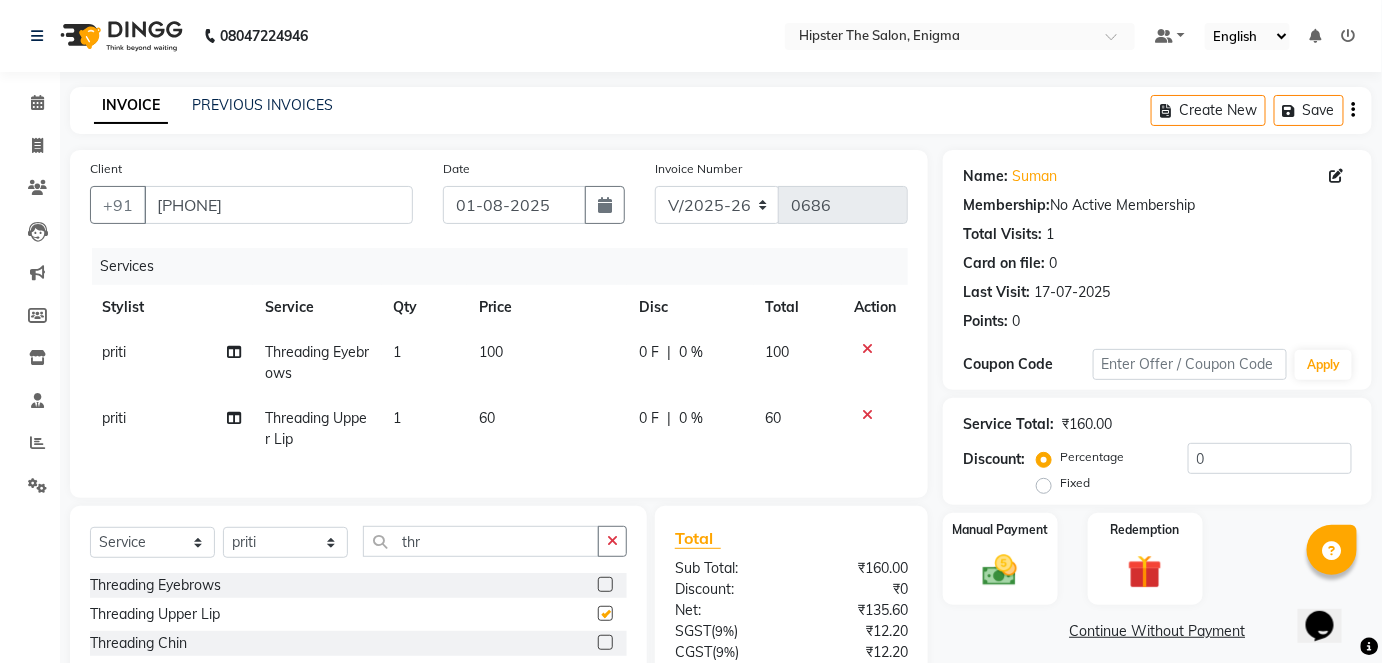 checkbox on "false" 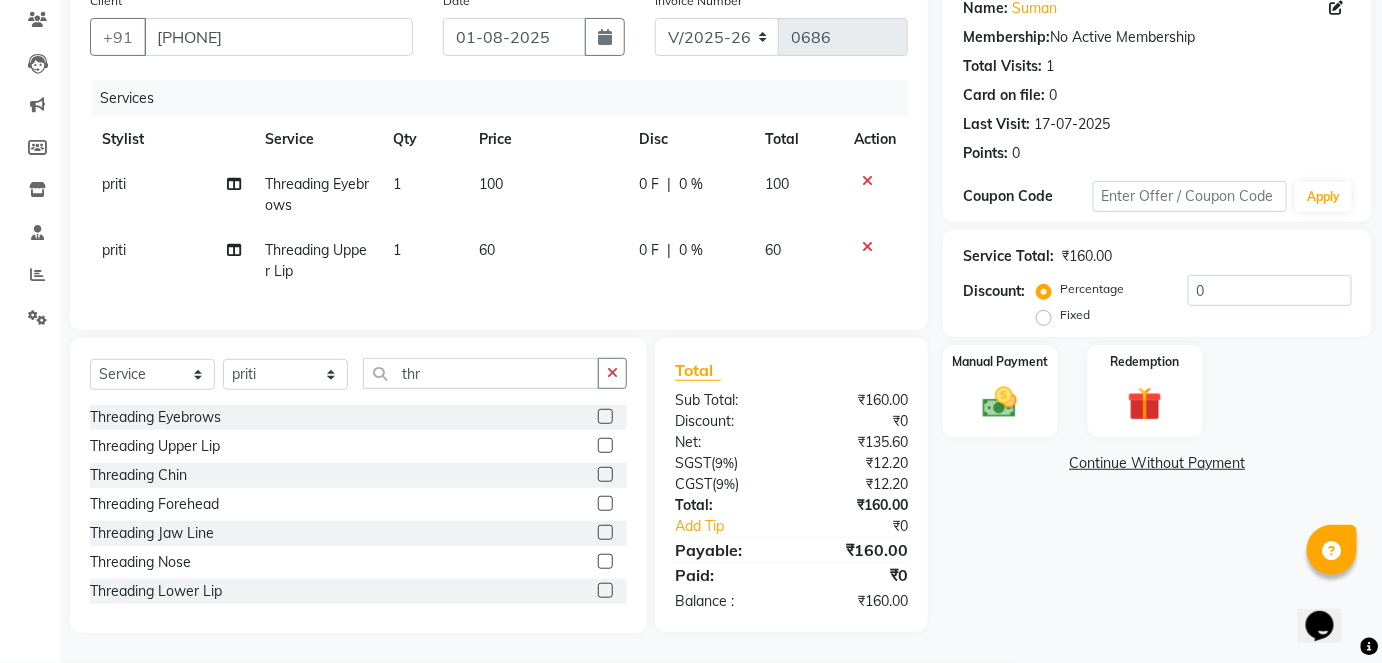 scroll, scrollTop: 181, scrollLeft: 0, axis: vertical 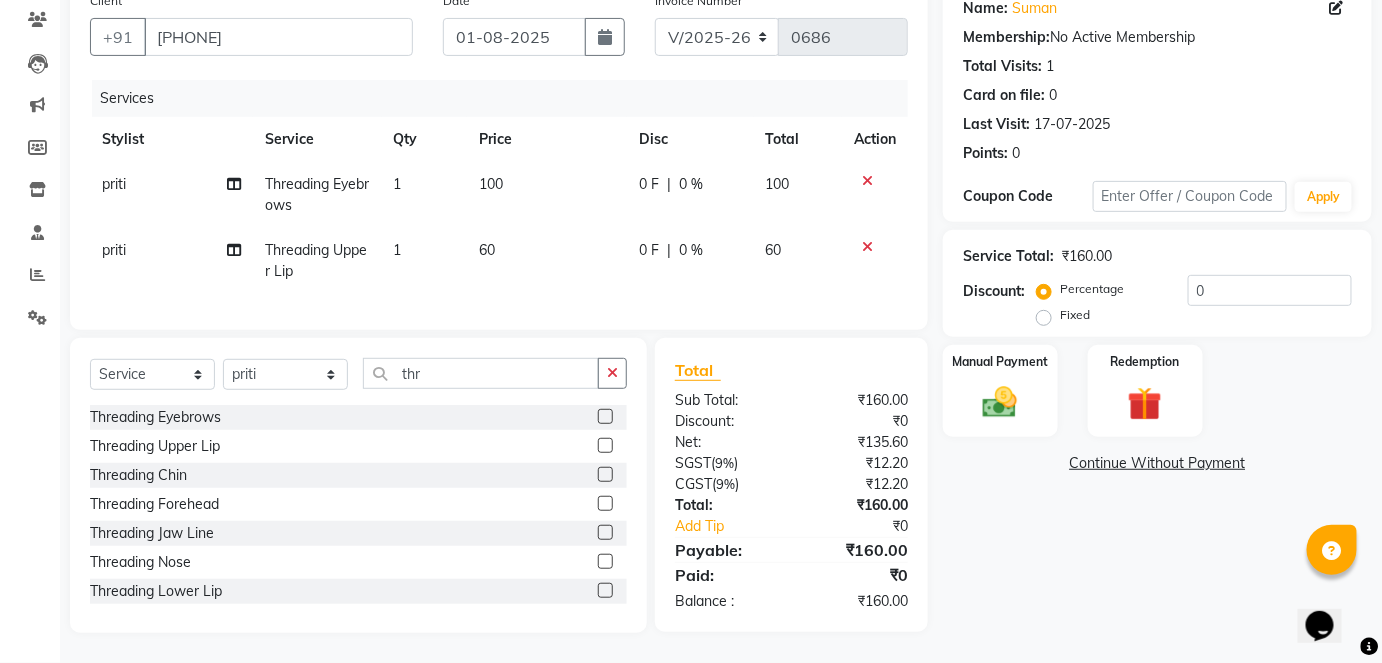 click 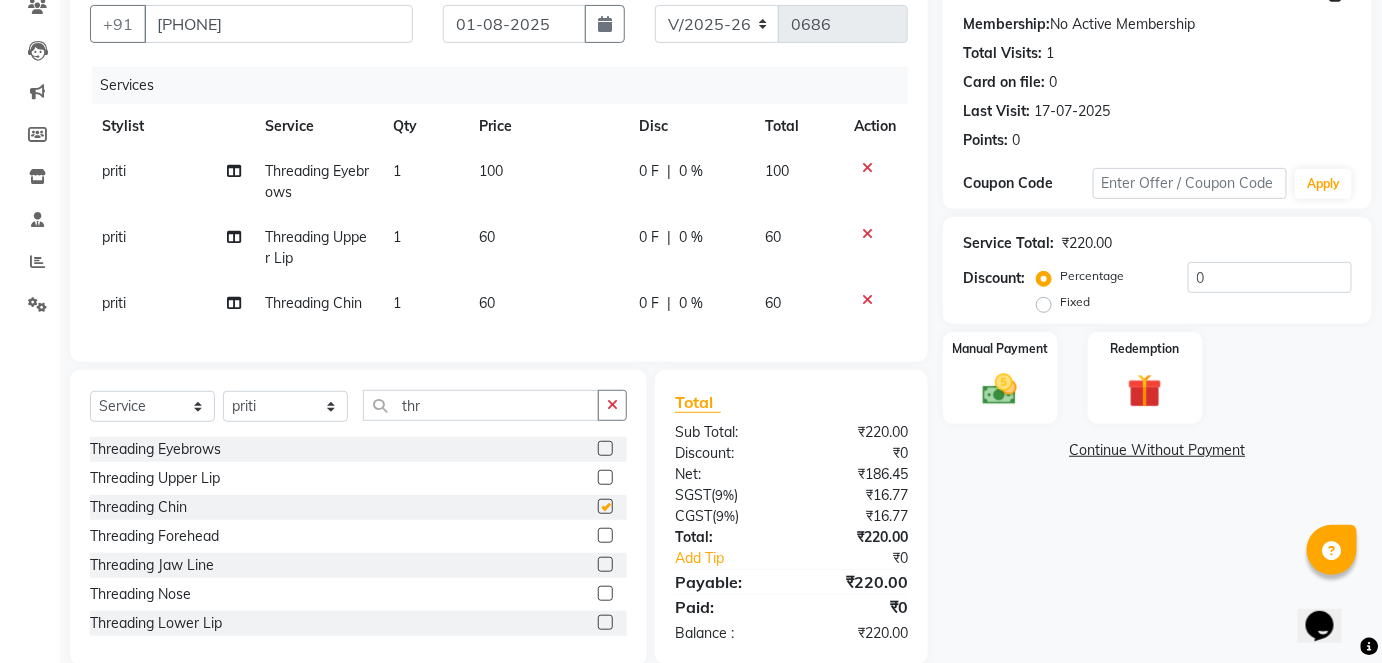 checkbox on "false" 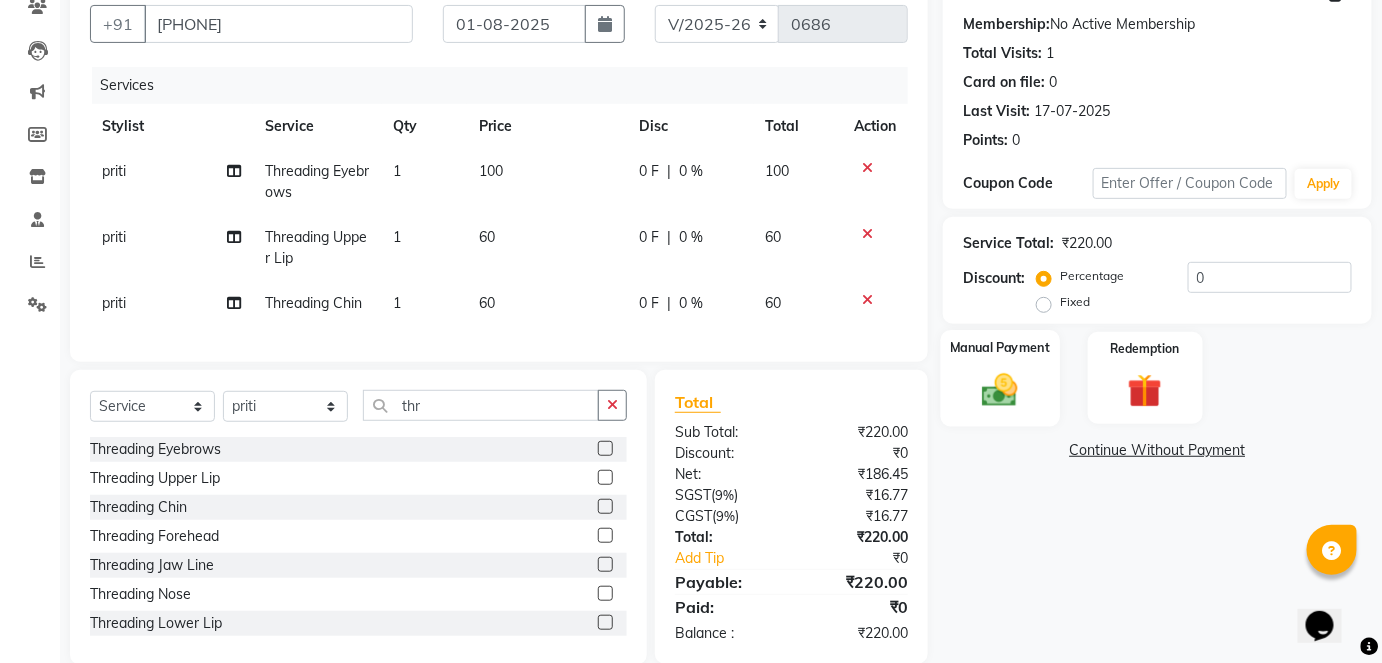 click 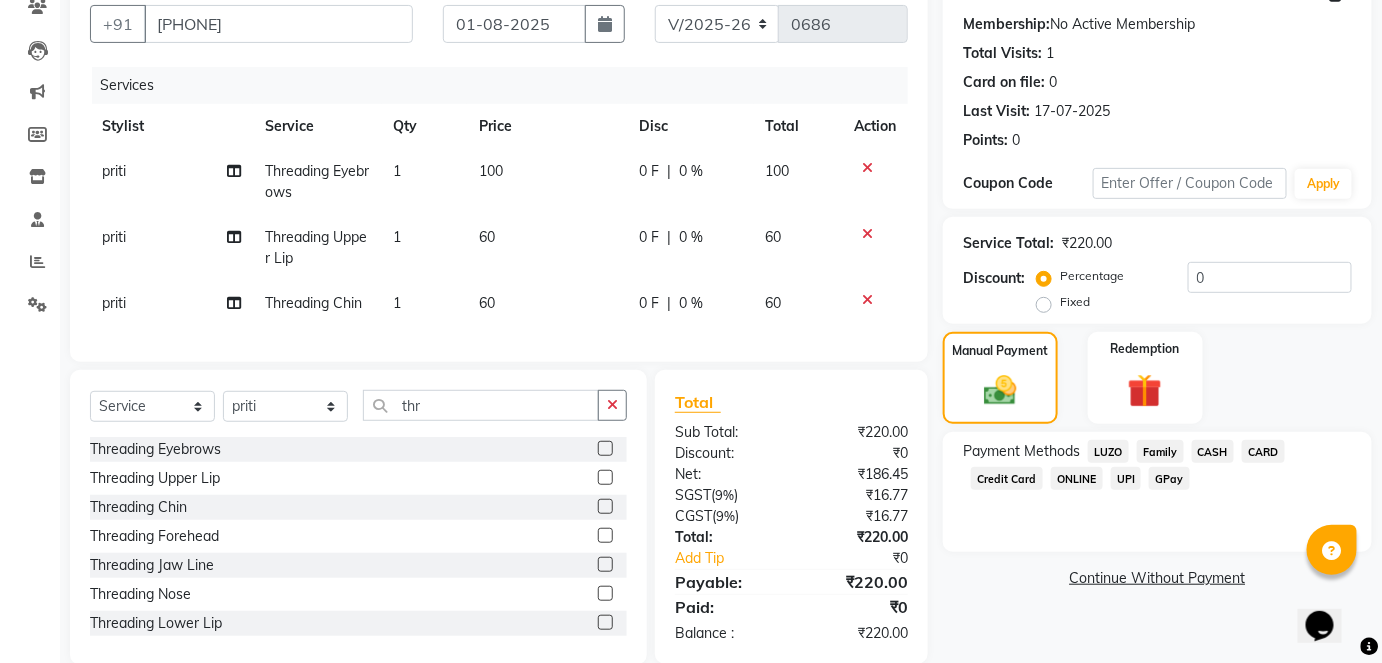 click on "GPay" 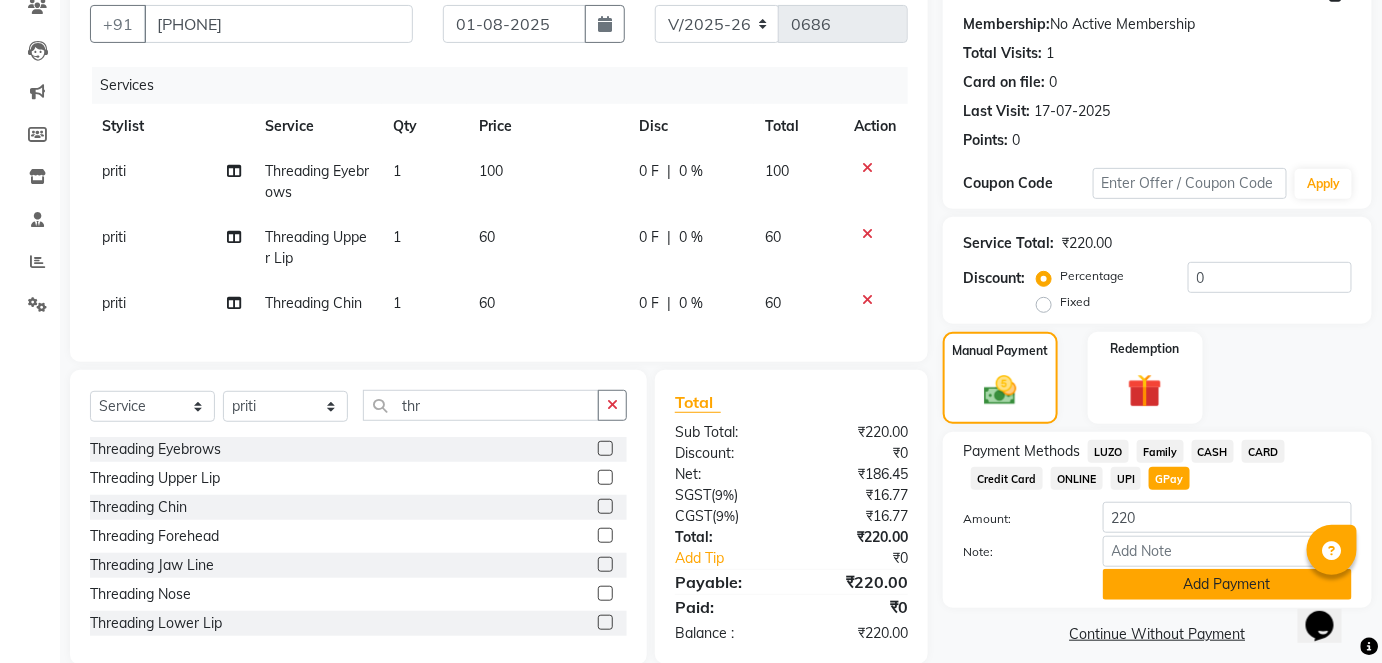 click on "Add Payment" 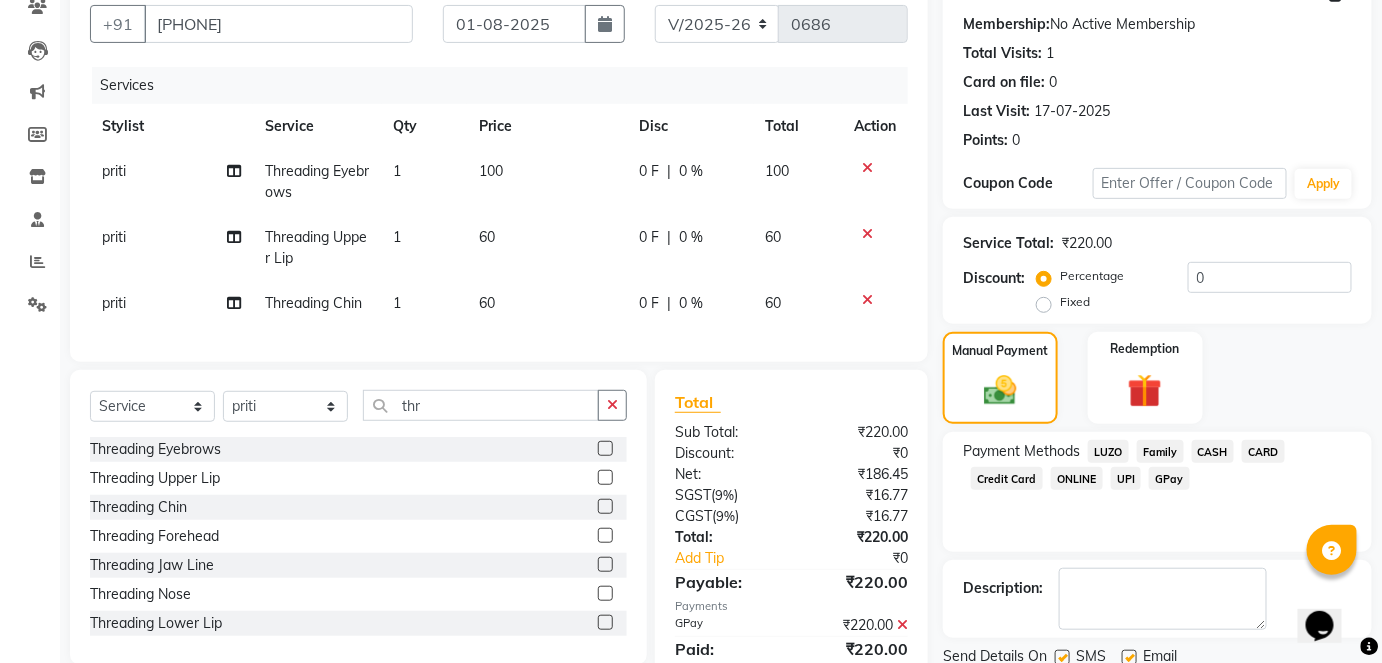 scroll, scrollTop: 266, scrollLeft: 0, axis: vertical 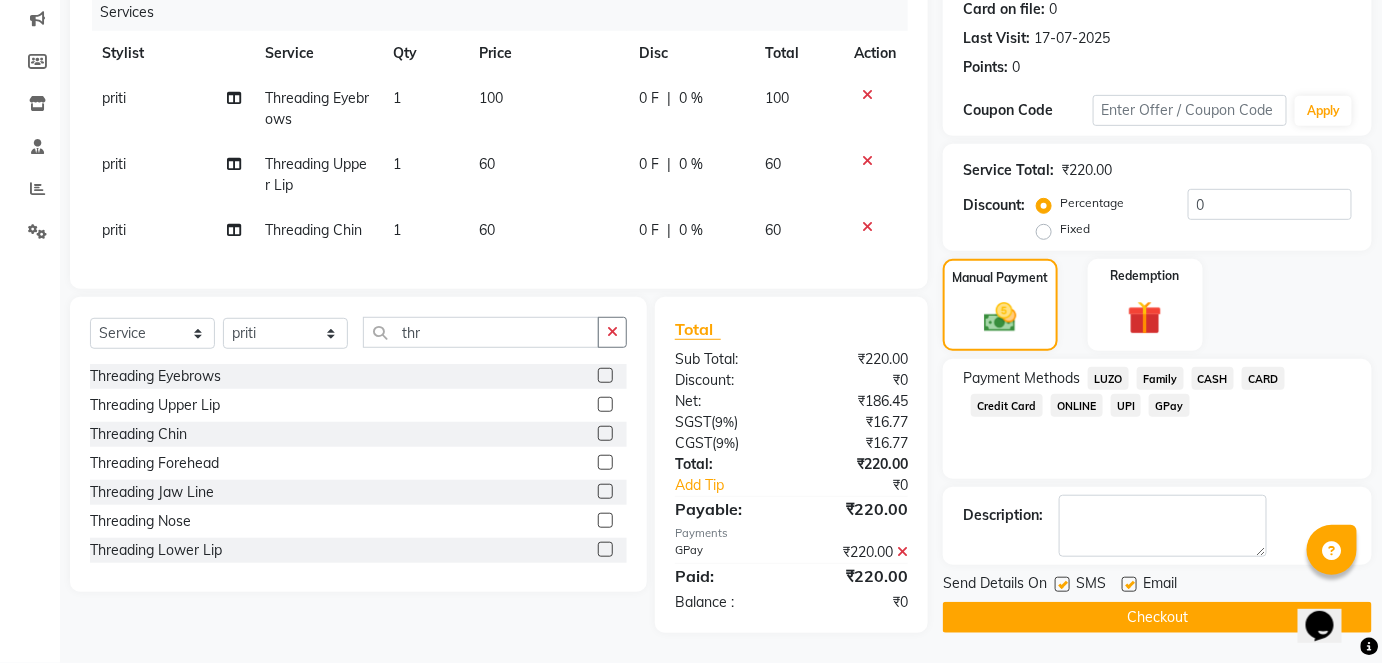 click on "Checkout" 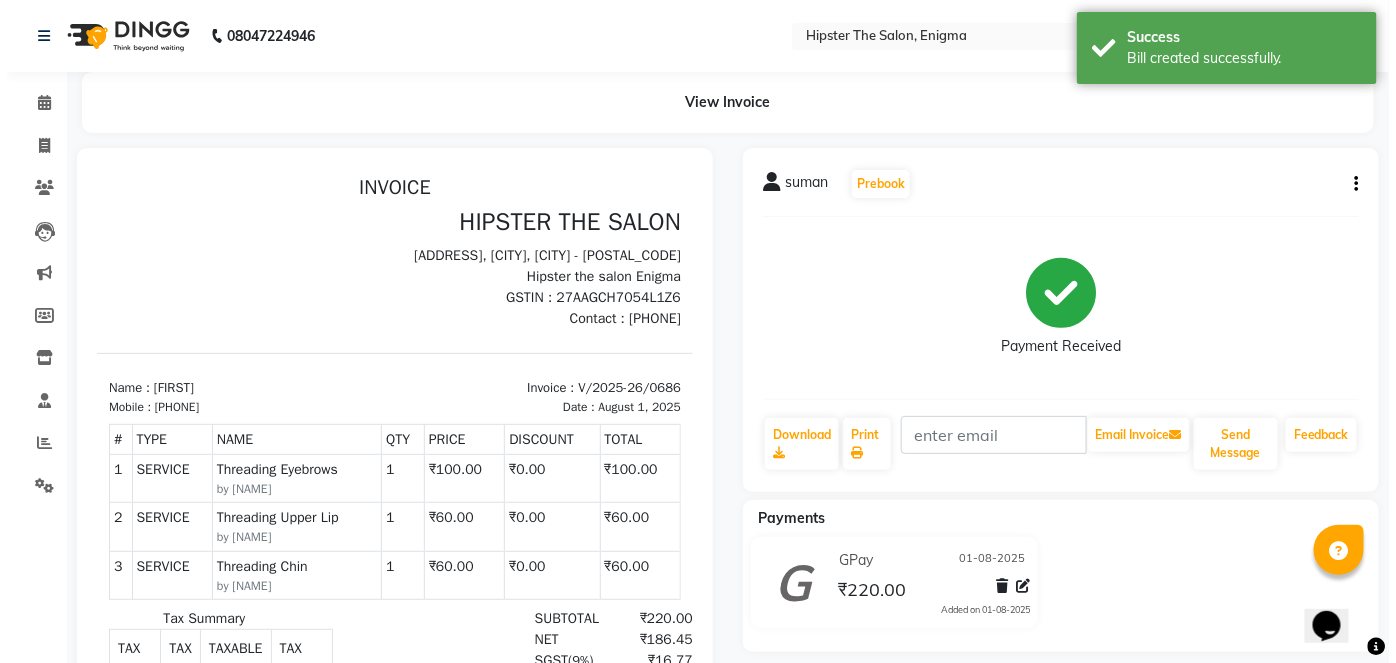 scroll, scrollTop: 0, scrollLeft: 0, axis: both 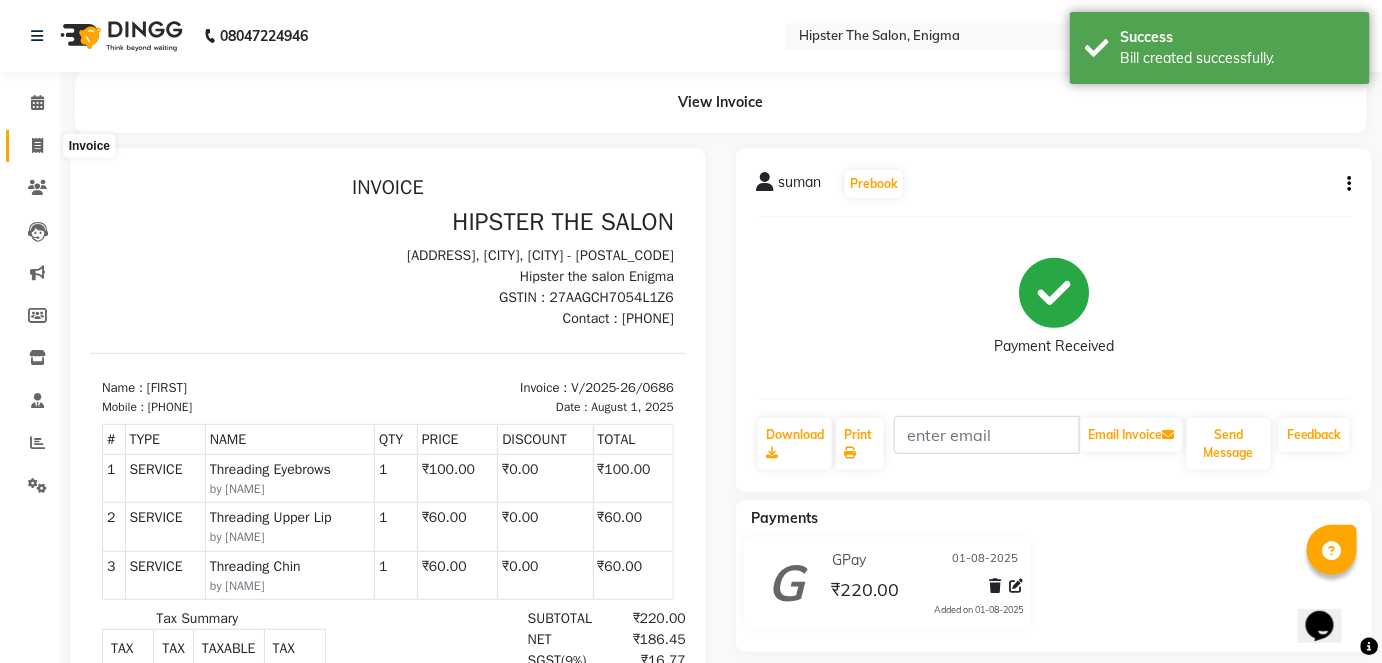 click 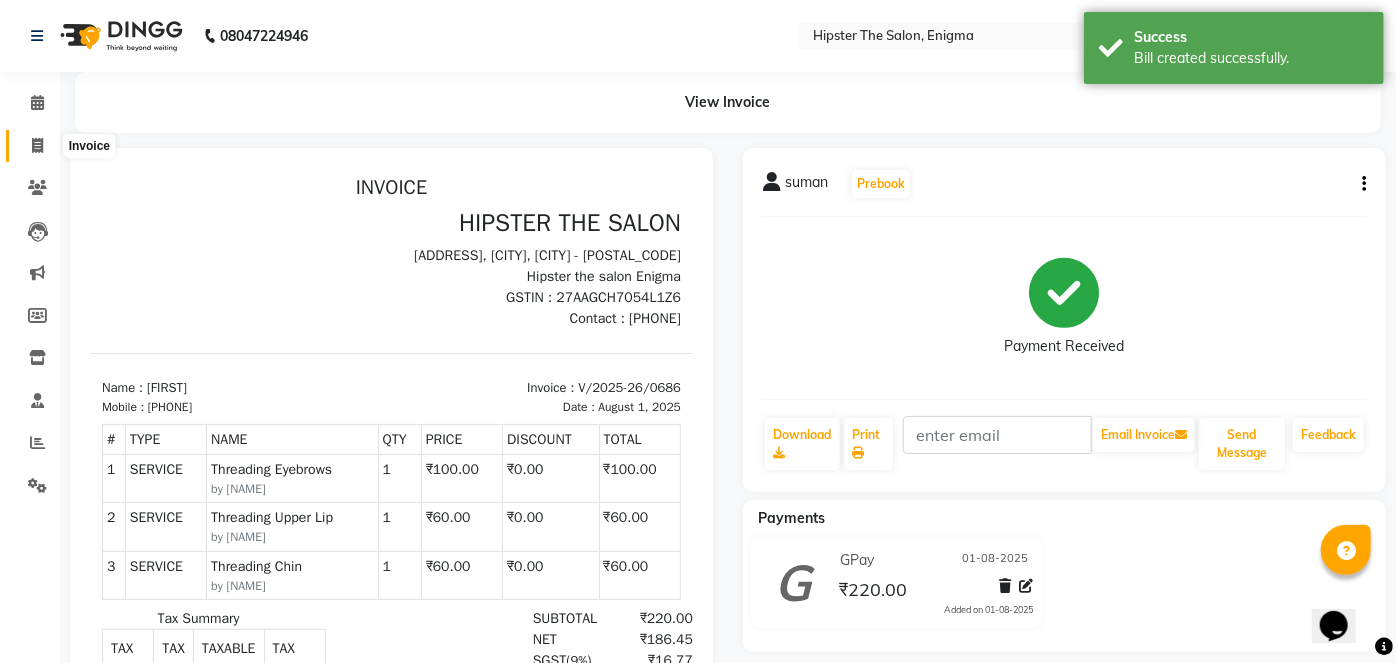 select on "4468" 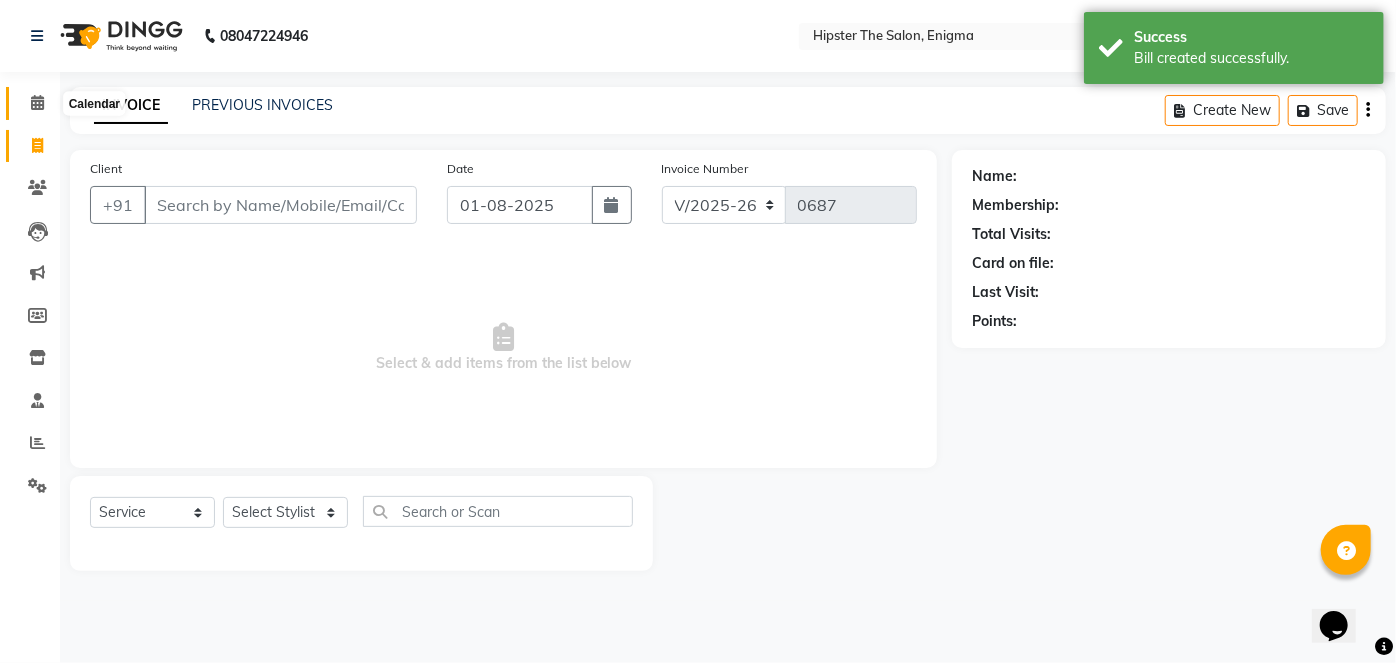 click 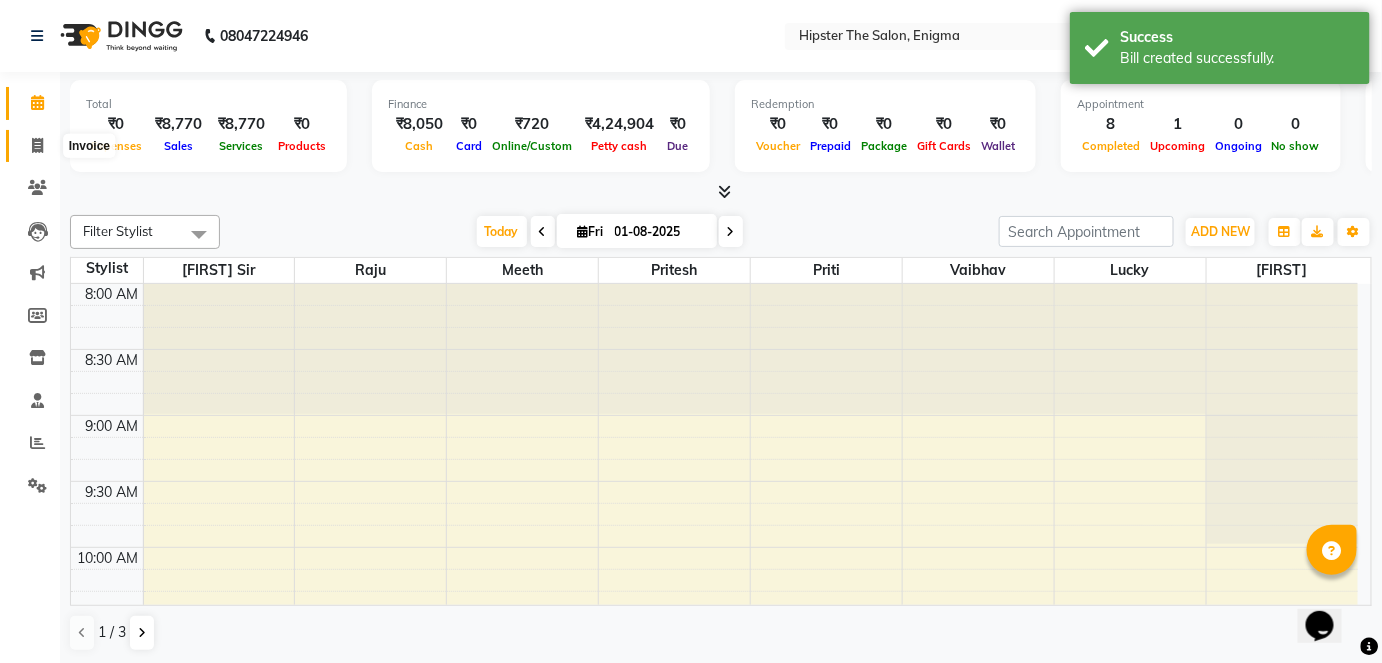 click 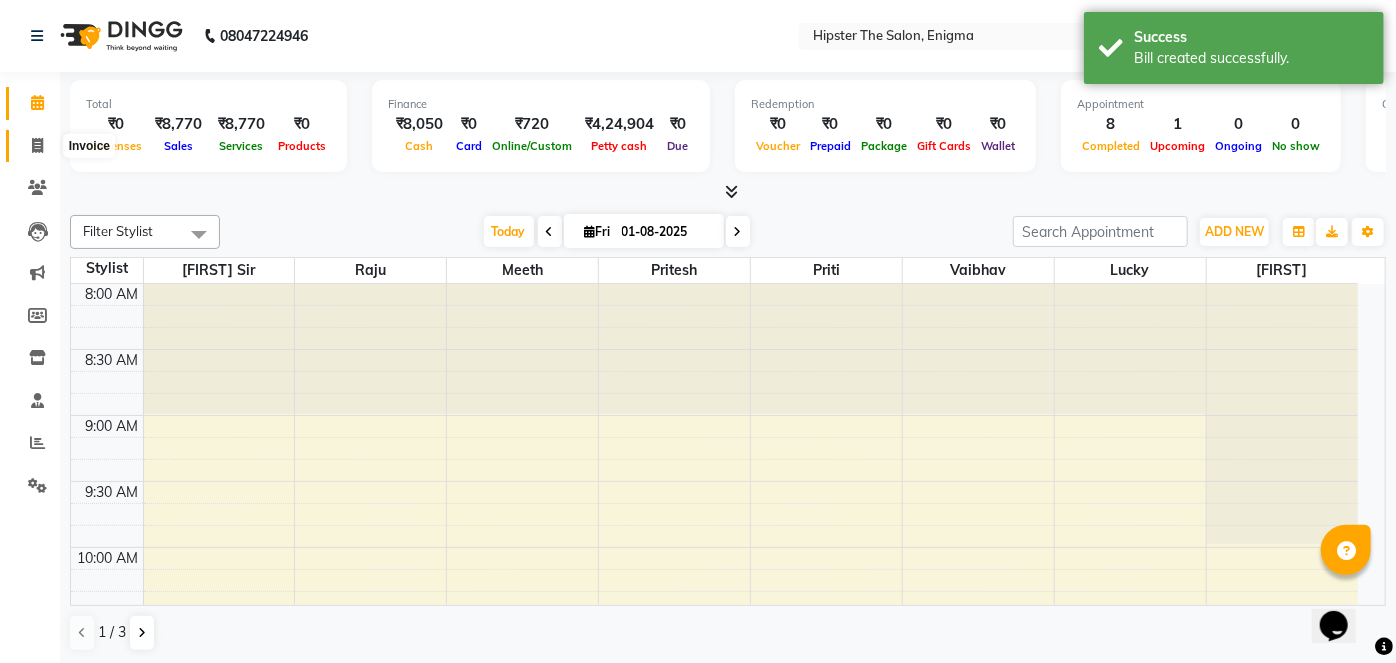 select on "4468" 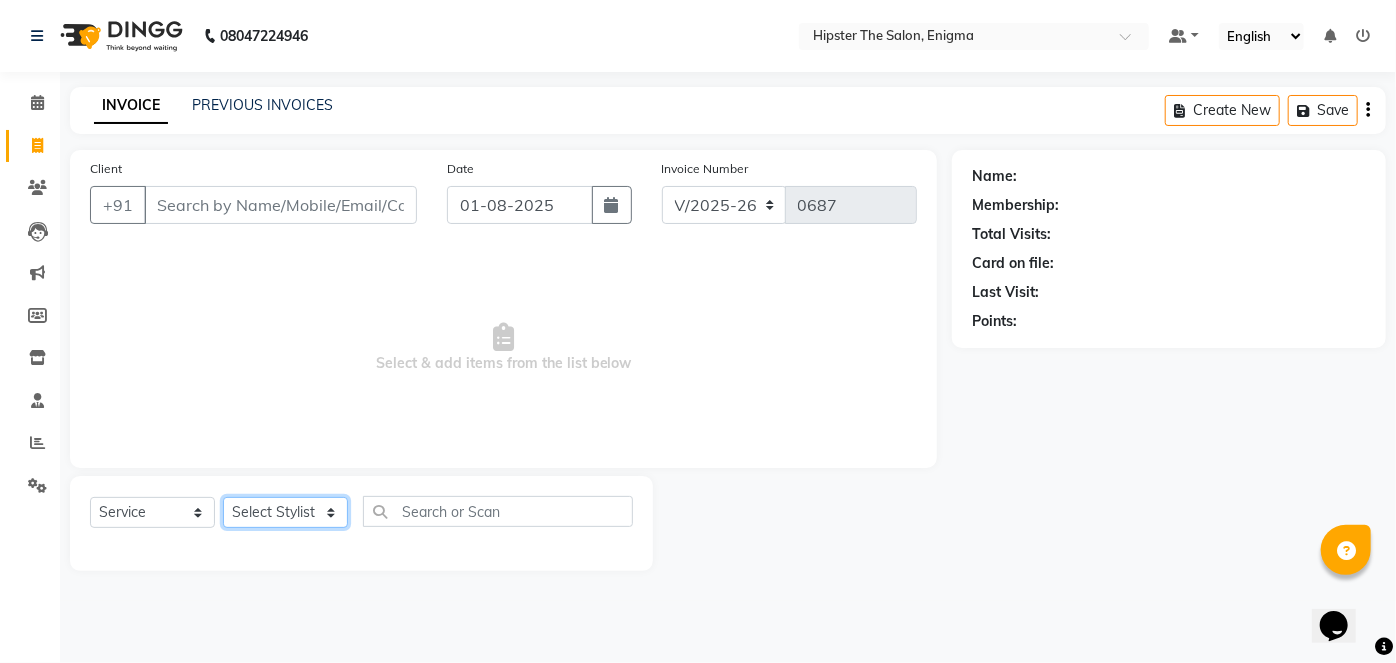 click on "Select Stylist Aishu Akansha anil arushi Ashik Bhavin sir iershad irene juli Lucky meeth Minaz poonam pritesh priti Raju rebecca Rekha rijvana saif SALMAN Saloni shweta vaibhav" 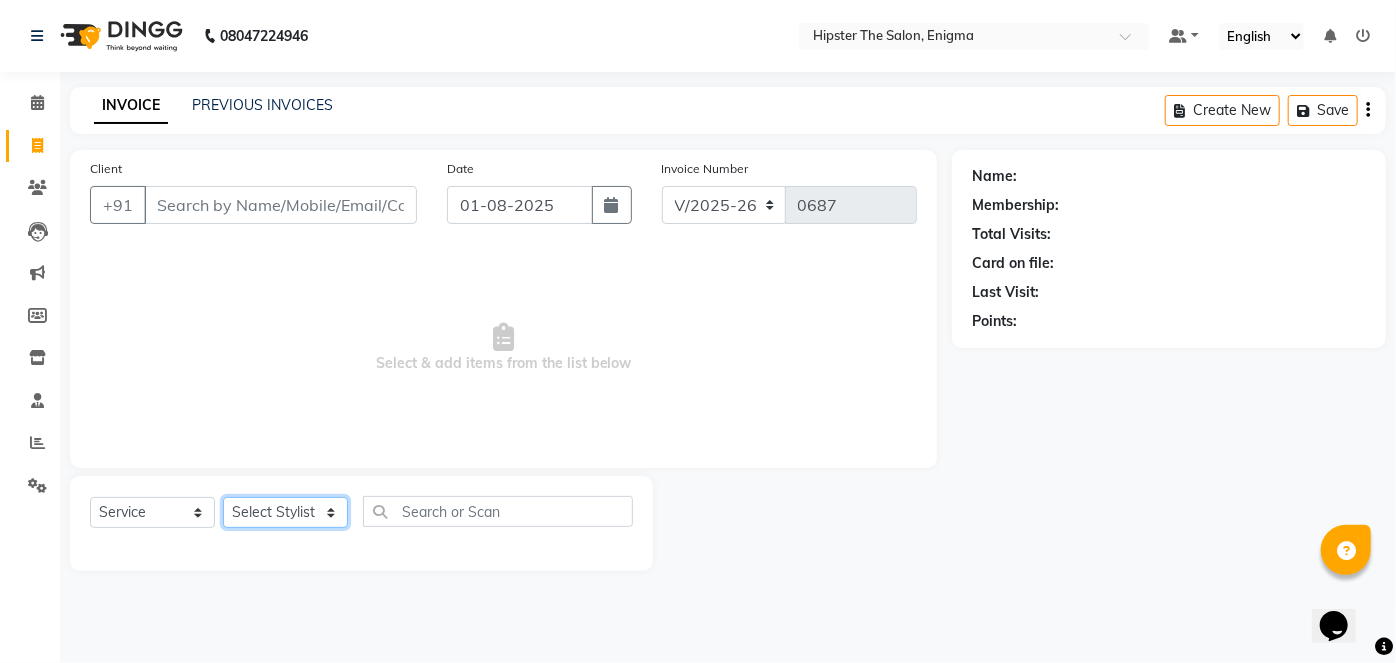 select on "85574" 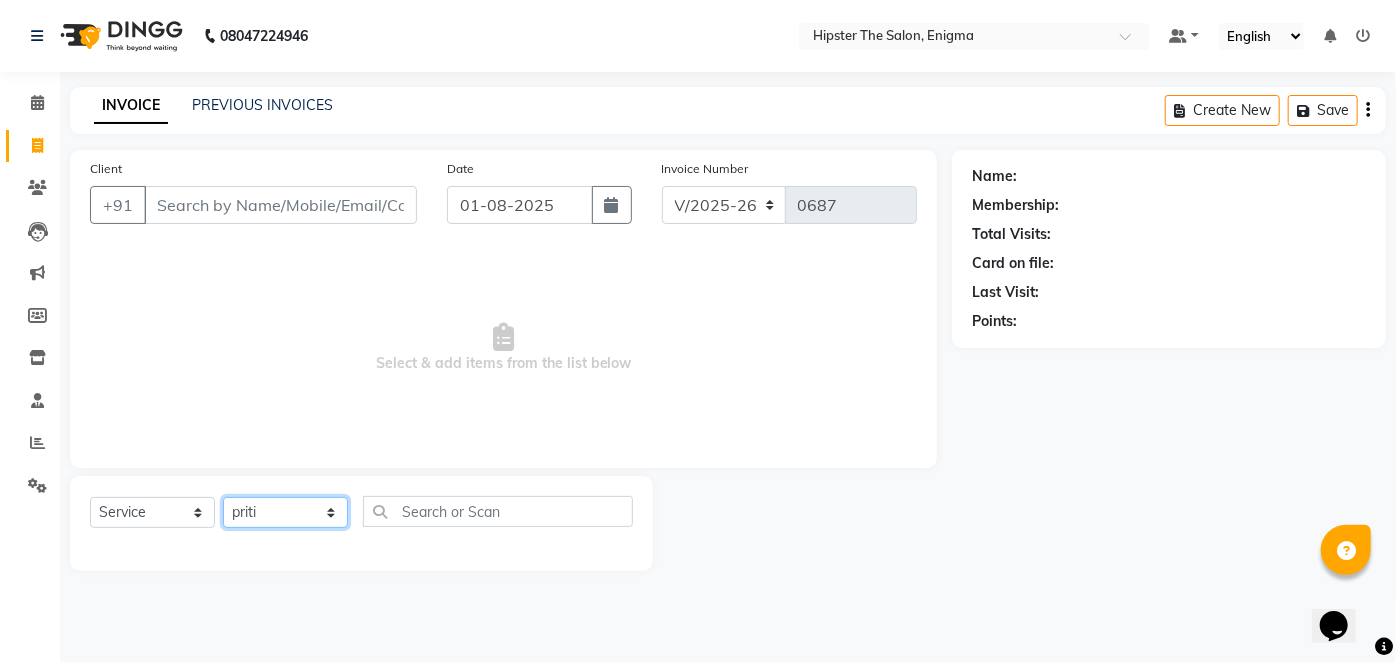 click on "Select Stylist Aishu Akansha anil arushi Ashik Bhavin sir iershad irene juli Lucky meeth Minaz poonam pritesh priti Raju rebecca Rekha rijvana saif SALMAN Saloni shweta vaibhav" 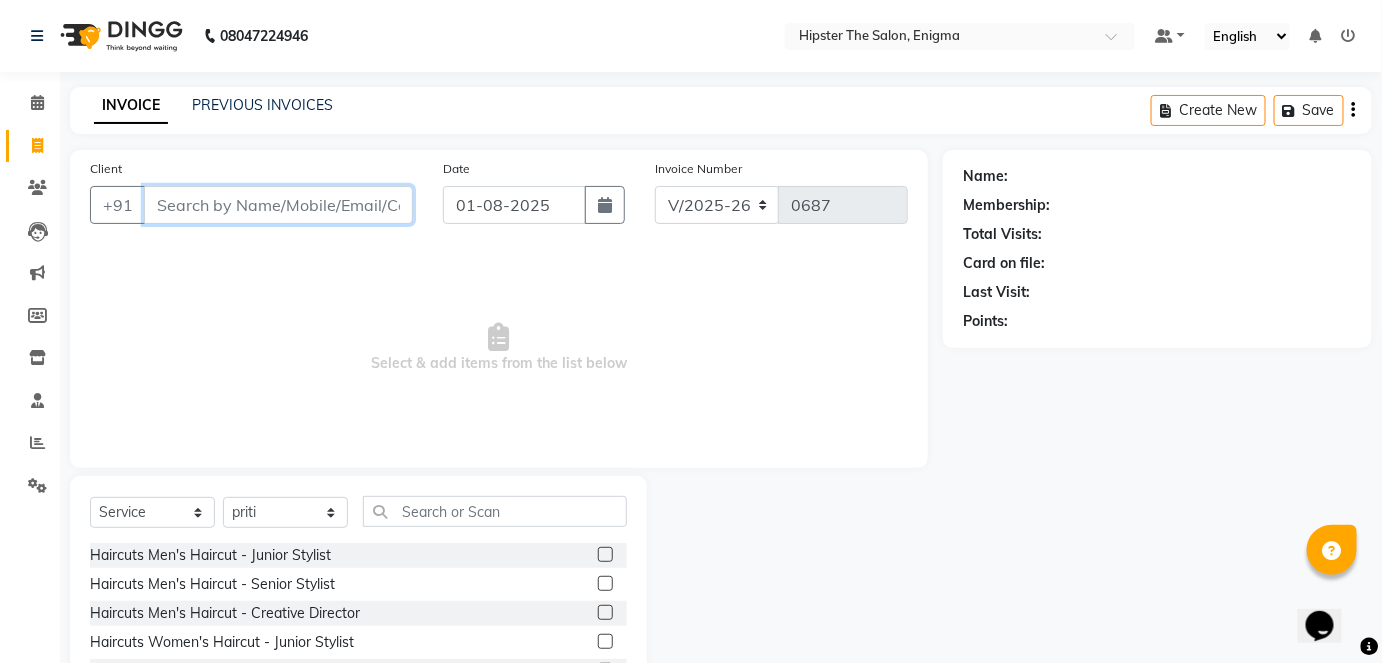 click on "Client" at bounding box center (278, 205) 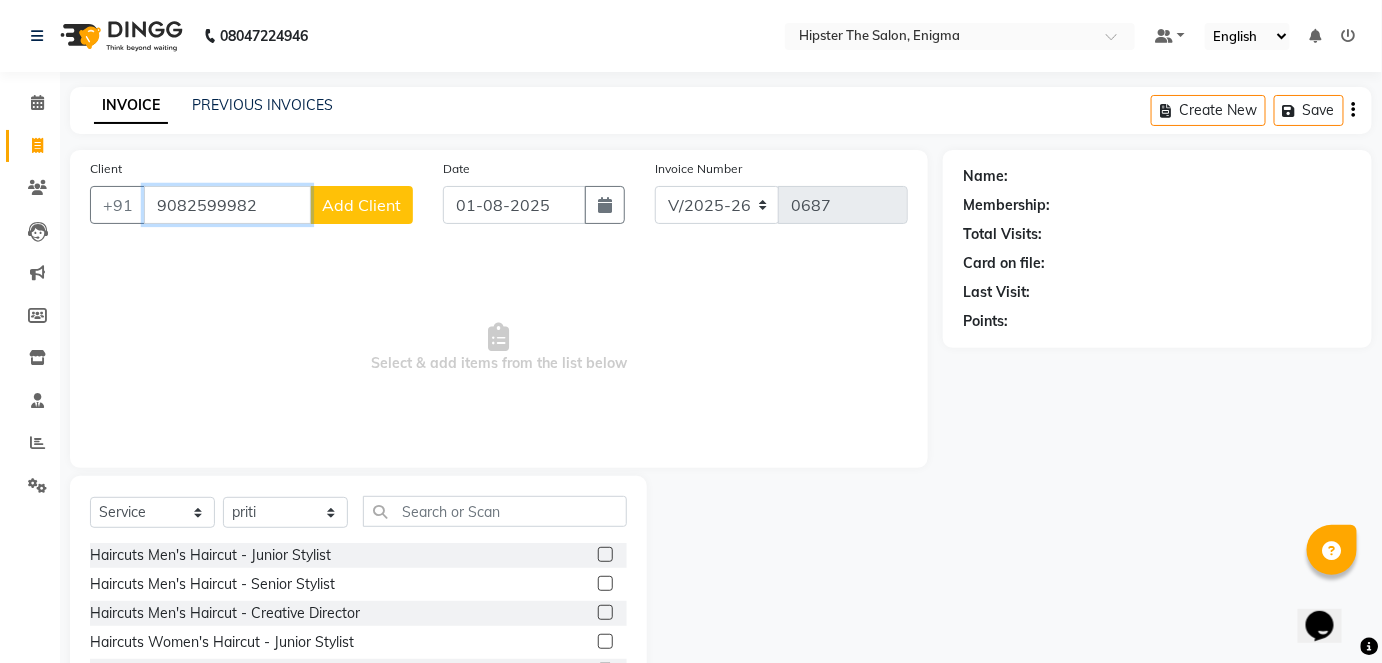 type on "9082599982" 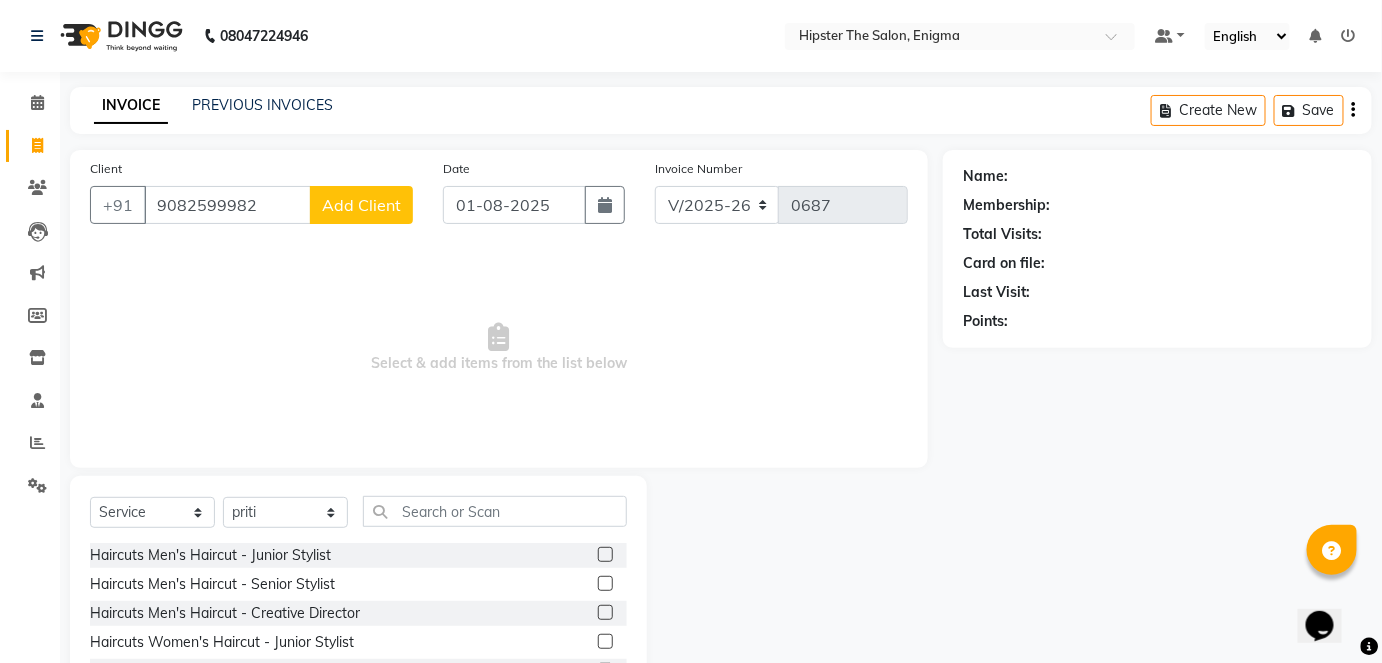 click on "Add Client" 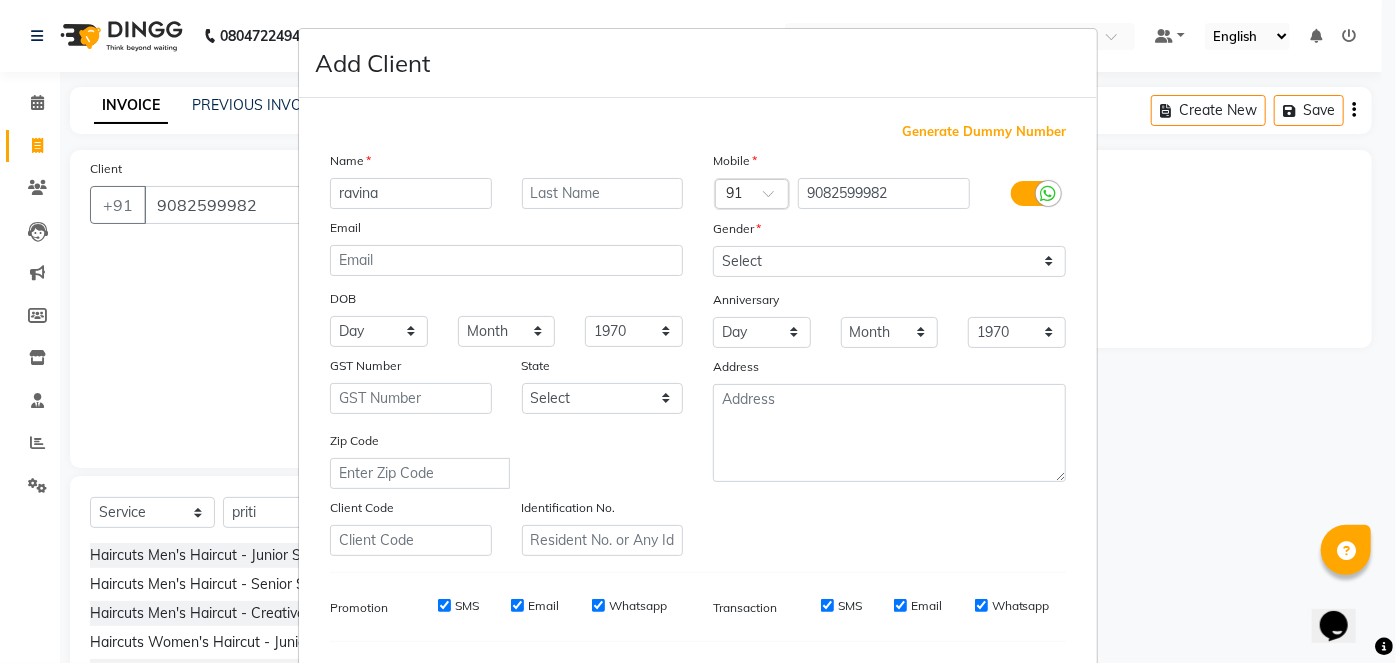 type on "ravina" 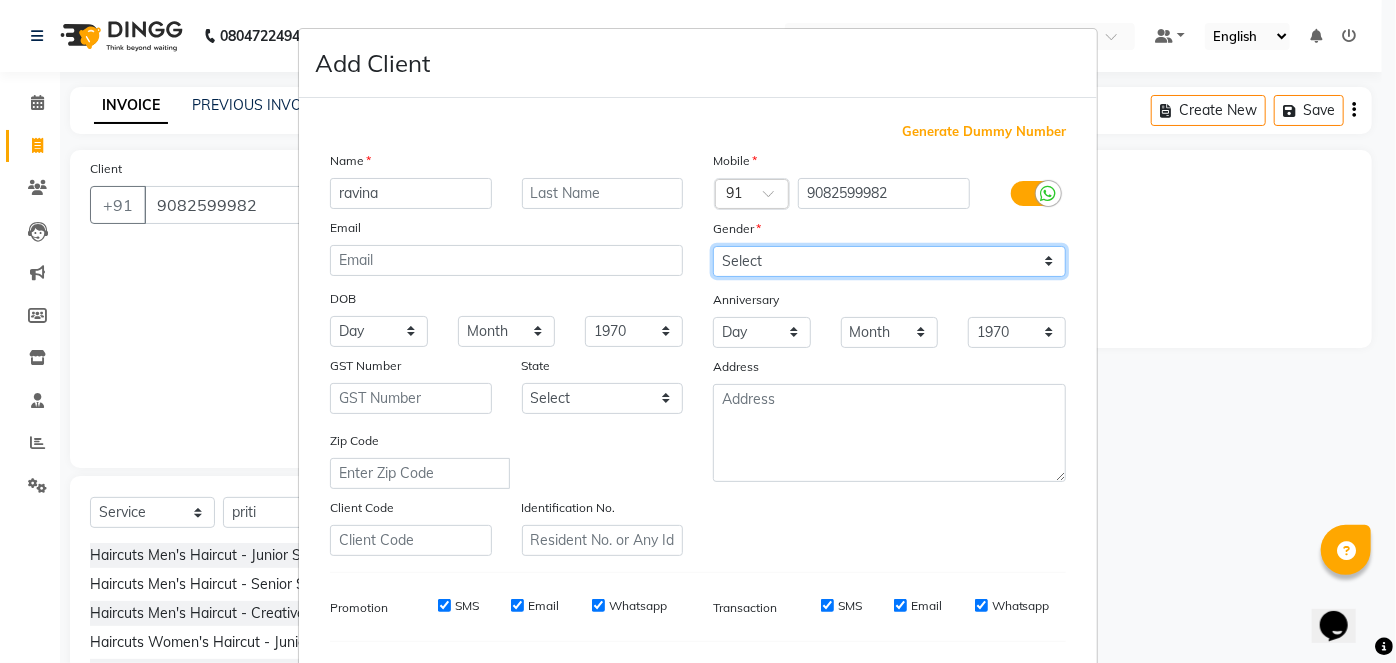 click on "Select Male Female Other Prefer Not To Say" at bounding box center [889, 261] 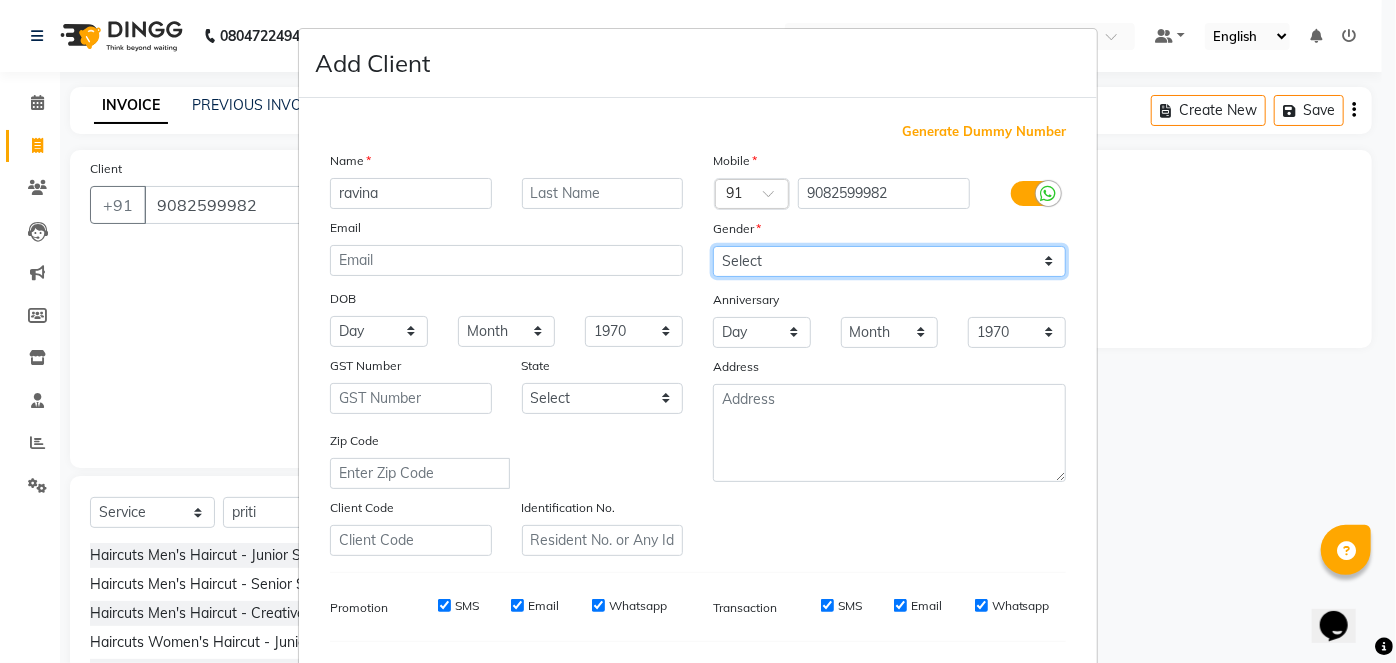 select on "female" 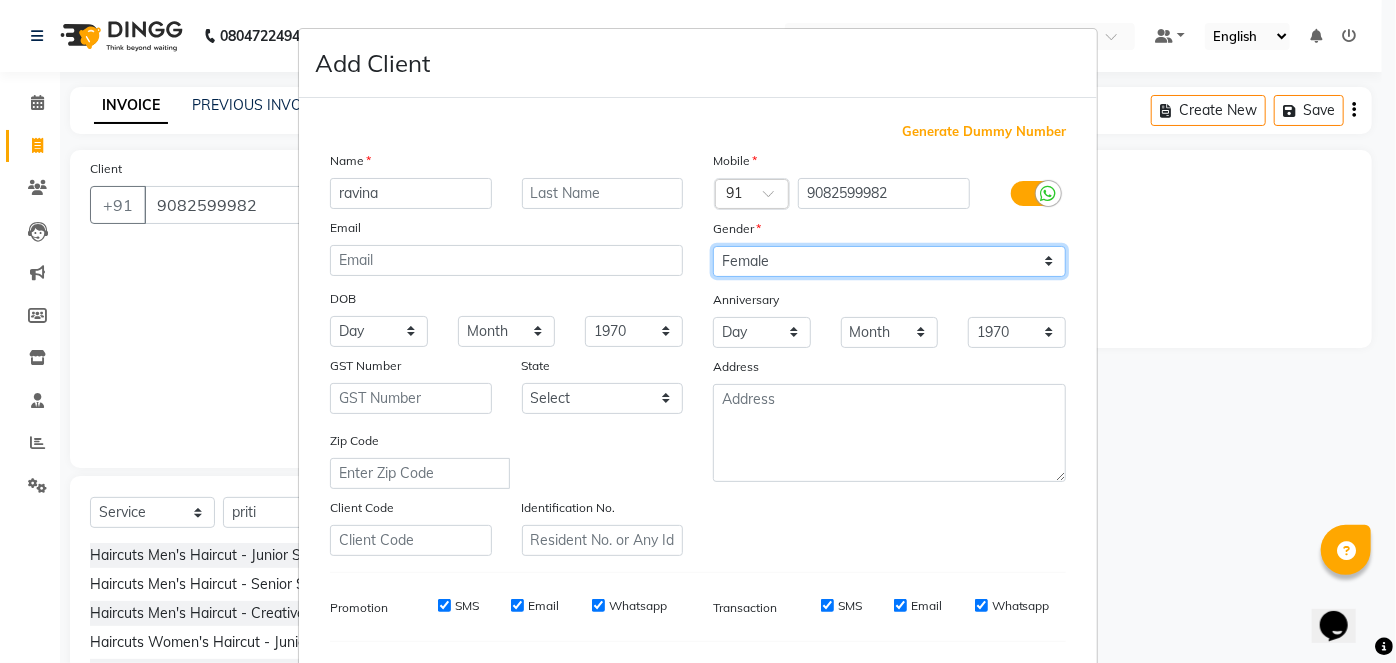 click on "Select Male Female Other Prefer Not To Say" at bounding box center [889, 261] 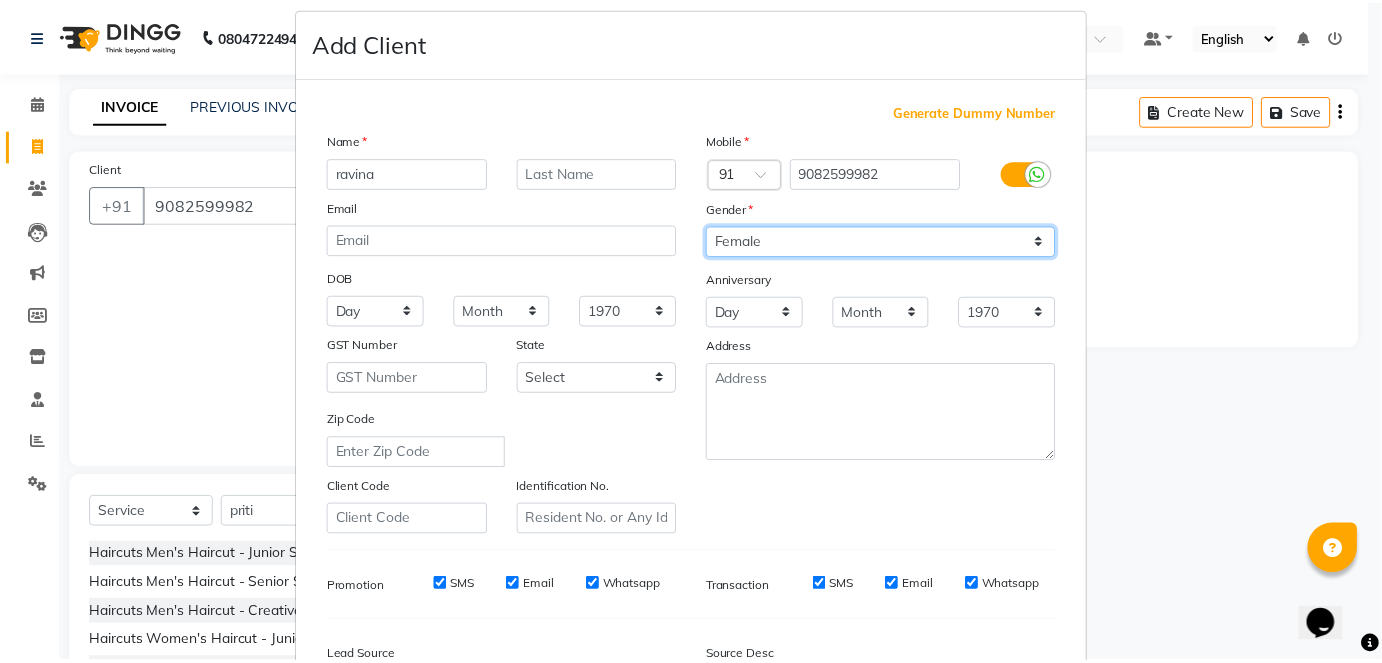 scroll, scrollTop: 258, scrollLeft: 0, axis: vertical 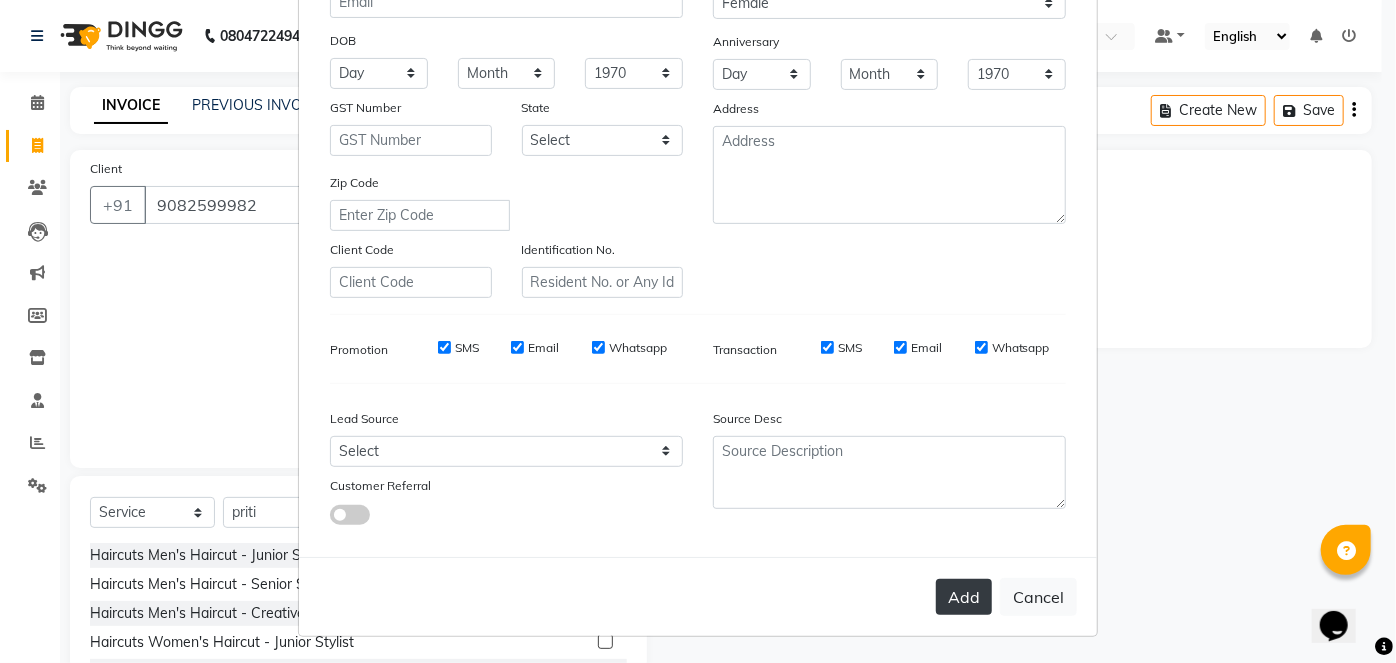click on "Add" at bounding box center [964, 597] 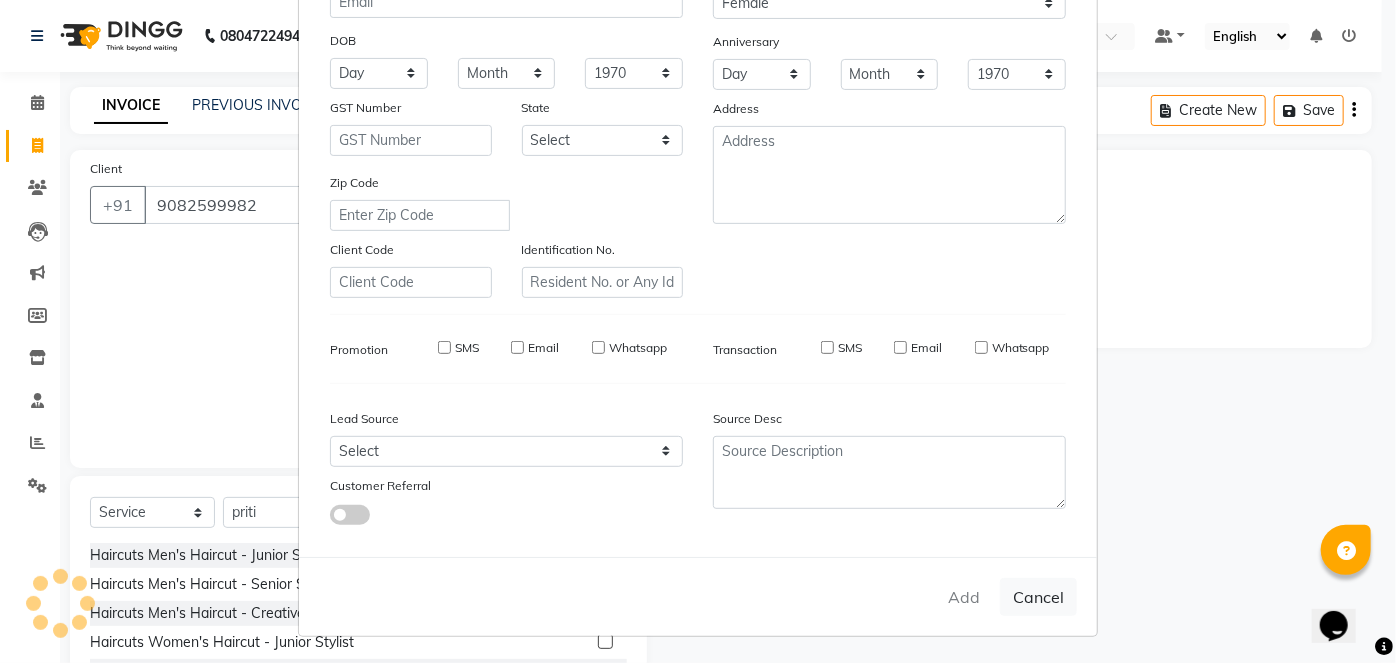type 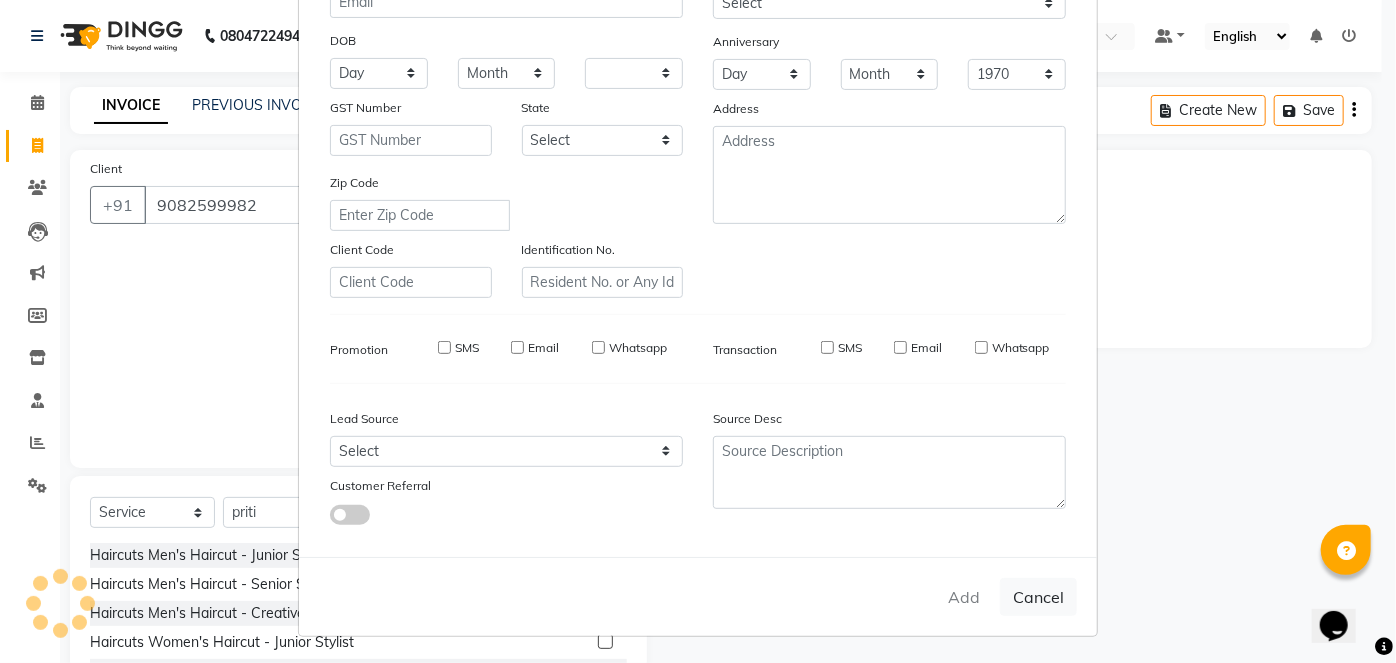 select 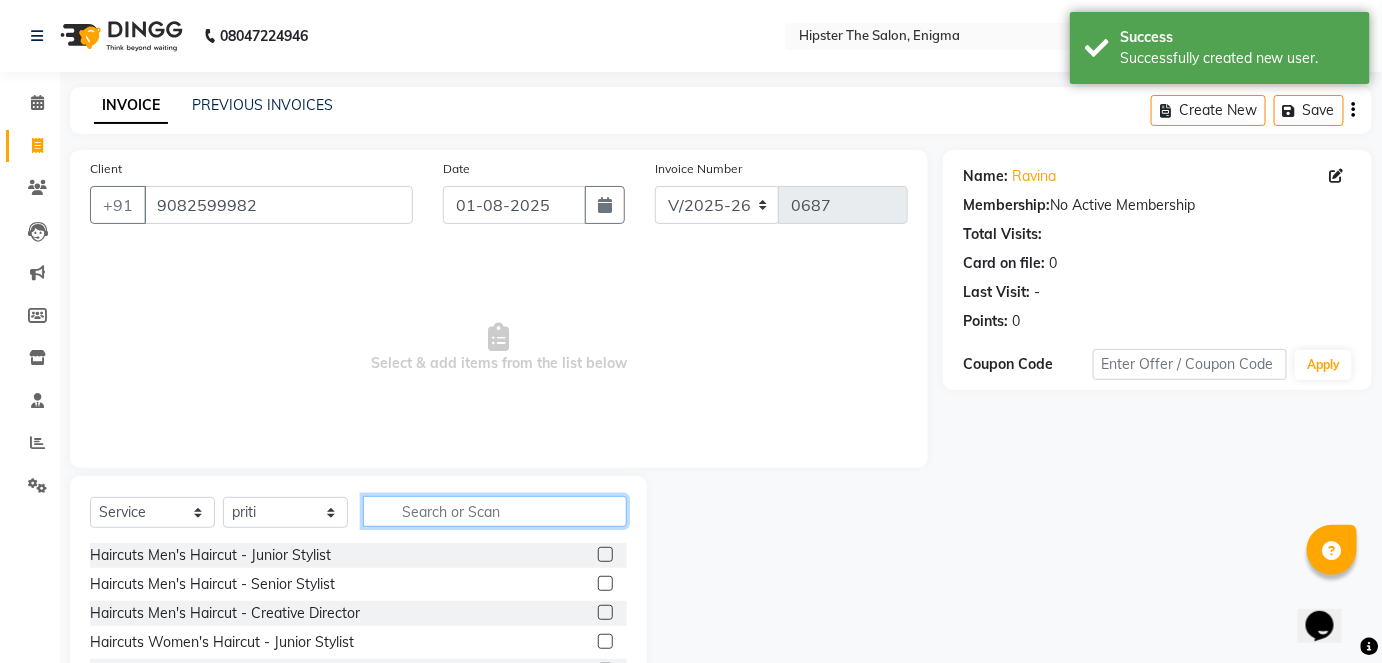 click 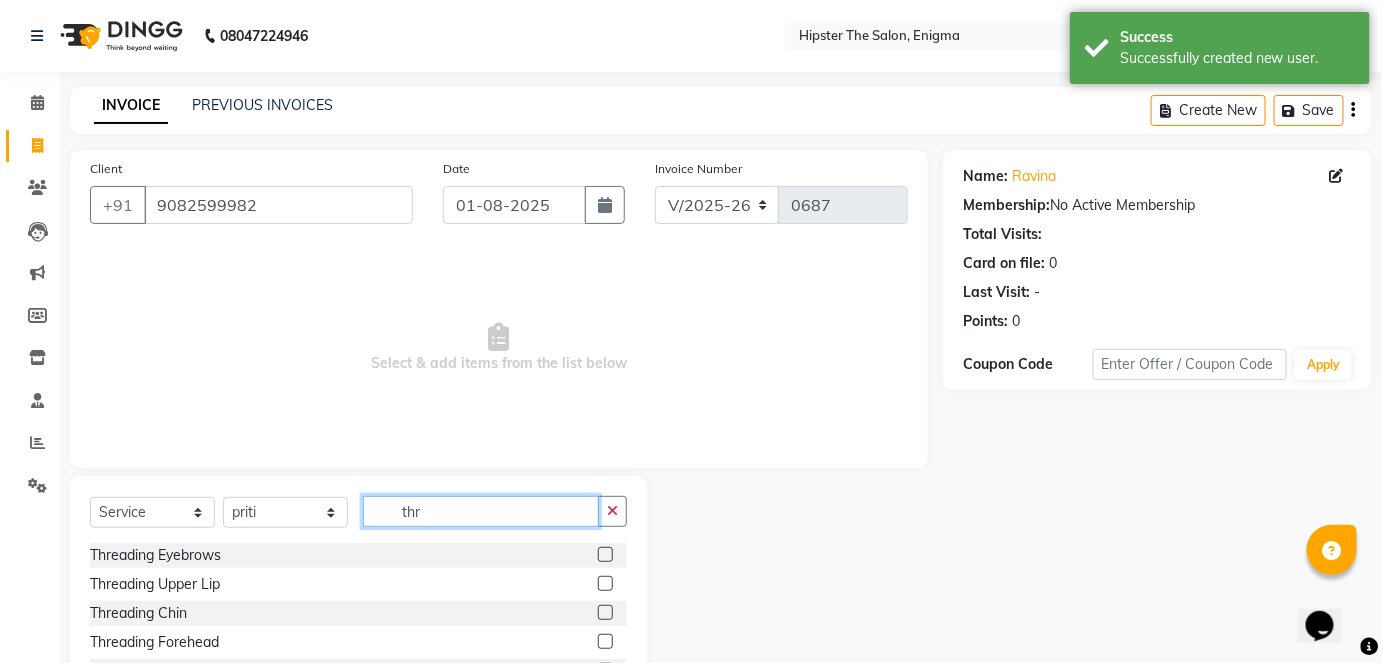 type on "thr" 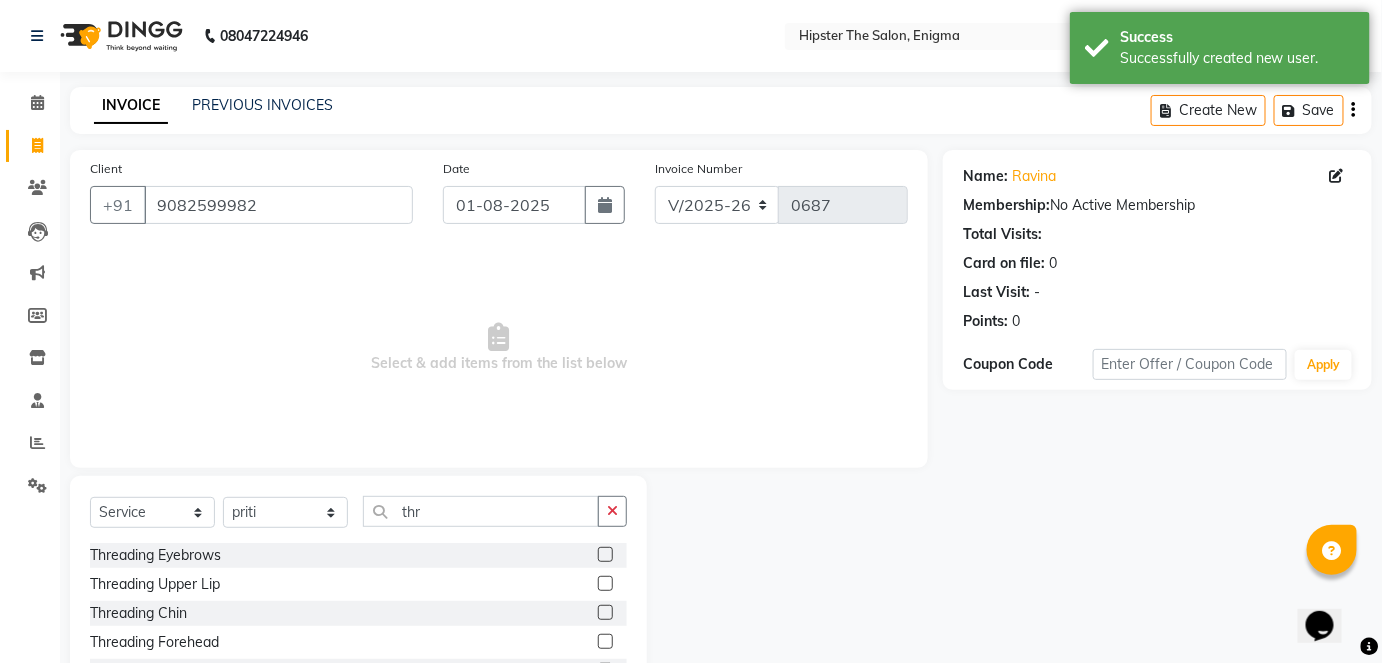 click 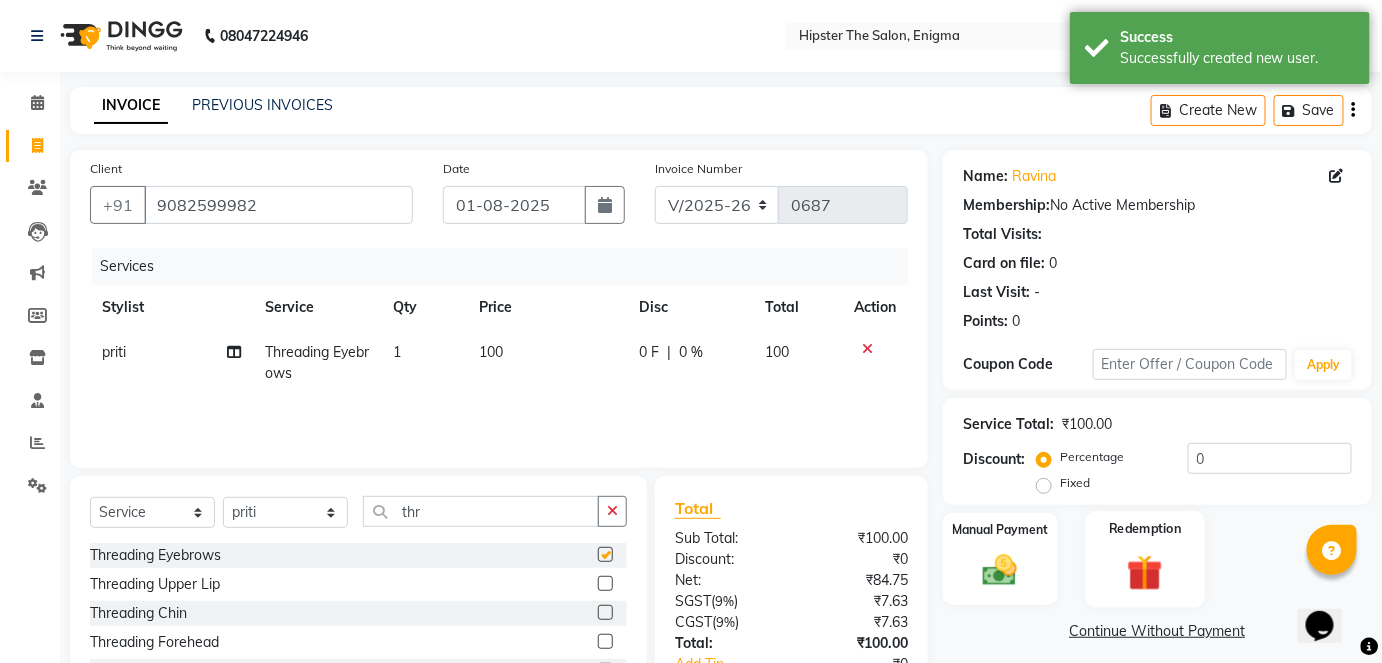 checkbox on "false" 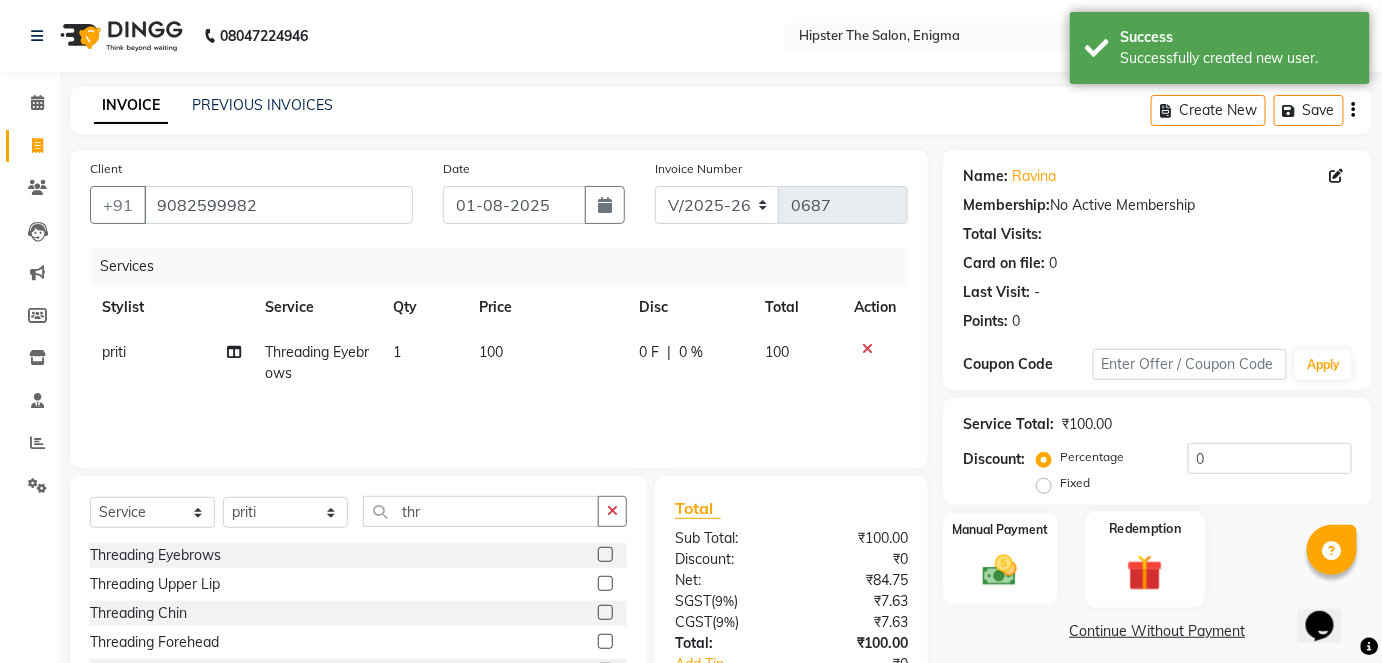scroll, scrollTop: 137, scrollLeft: 0, axis: vertical 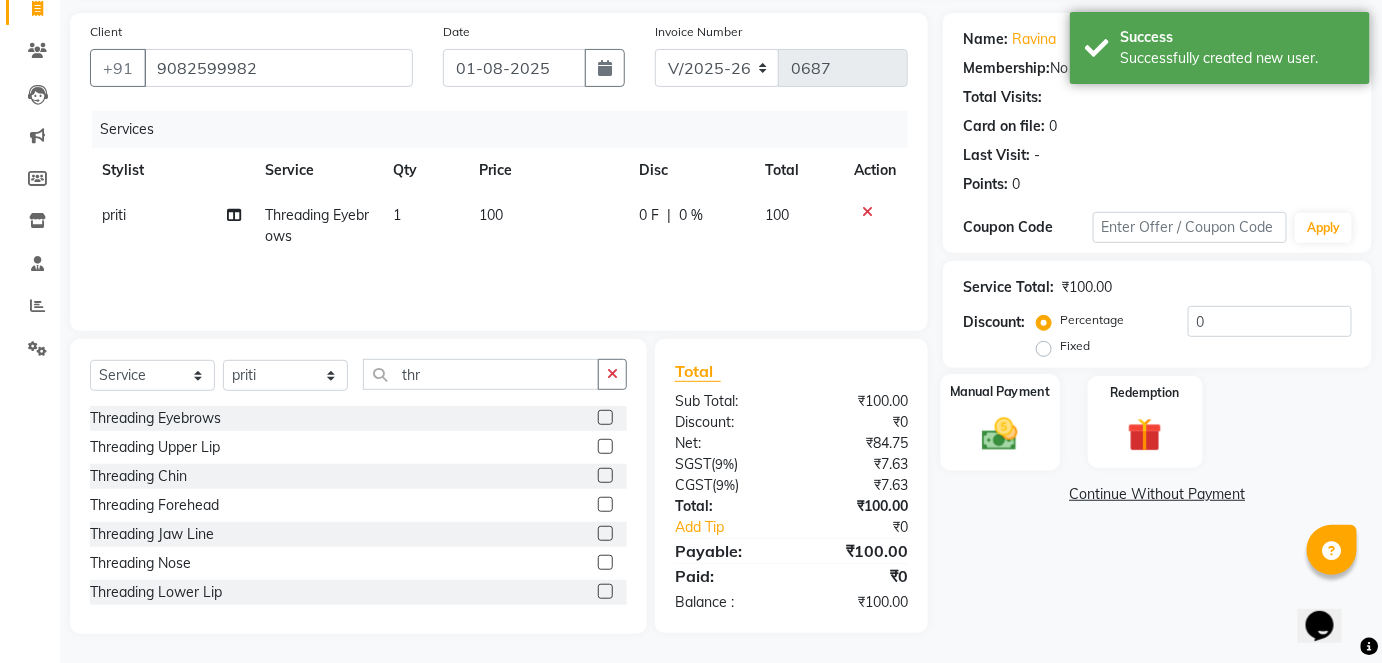 click 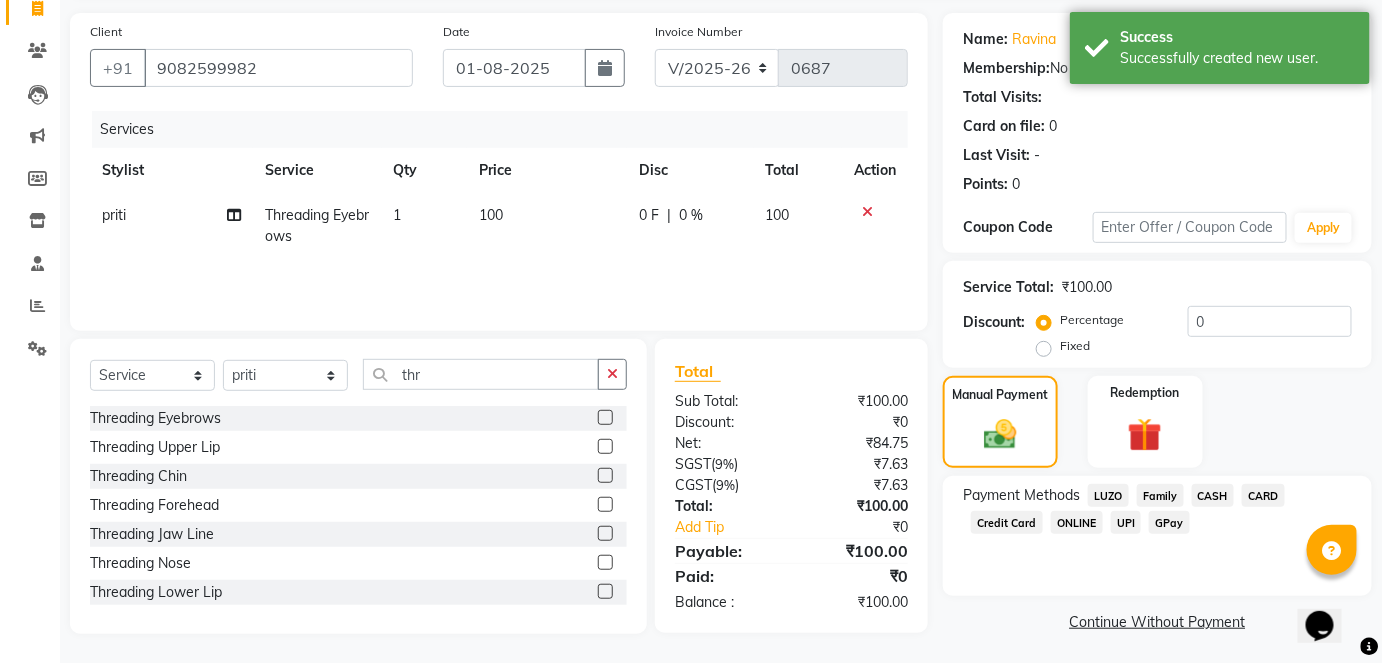 click on "GPay" 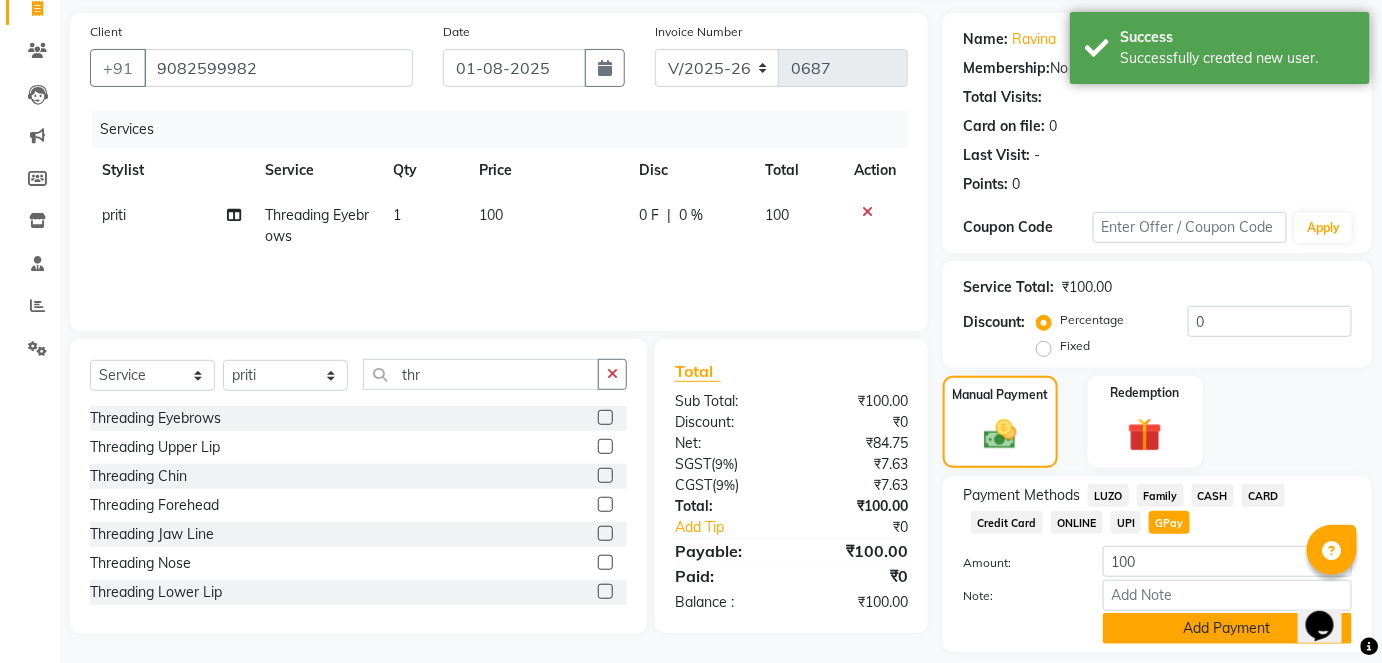 click on "Add Payment" 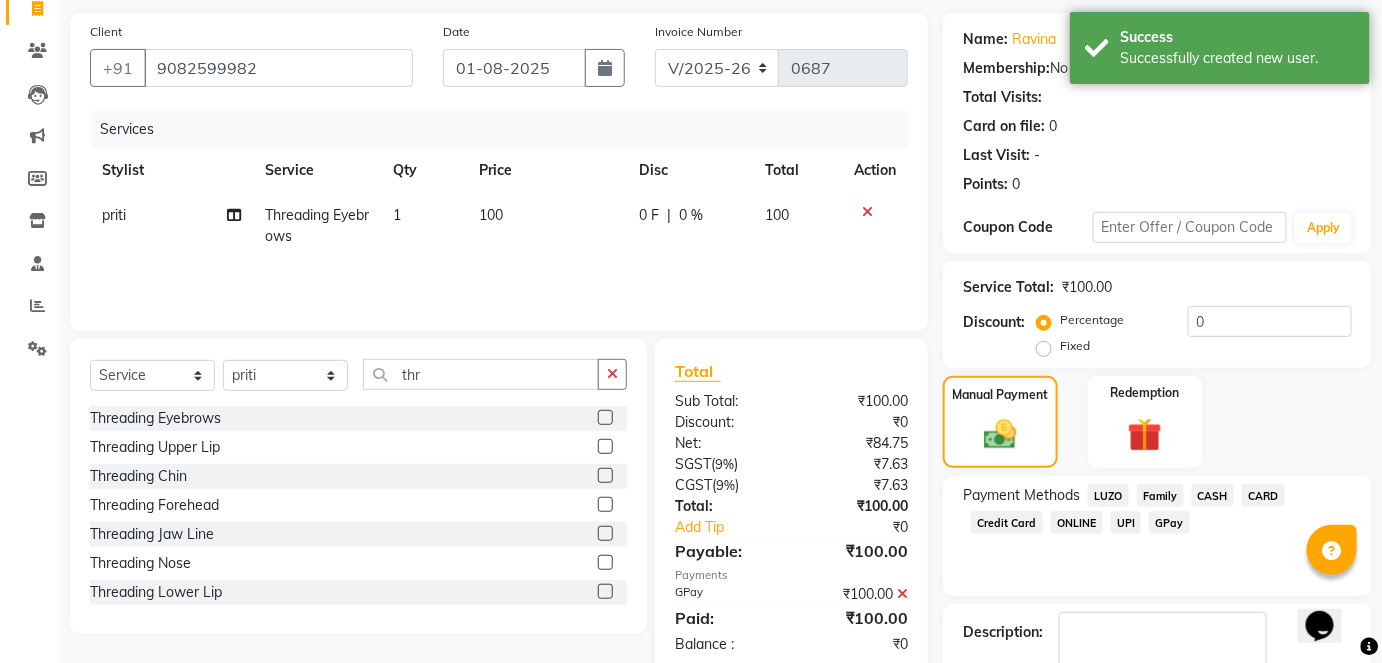 scroll, scrollTop: 252, scrollLeft: 0, axis: vertical 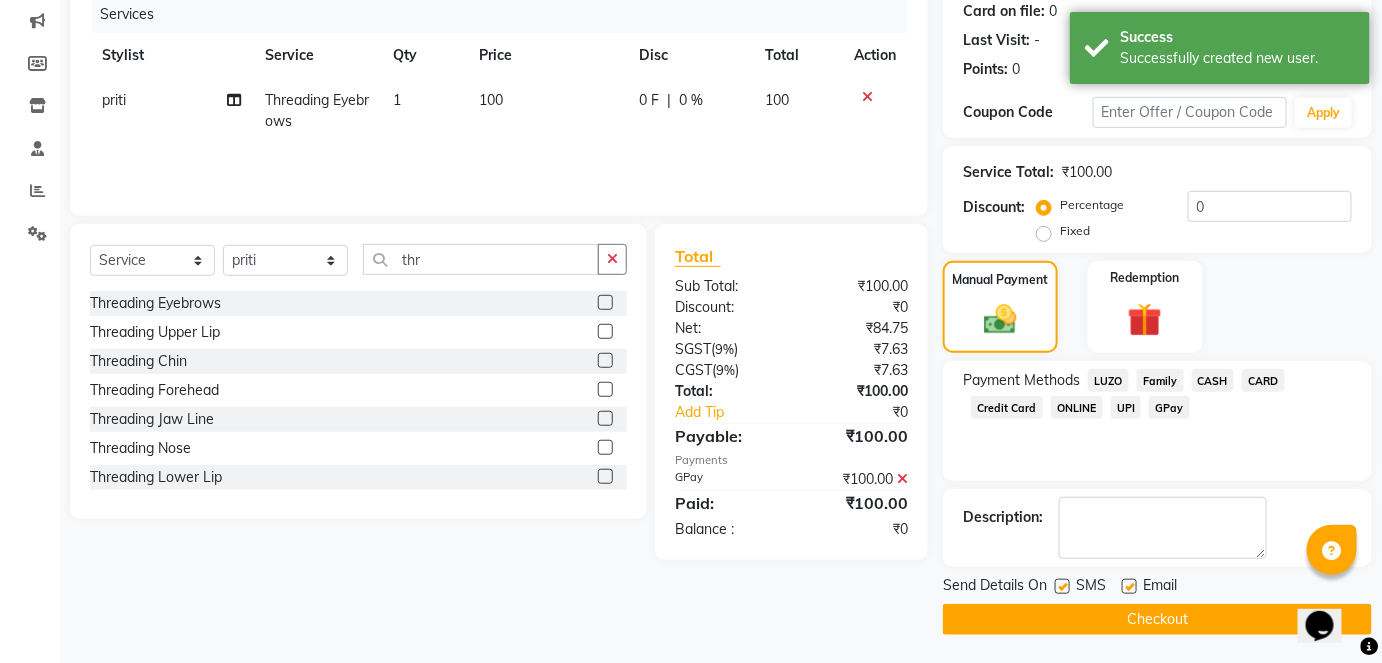 click on "Checkout" 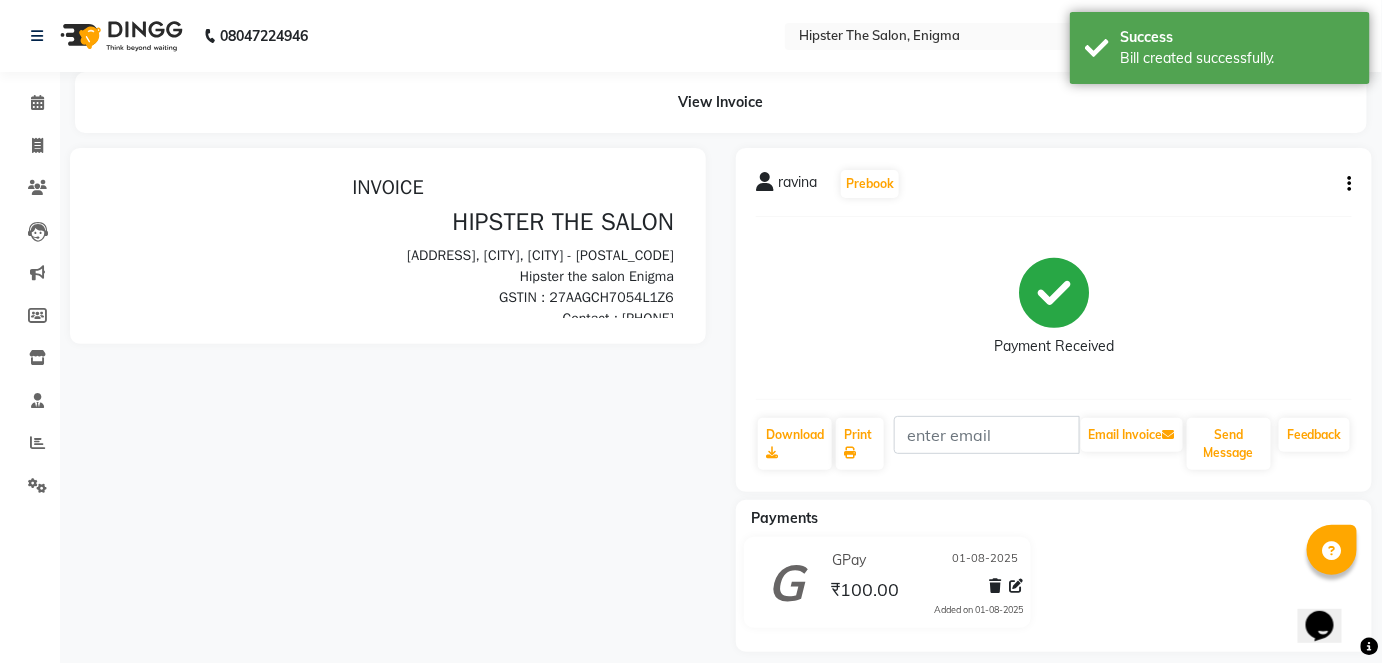 scroll, scrollTop: 0, scrollLeft: 0, axis: both 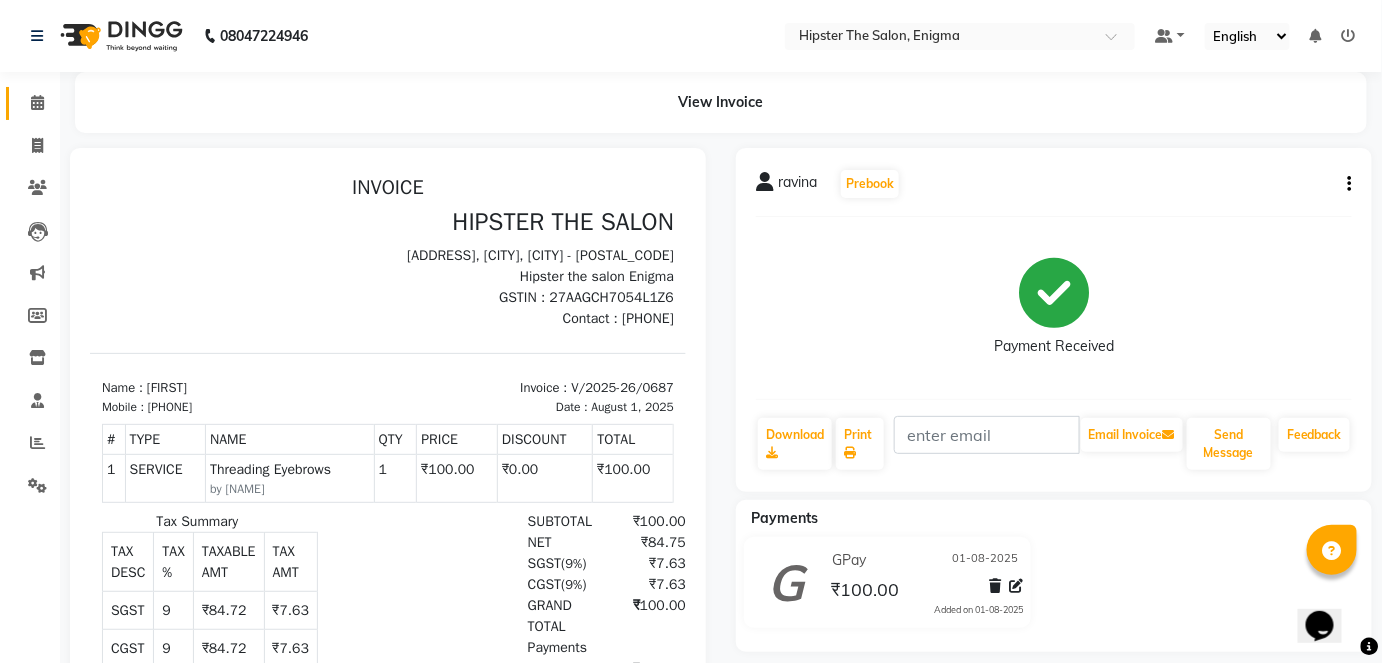 click on "Calendar" 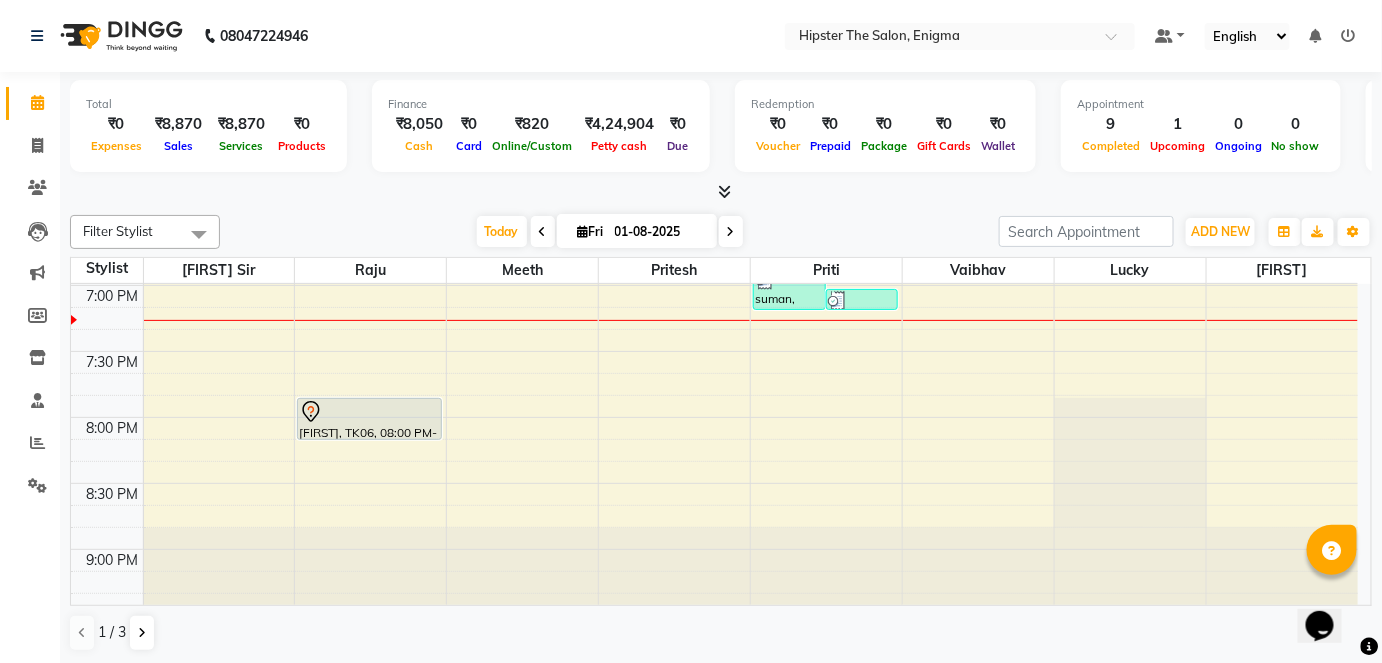 scroll, scrollTop: 1502, scrollLeft: 0, axis: vertical 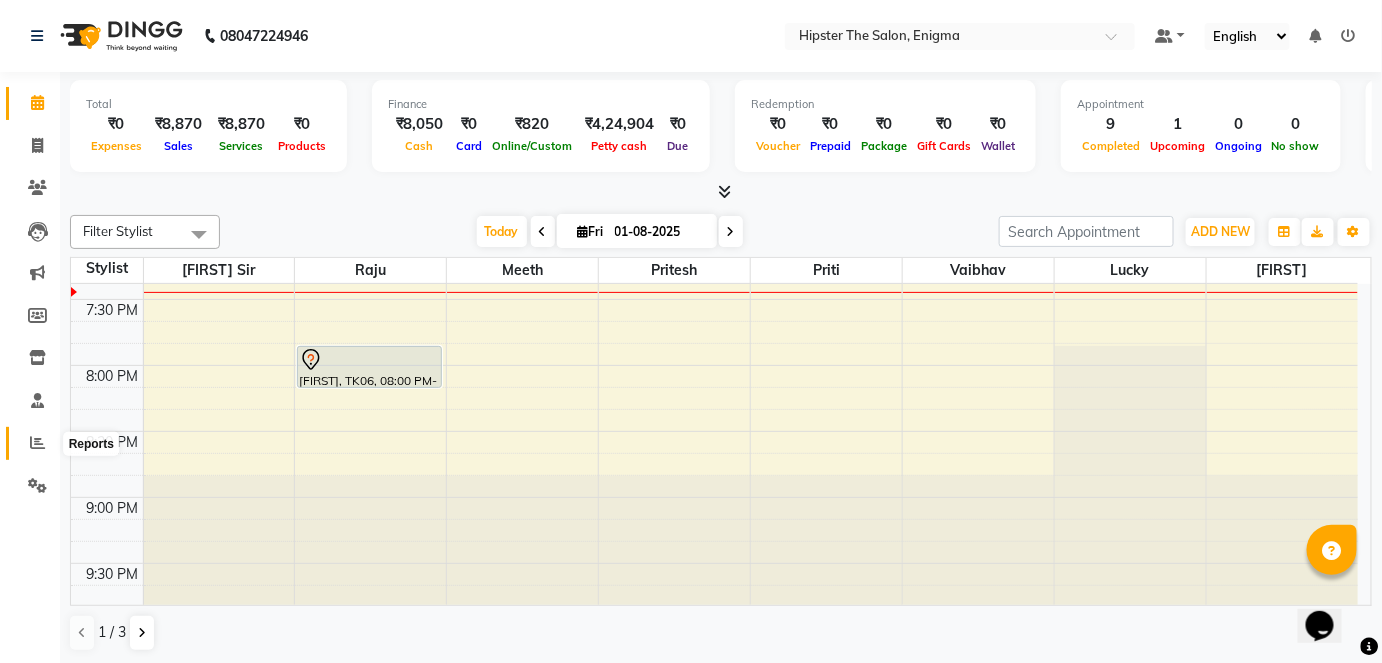 click 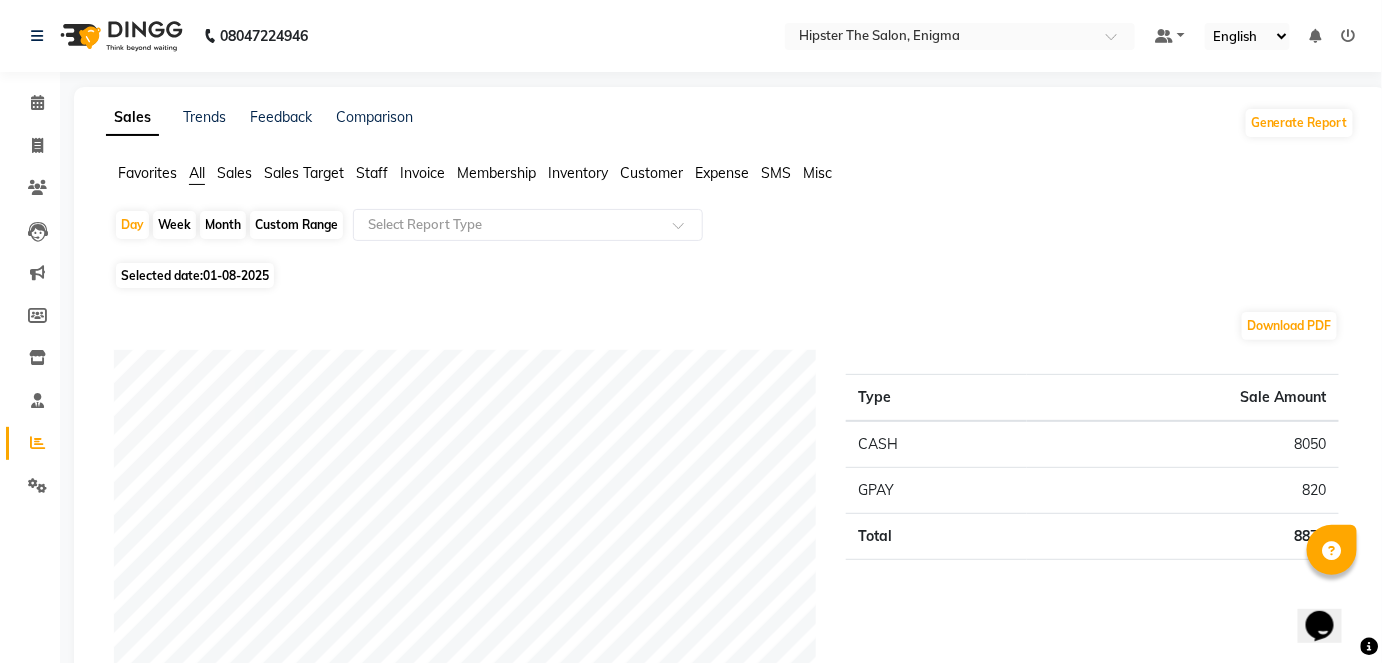 click on "Custom Range" 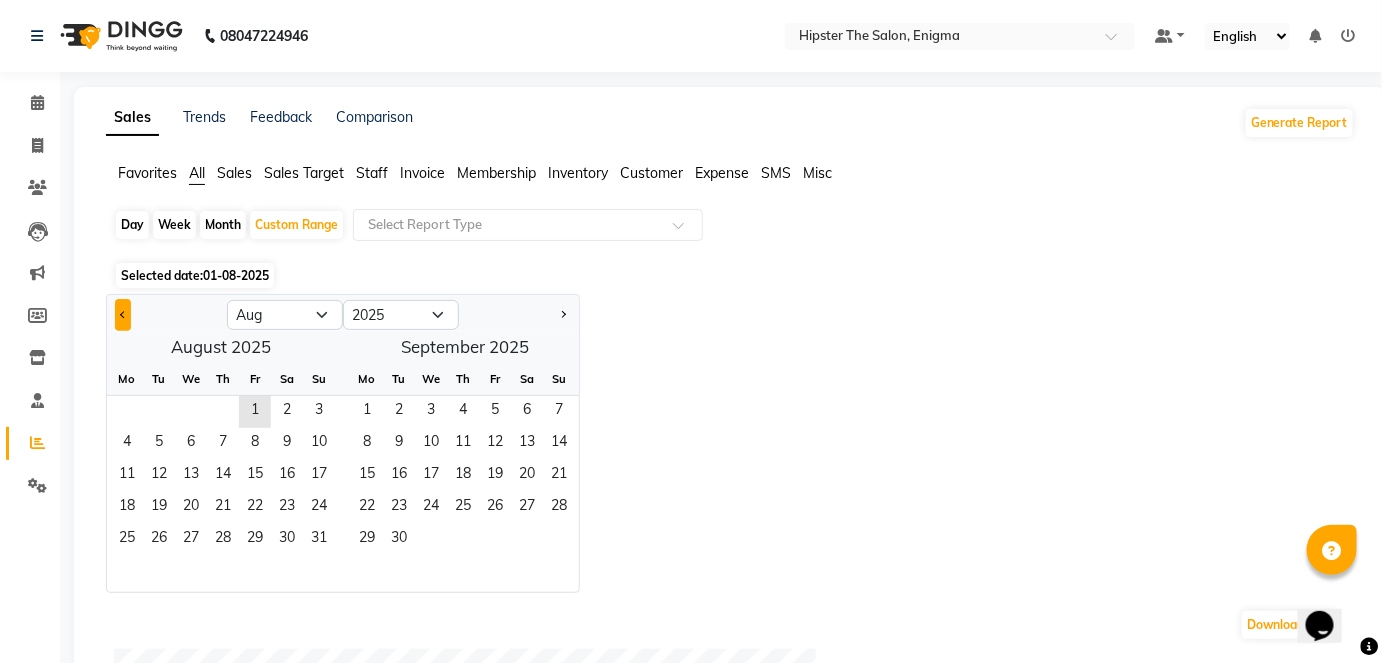 click 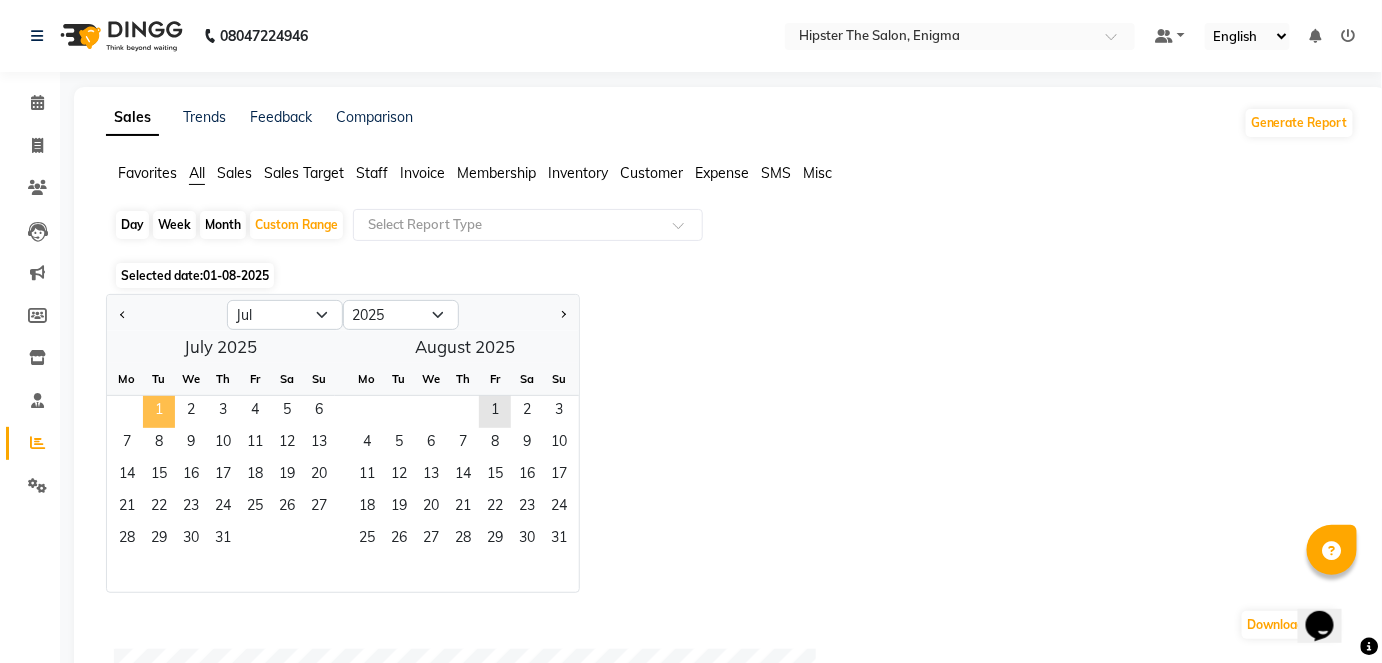 click on "1" 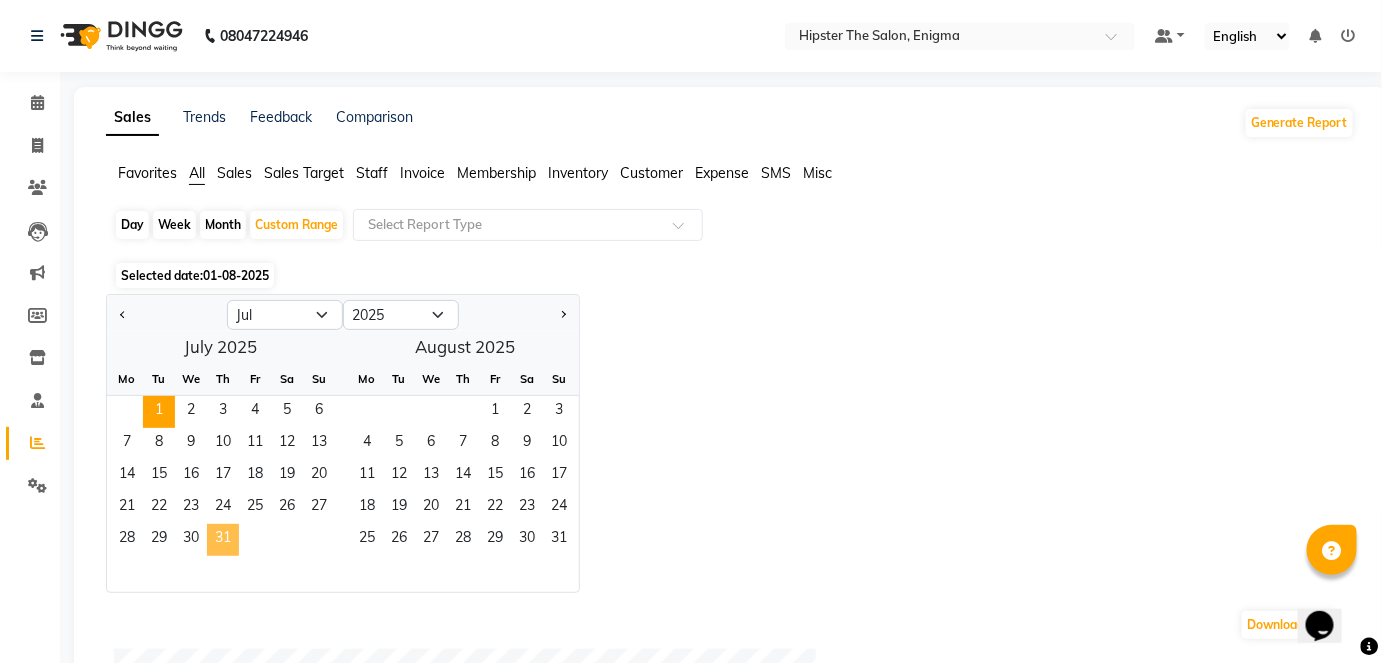click on "31" 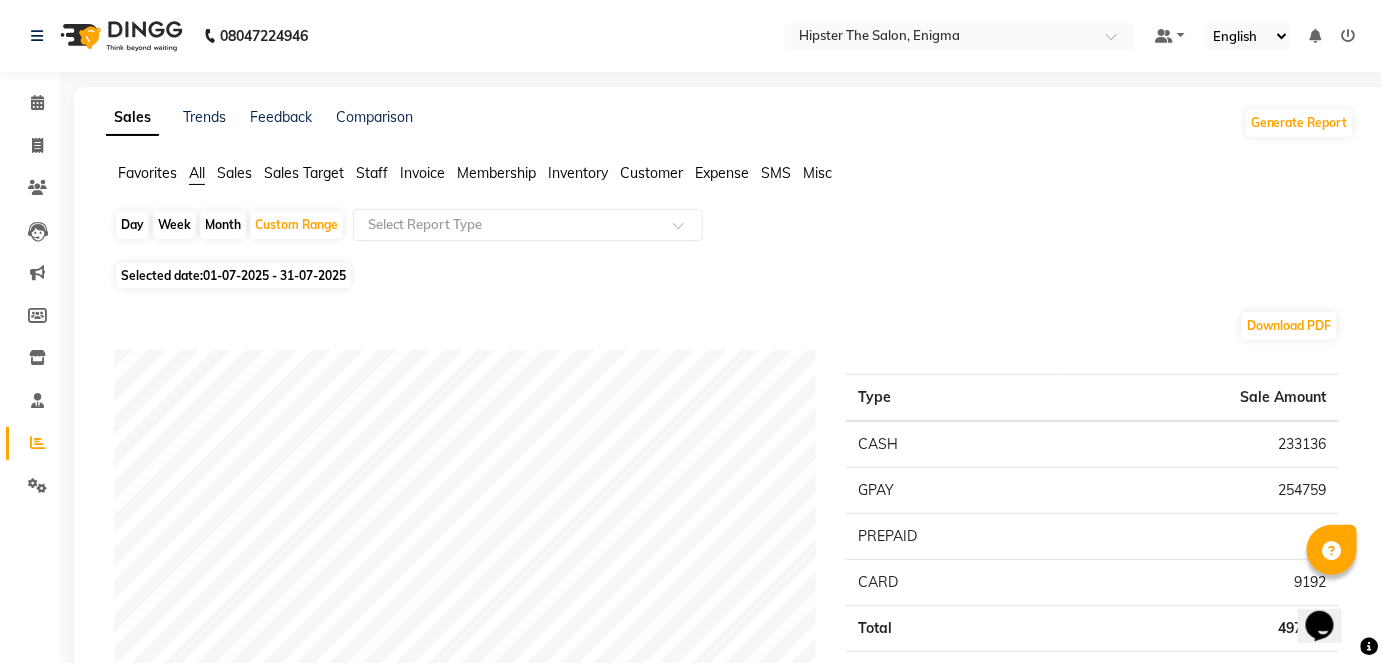 click on "Staff" 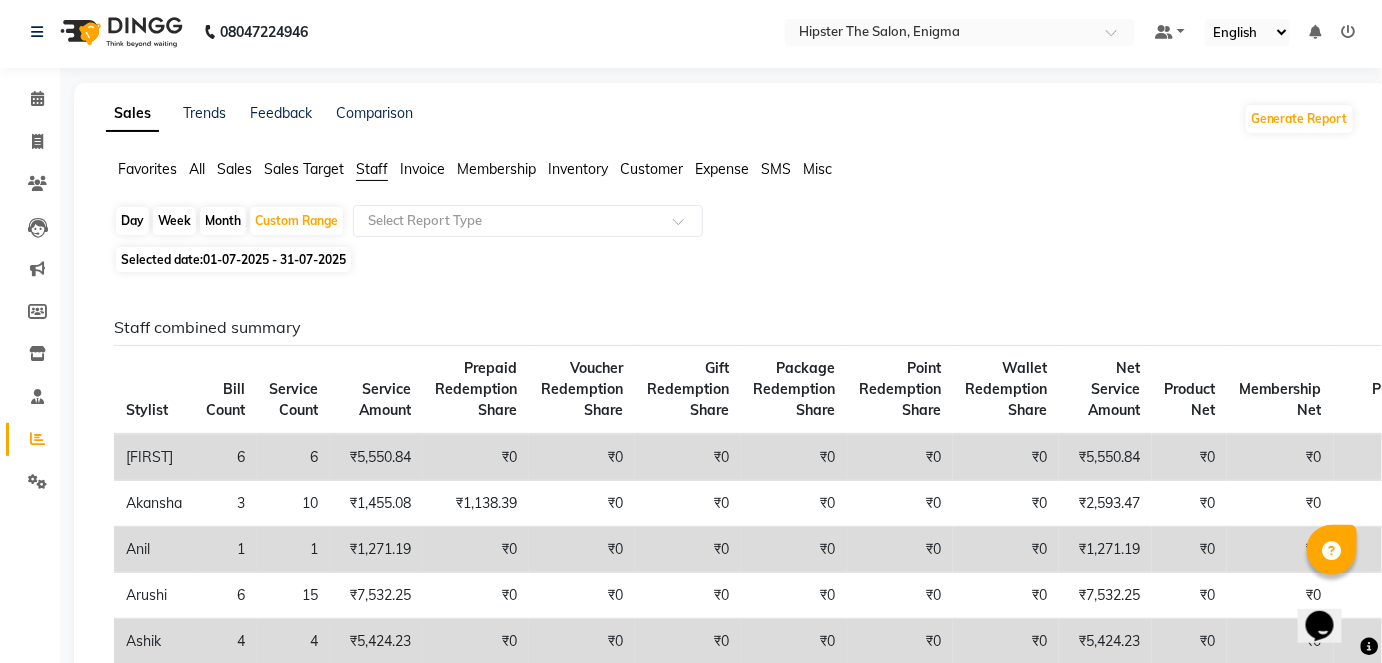 scroll, scrollTop: 0, scrollLeft: 0, axis: both 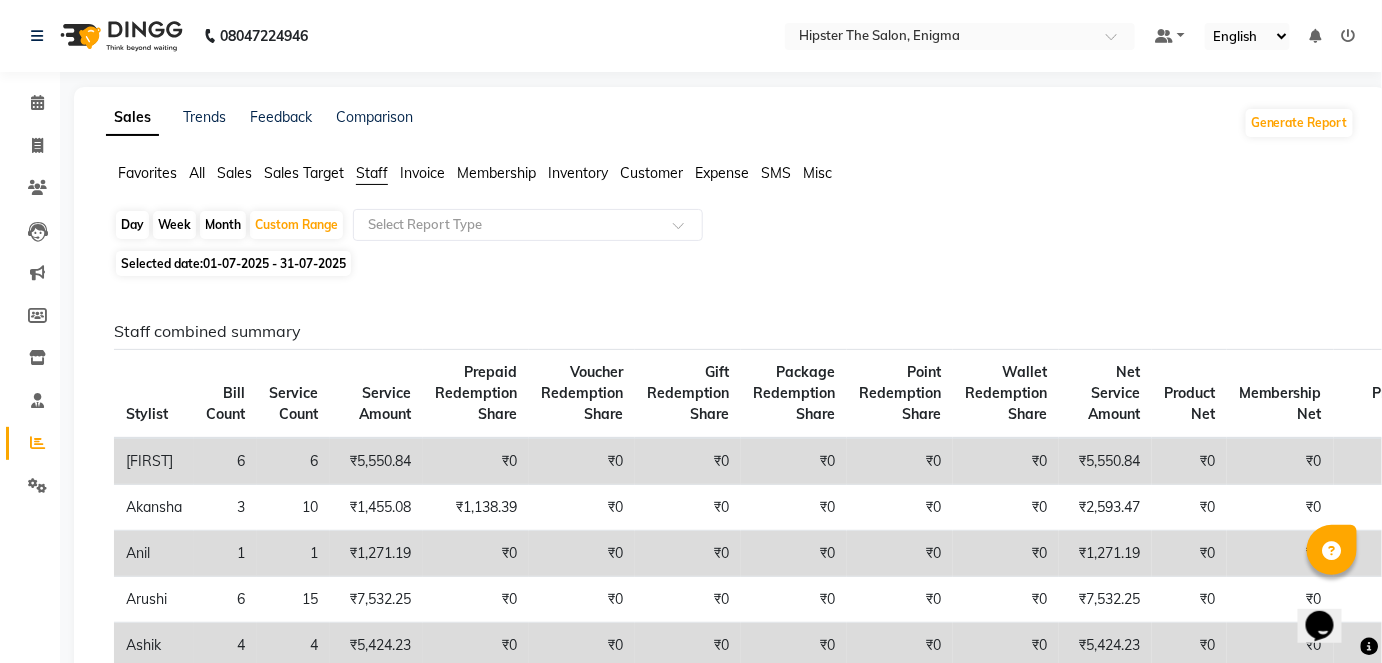 click on "All" 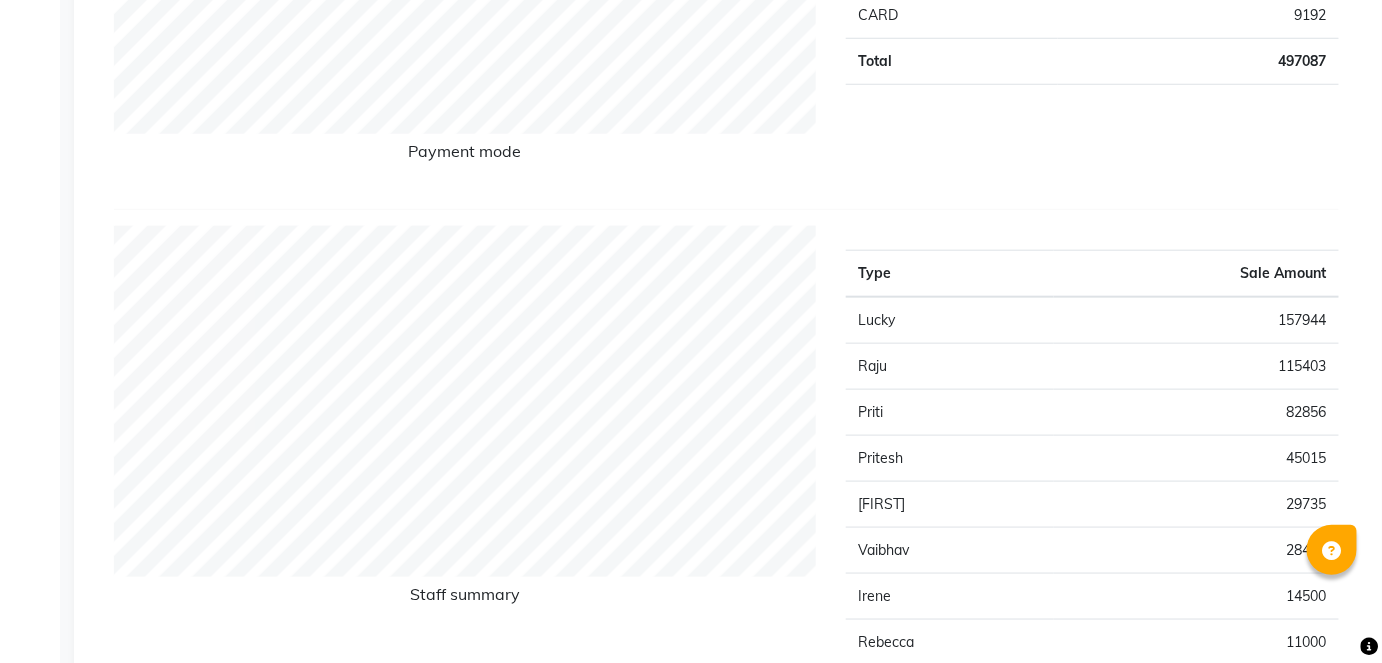scroll, scrollTop: 0, scrollLeft: 0, axis: both 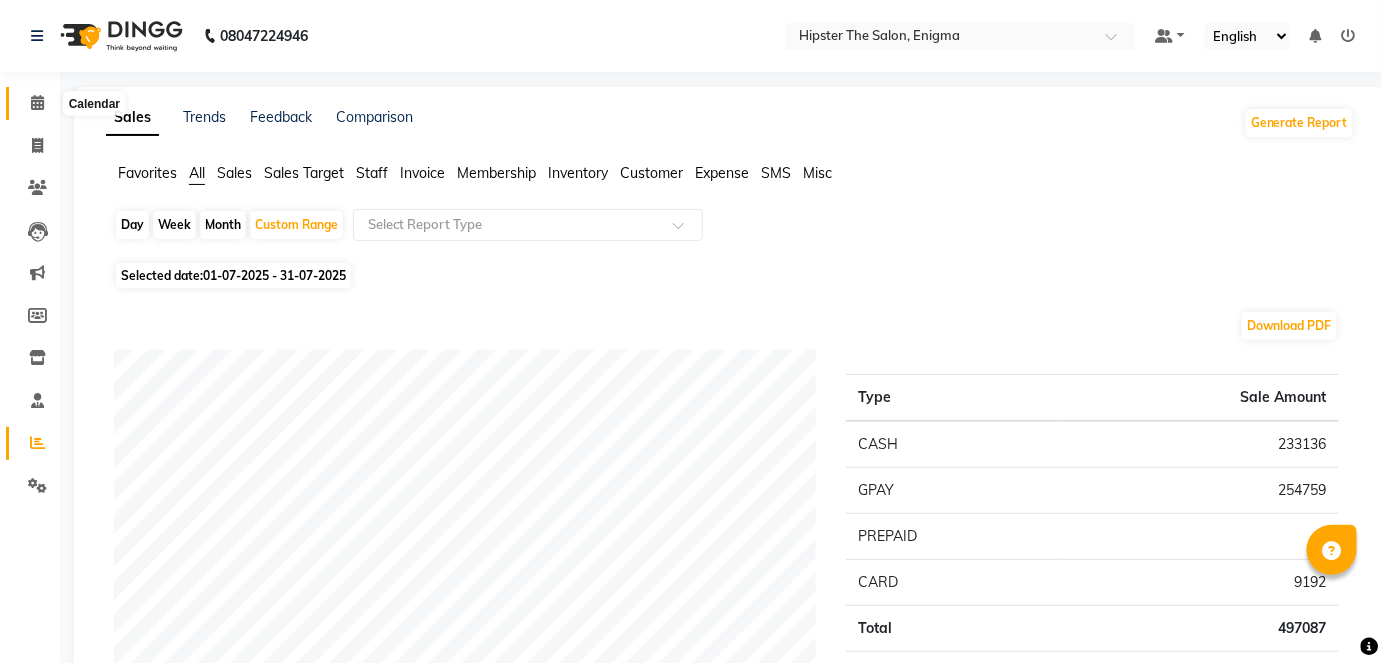 click 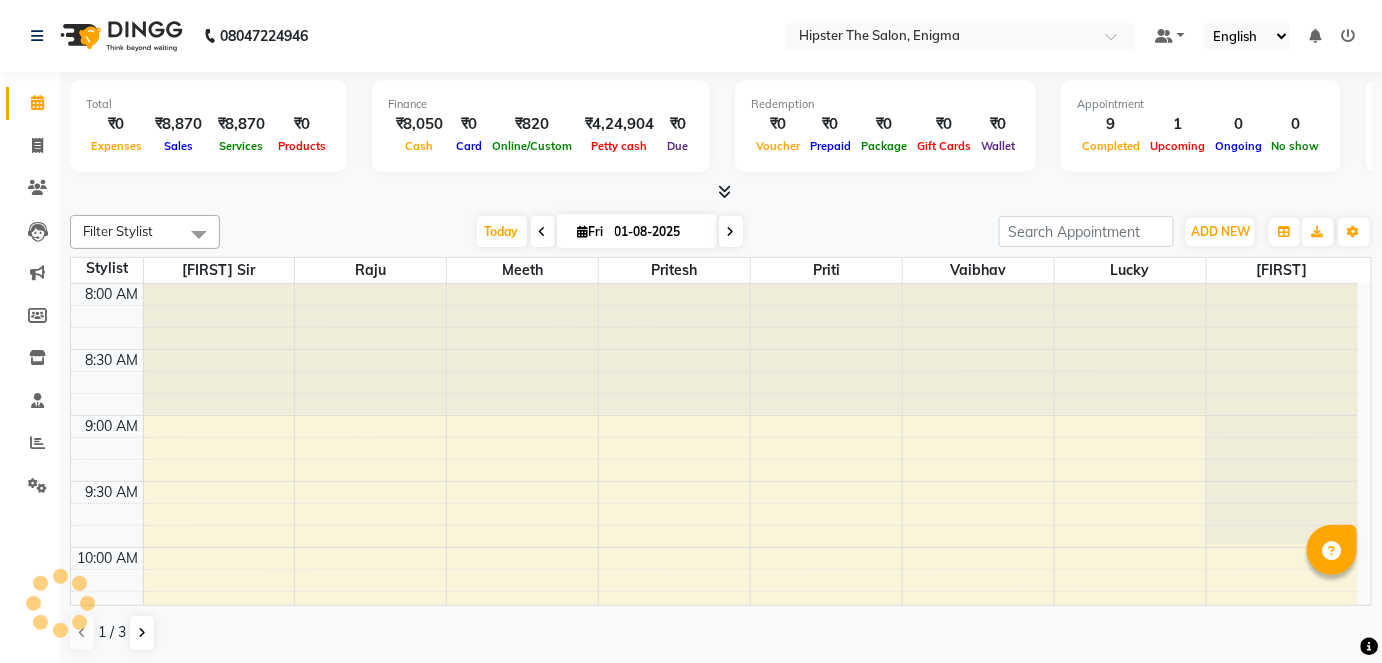 scroll, scrollTop: 0, scrollLeft: 0, axis: both 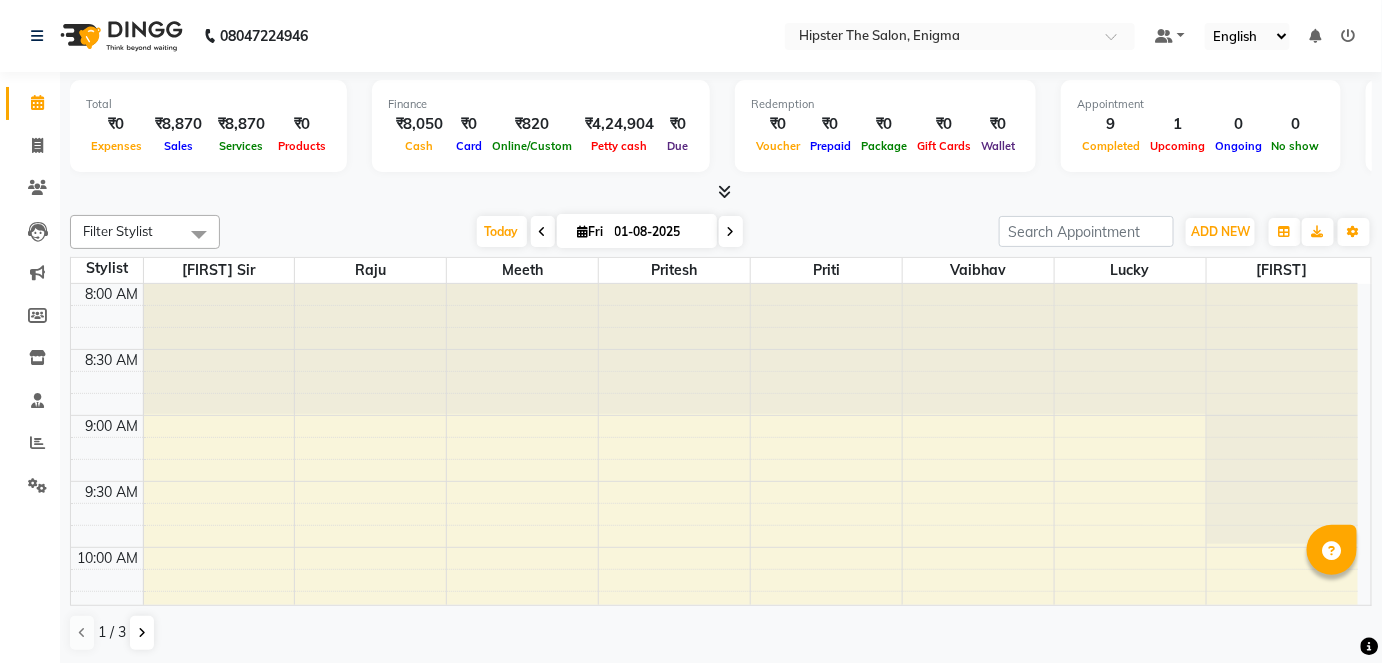 click at bounding box center [731, 232] 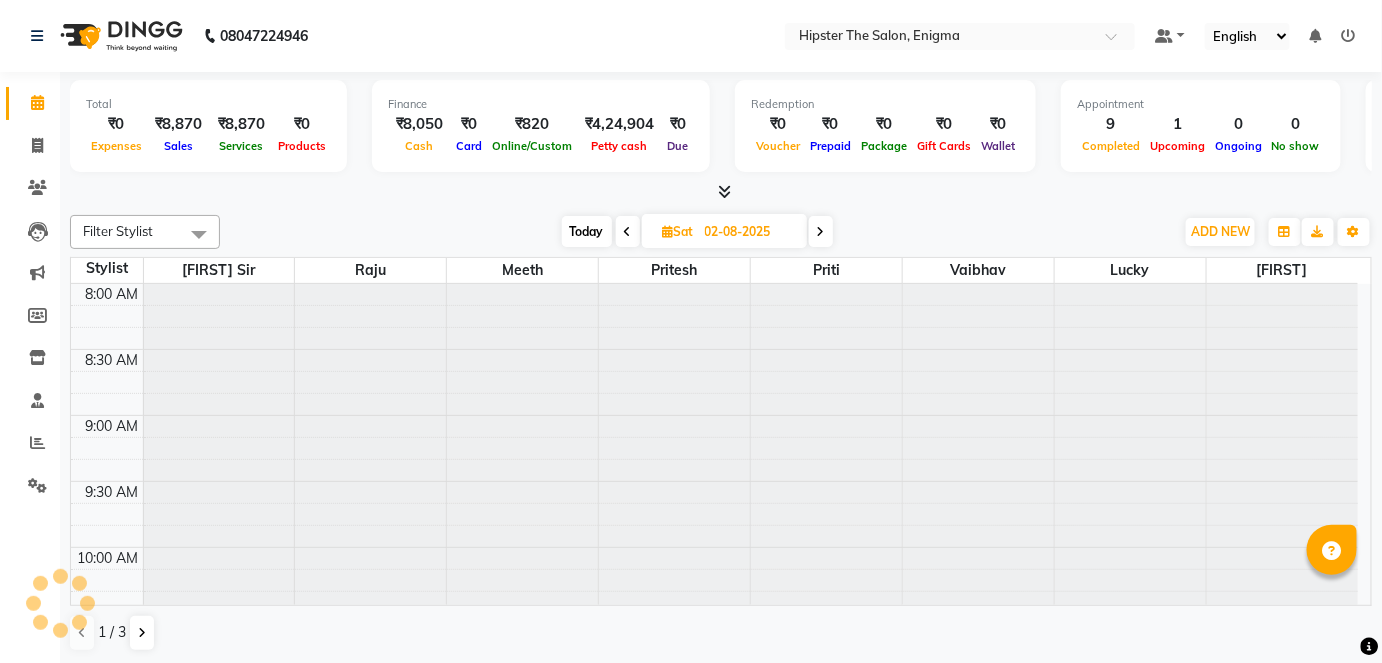 scroll, scrollTop: 1434, scrollLeft: 0, axis: vertical 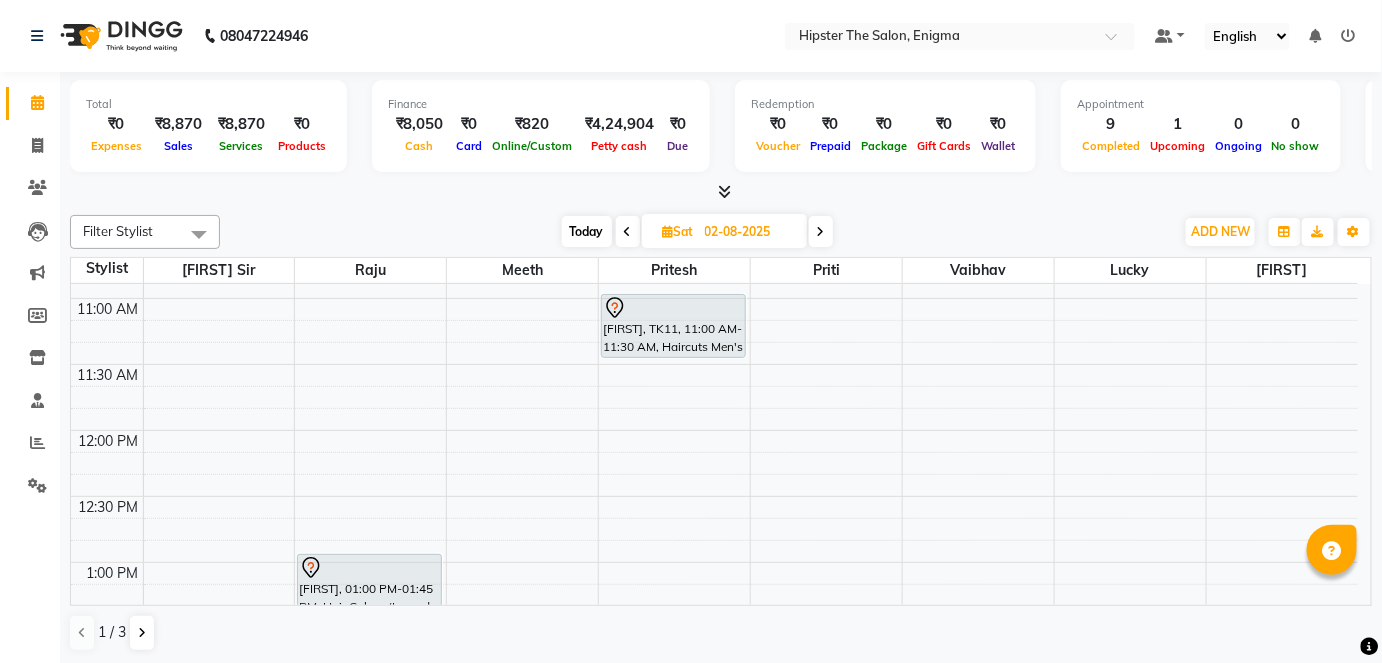 click at bounding box center (821, 231) 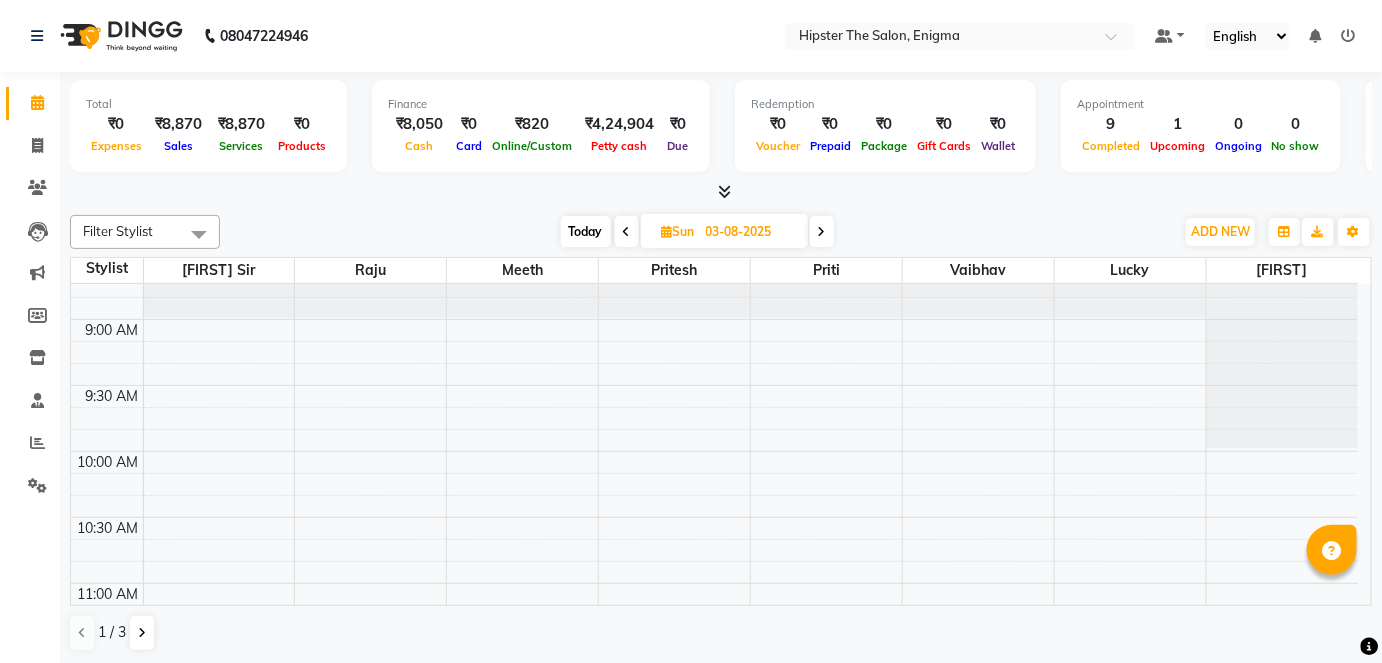 scroll, scrollTop: 0, scrollLeft: 0, axis: both 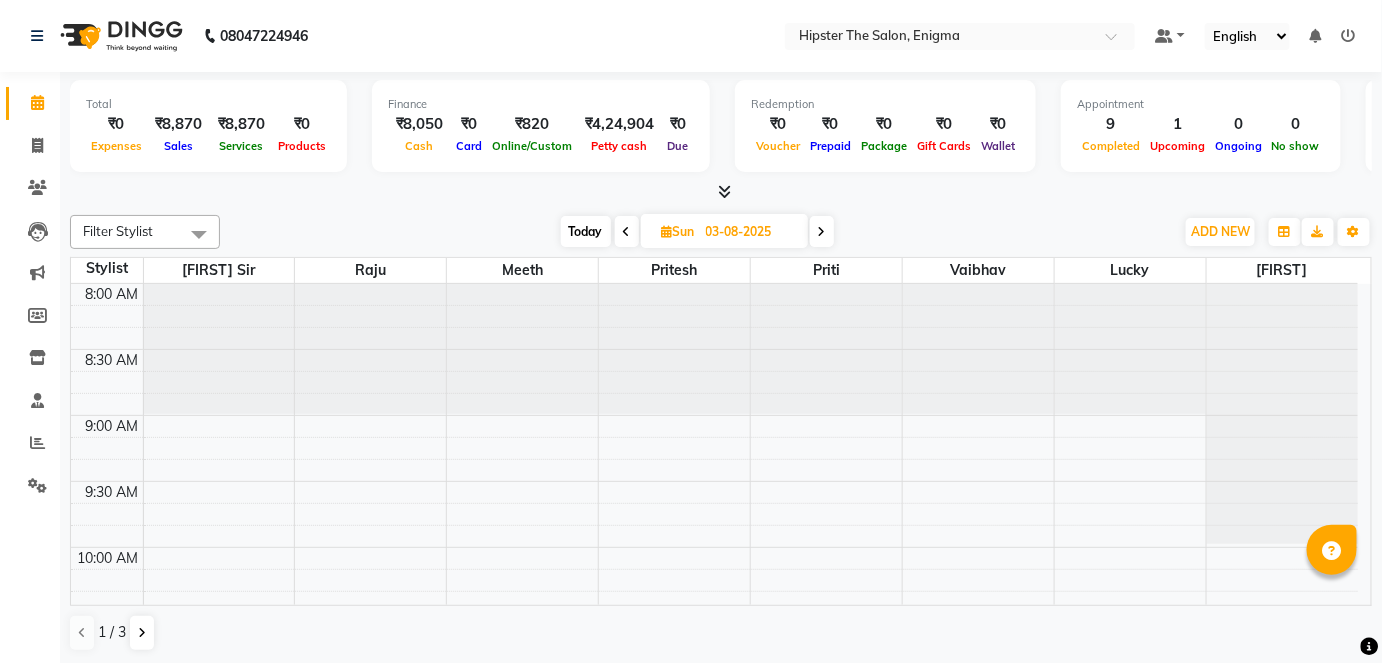 click at bounding box center (627, 232) 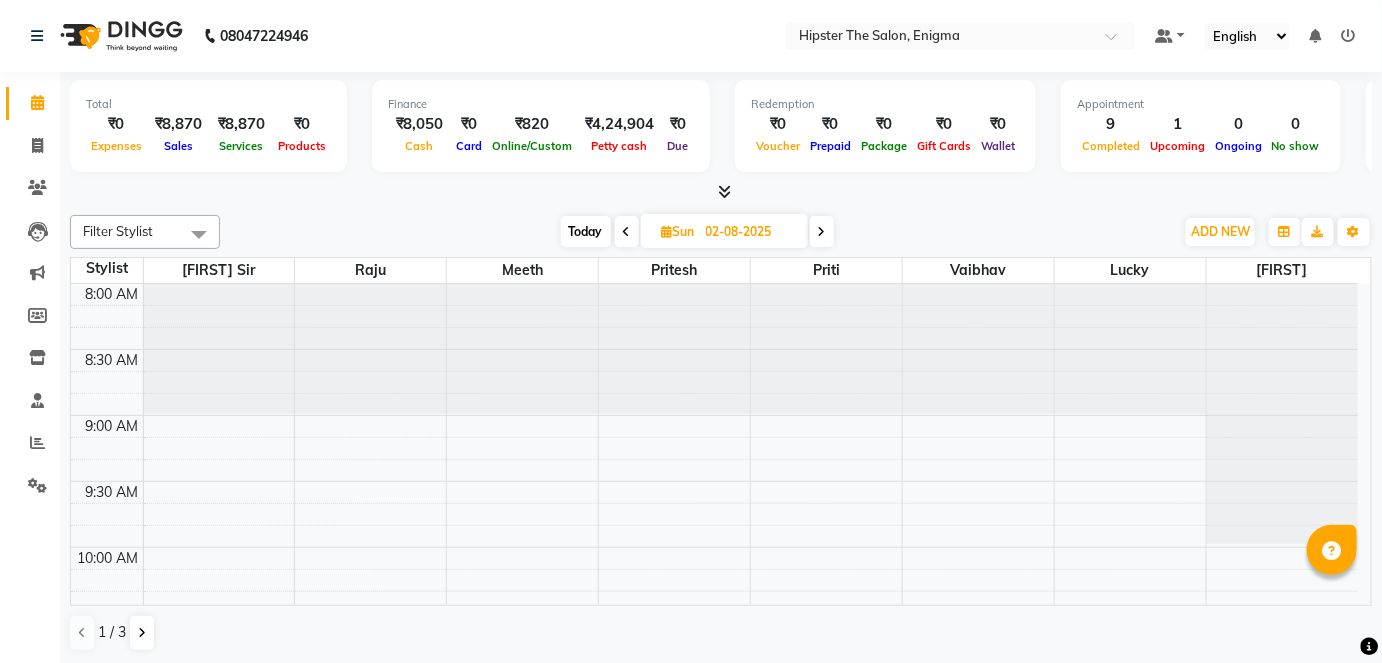 scroll, scrollTop: 1434, scrollLeft: 0, axis: vertical 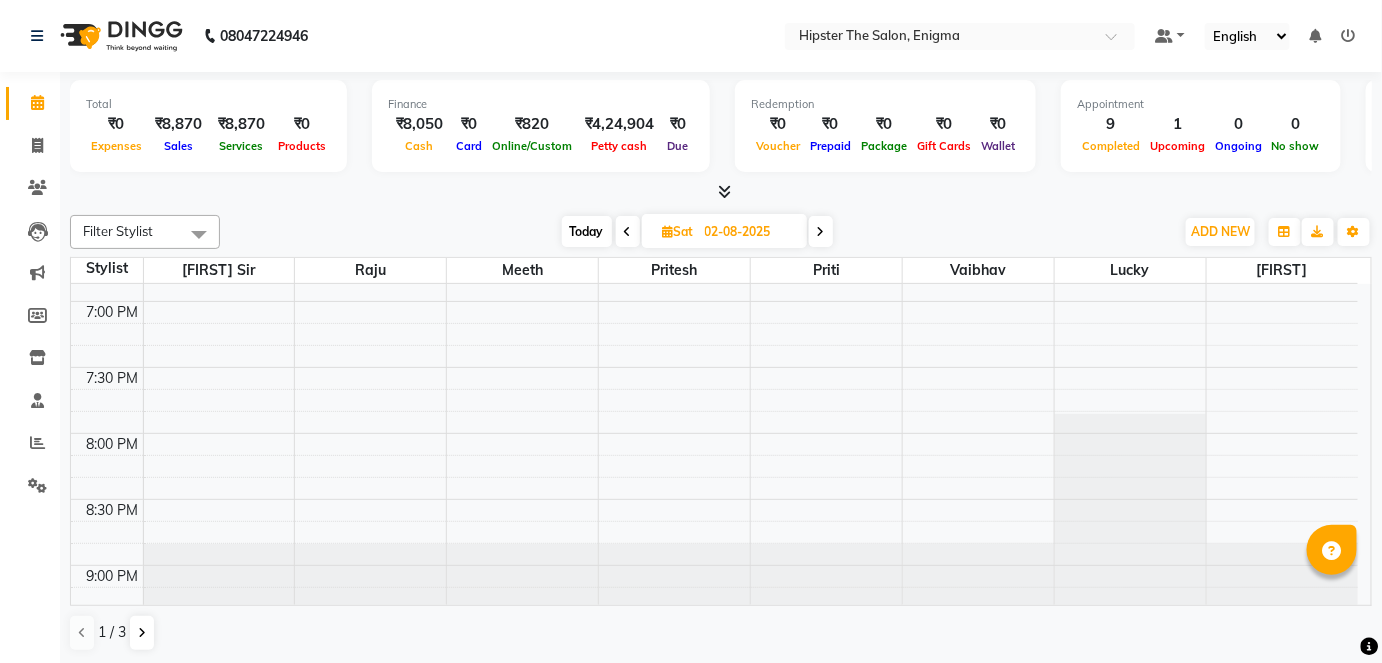 click at bounding box center (628, 232) 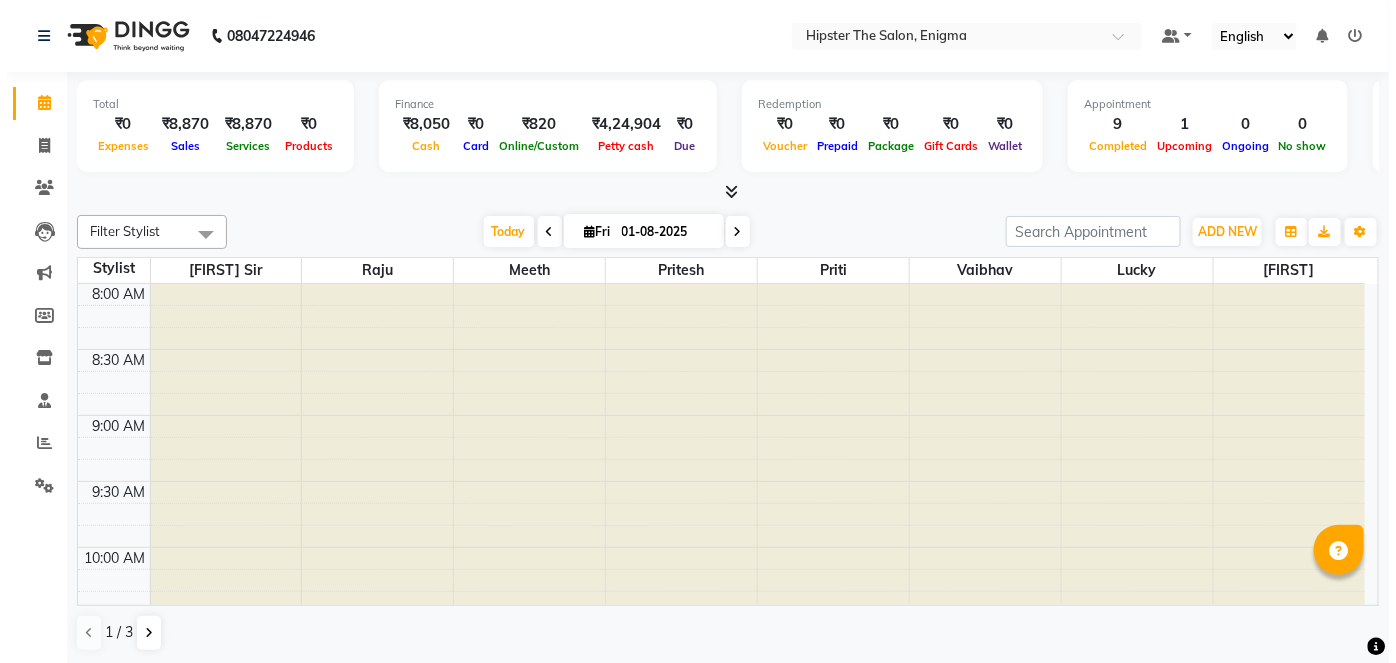 scroll, scrollTop: 1434, scrollLeft: 0, axis: vertical 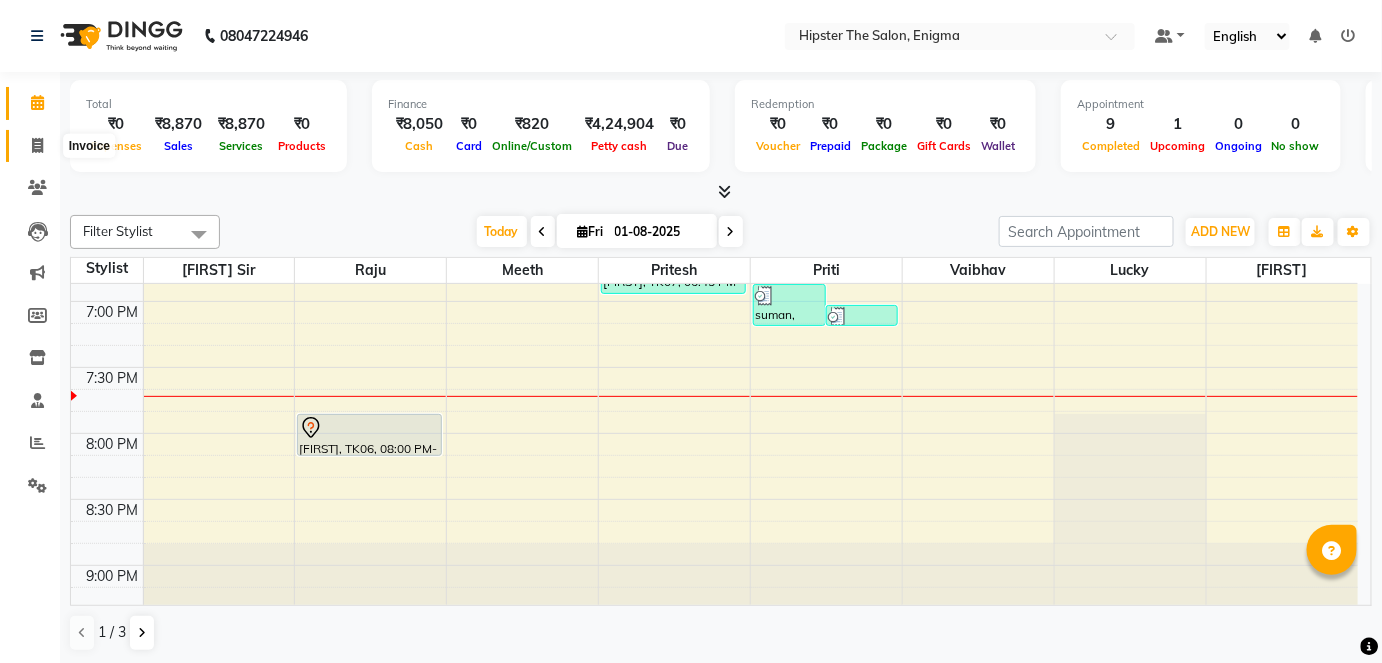 click 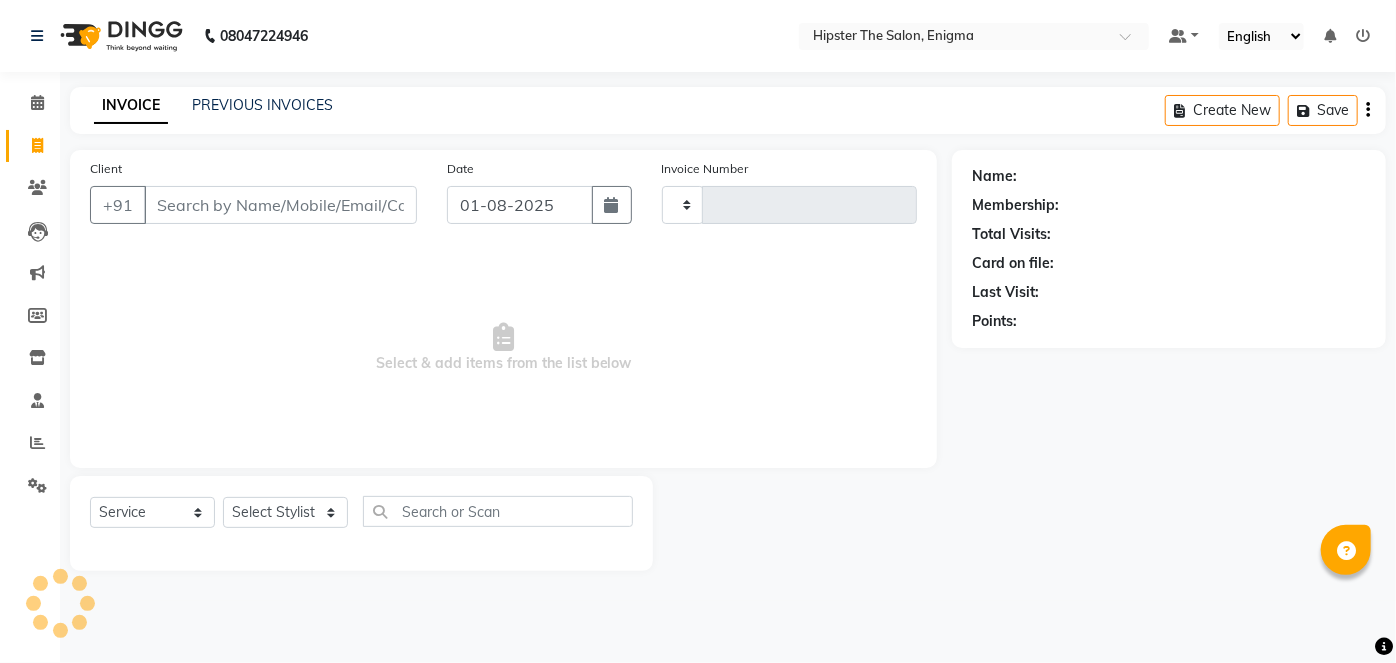 type on "0688" 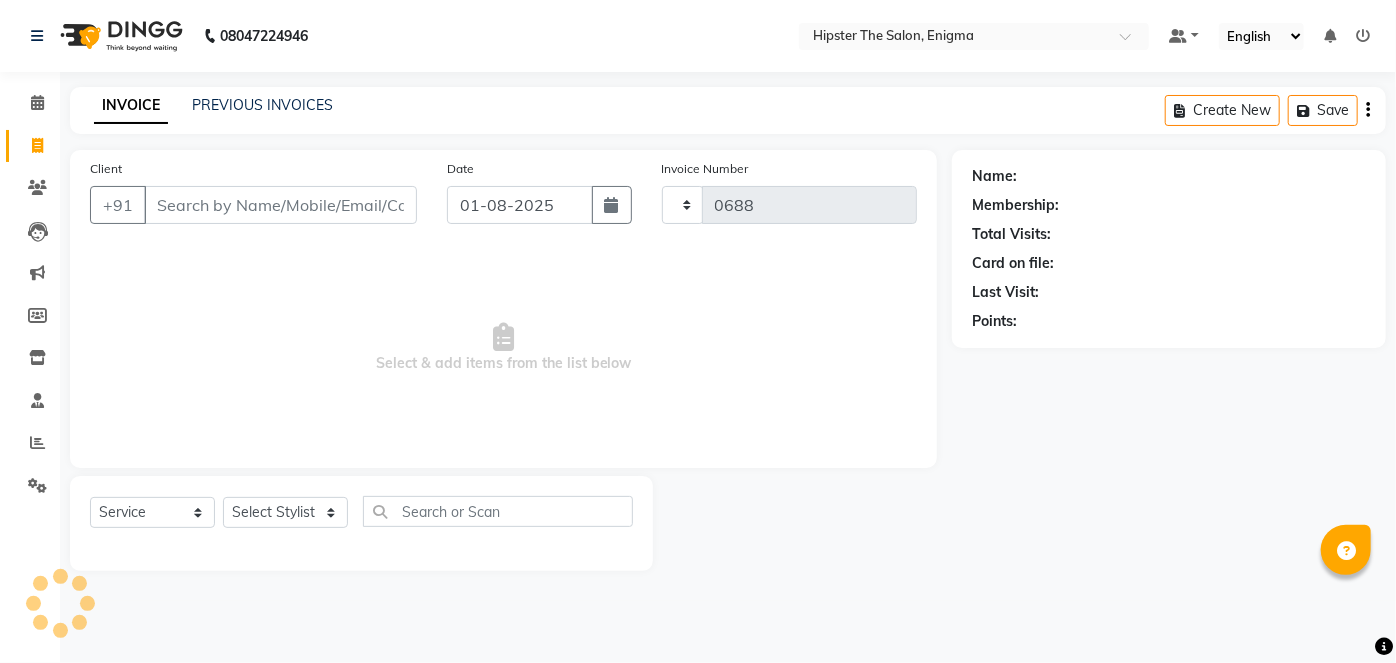 select on "4468" 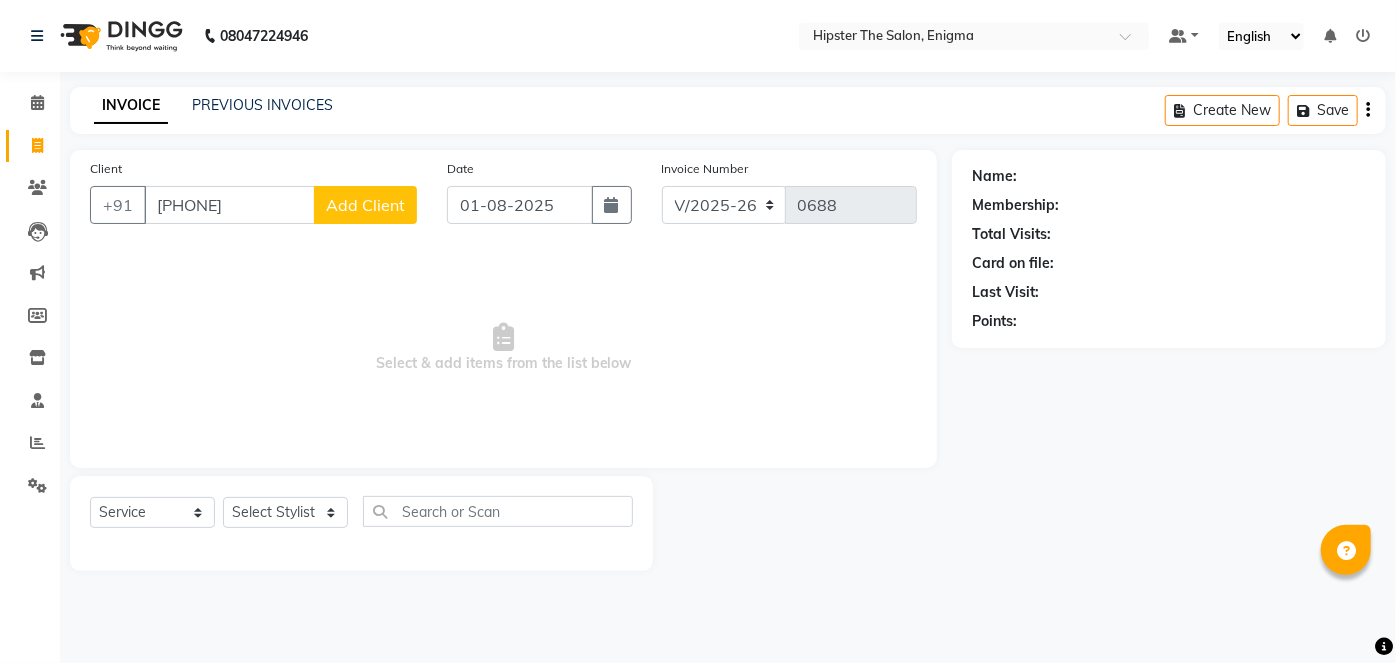 type on "[PHONE]" 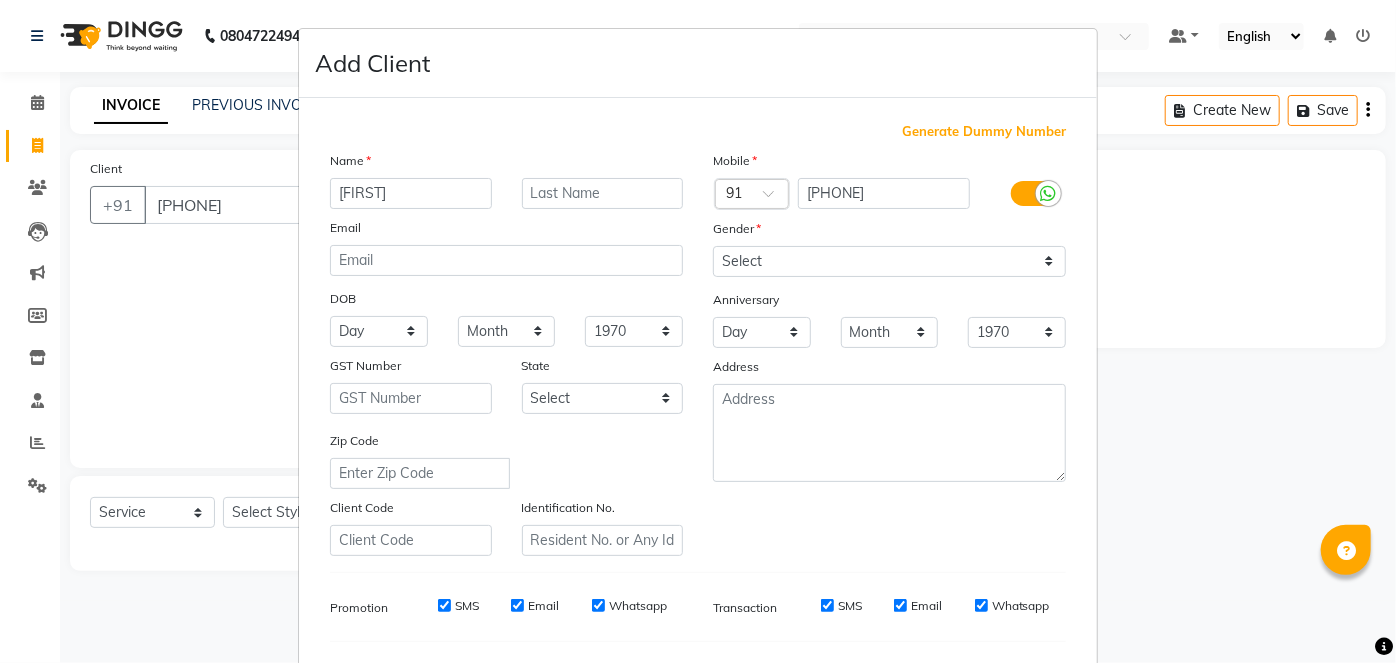 type on "[FIRST]" 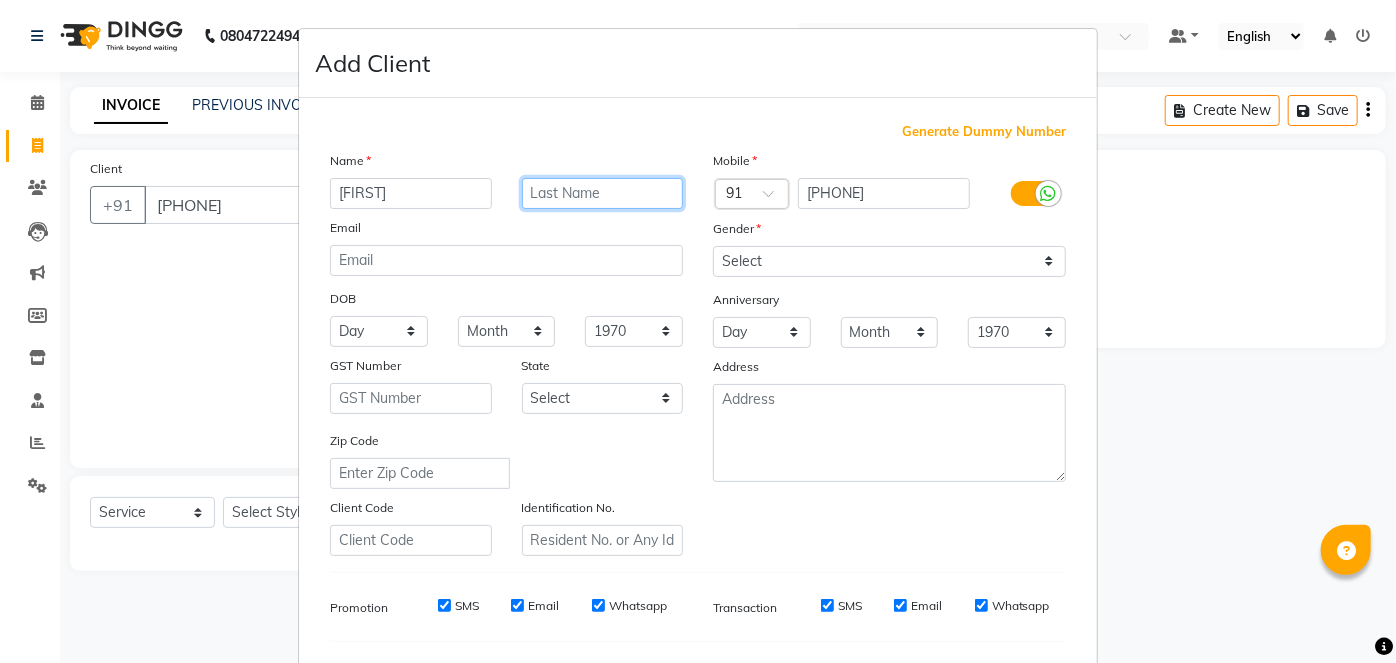 click at bounding box center [603, 193] 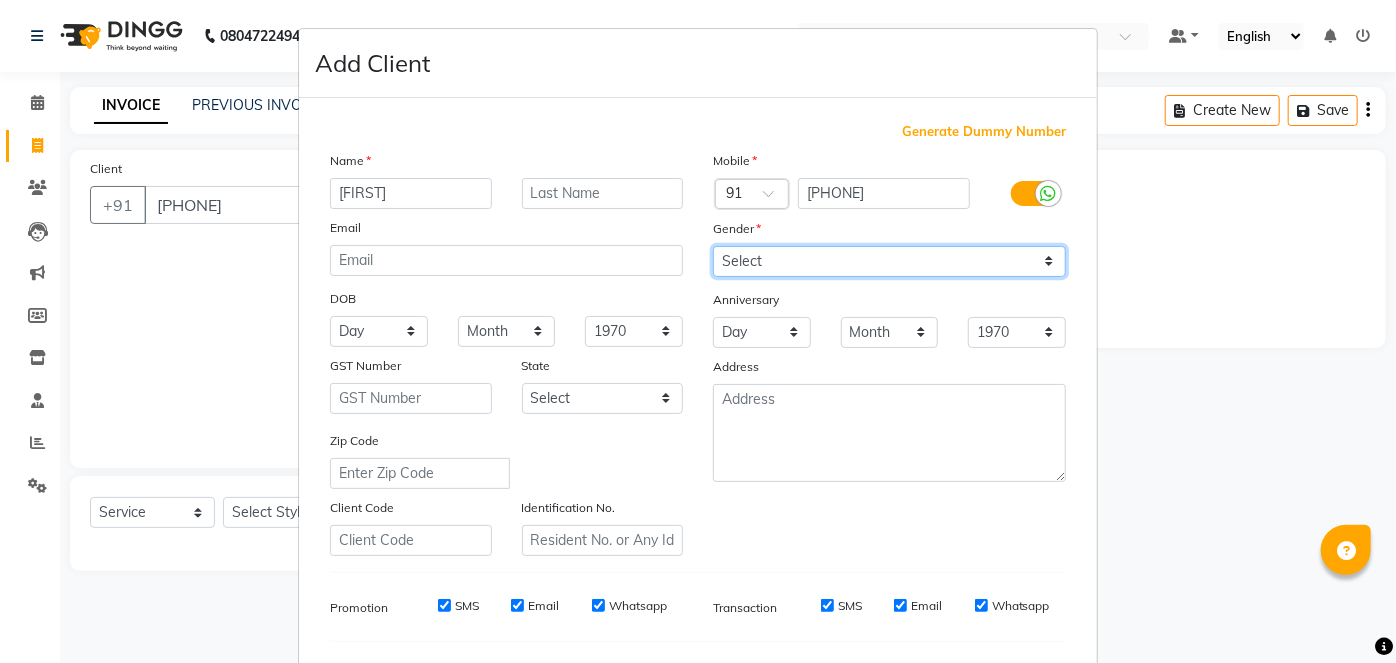 click on "Select Male Female Other Prefer Not To Say" at bounding box center [889, 261] 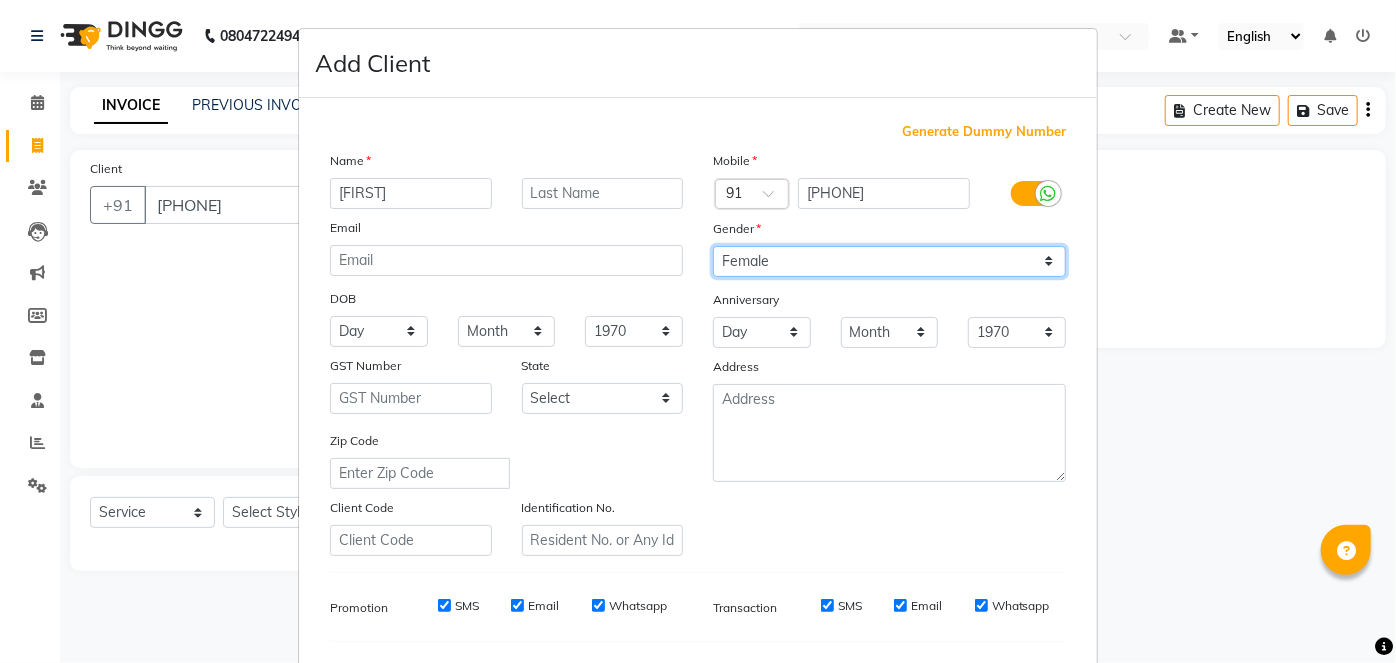 click on "Select Male Female Other Prefer Not To Say" at bounding box center [889, 261] 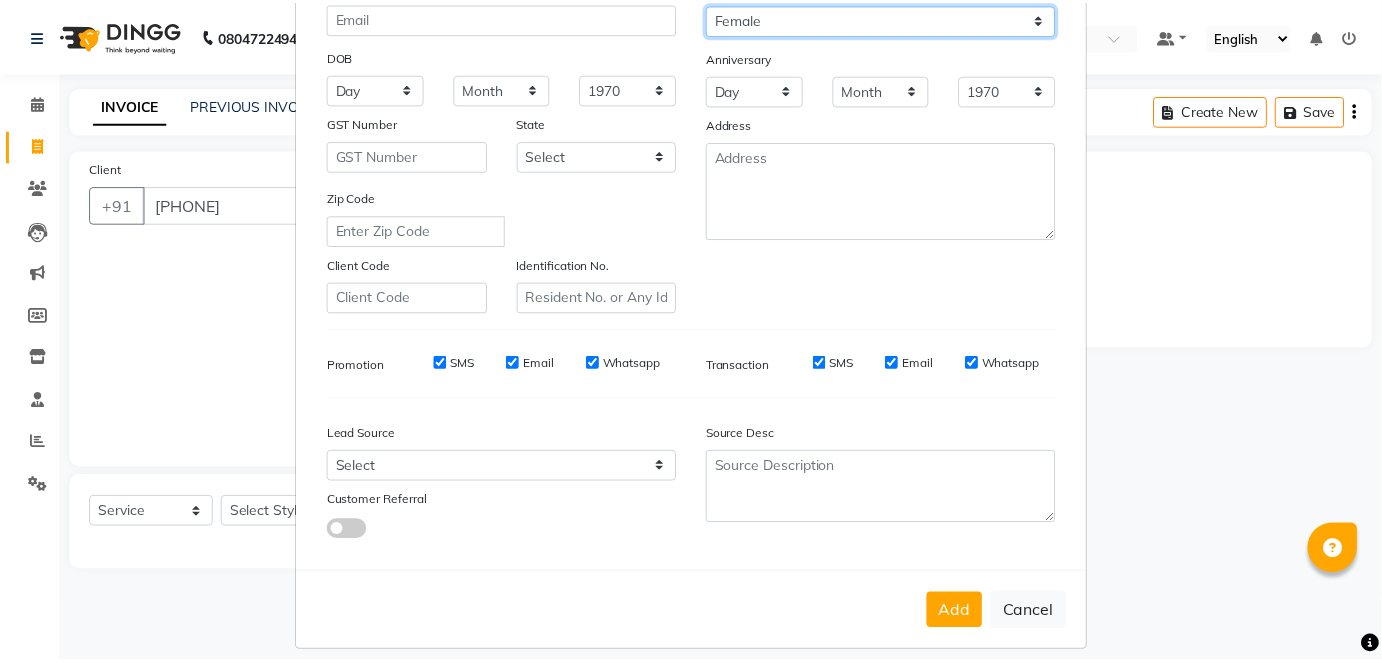 scroll, scrollTop: 258, scrollLeft: 0, axis: vertical 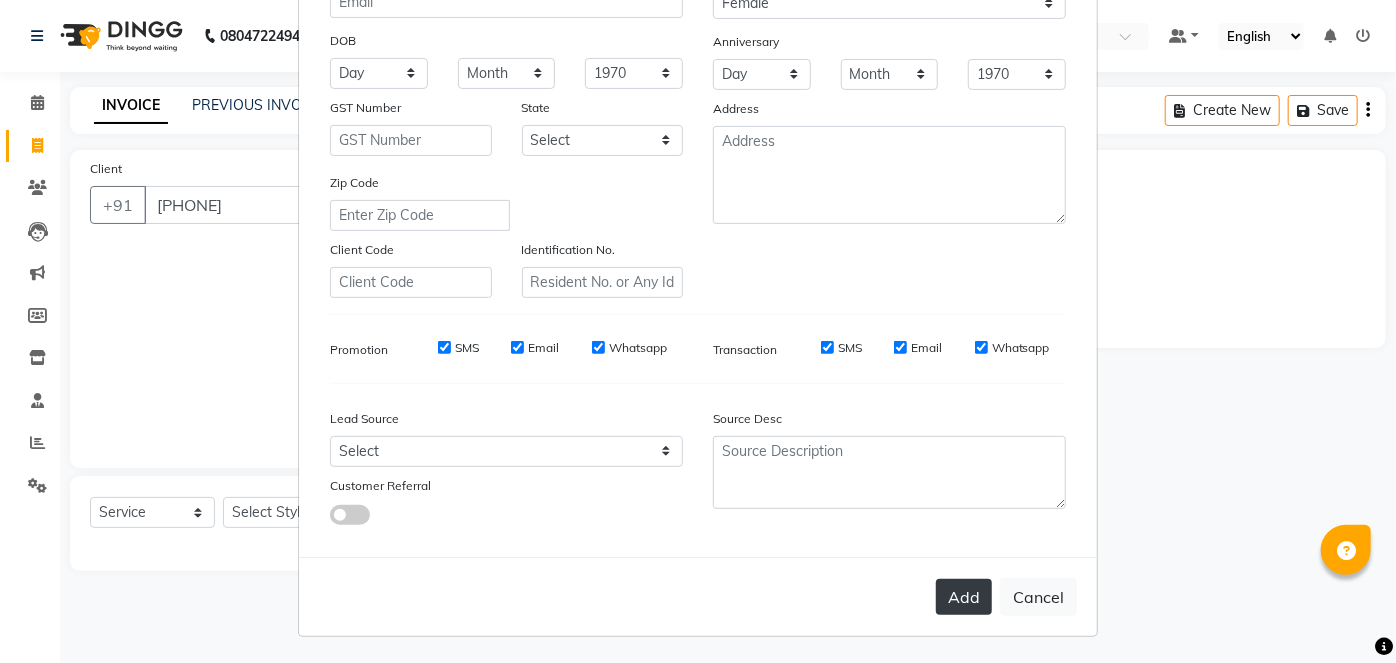 click on "Add" at bounding box center [964, 597] 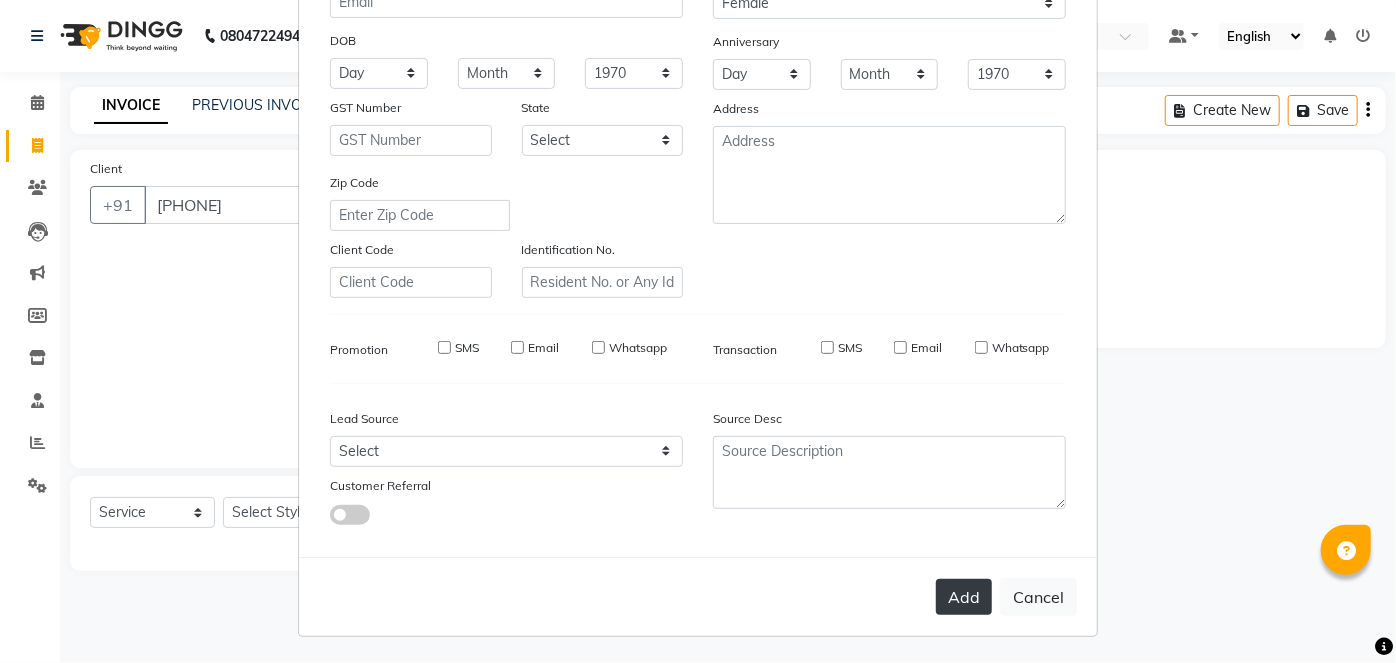 type 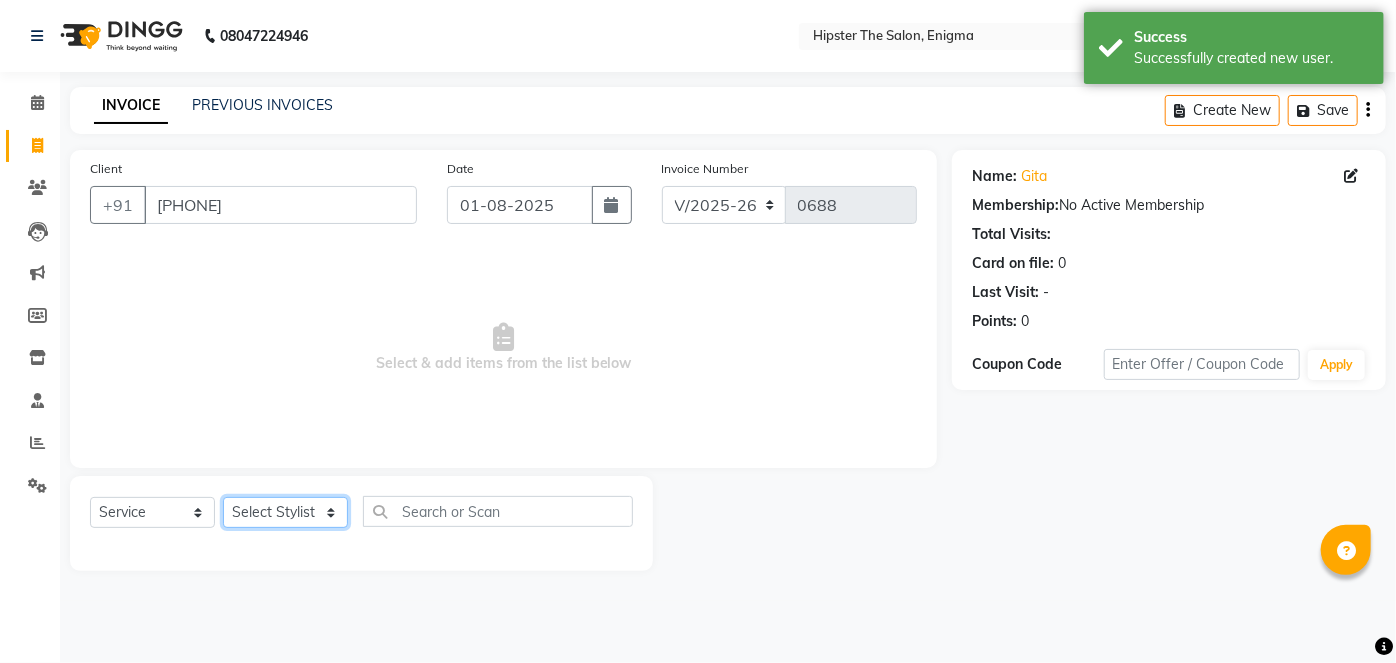 click on "Select Stylist Aishu Akansha anil arushi Ashik Bhavin sir iershad irene juli Lucky meeth Minaz poonam pritesh priti Raju rebecca Rekha rijvana saif SALMAN Saloni shweta vaibhav" 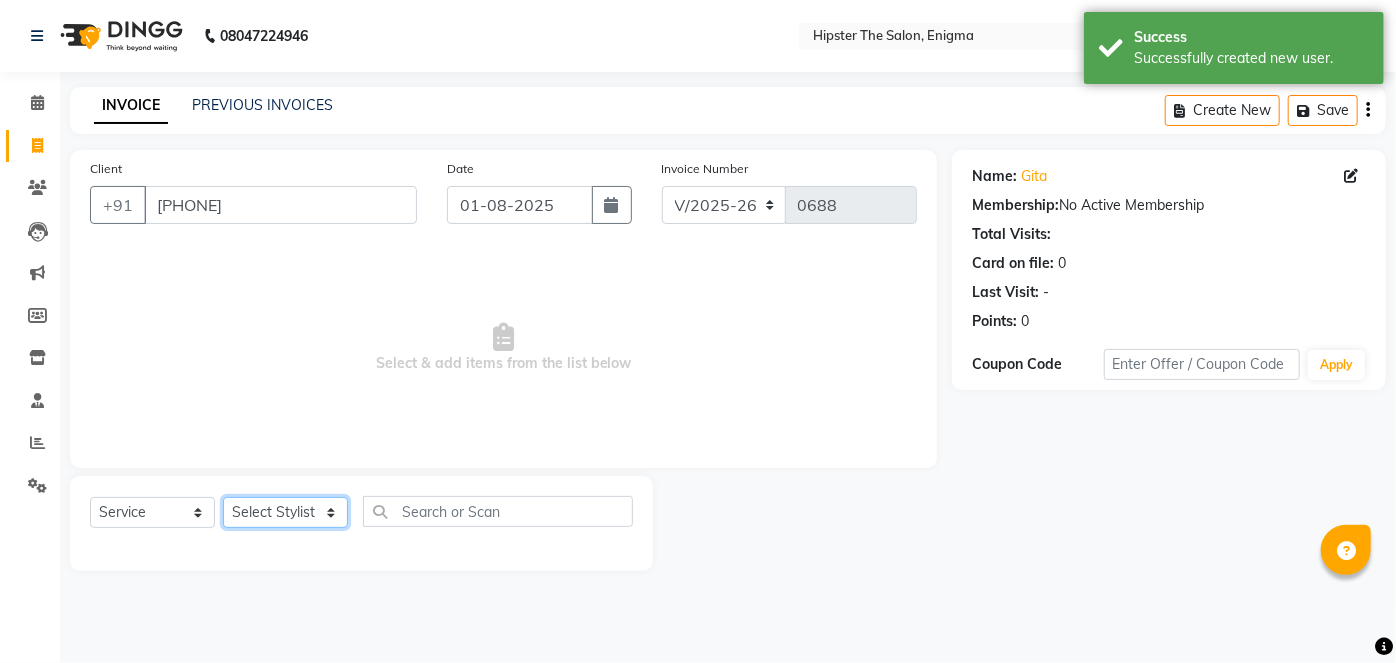 select on "86377" 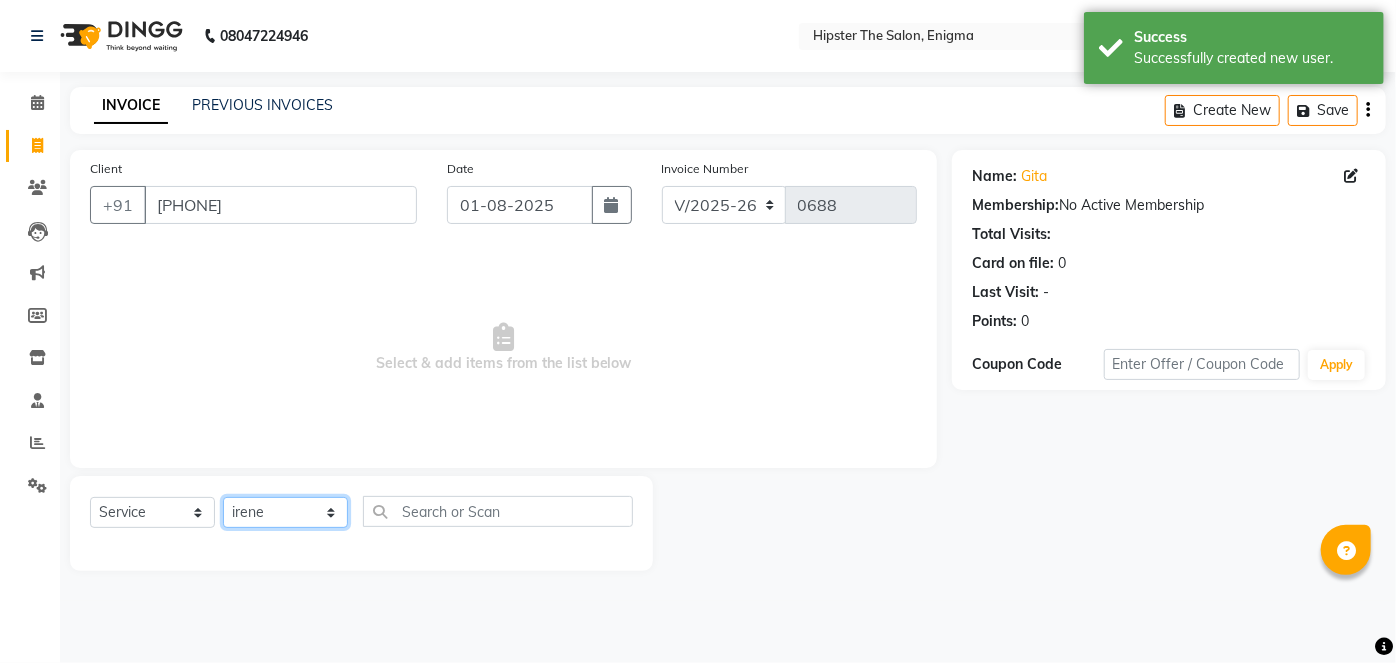 click on "Select Stylist Aishu Akansha anil arushi Ashik Bhavin sir iershad irene juli Lucky meeth Minaz poonam pritesh priti Raju rebecca Rekha rijvana saif SALMAN Saloni shweta vaibhav" 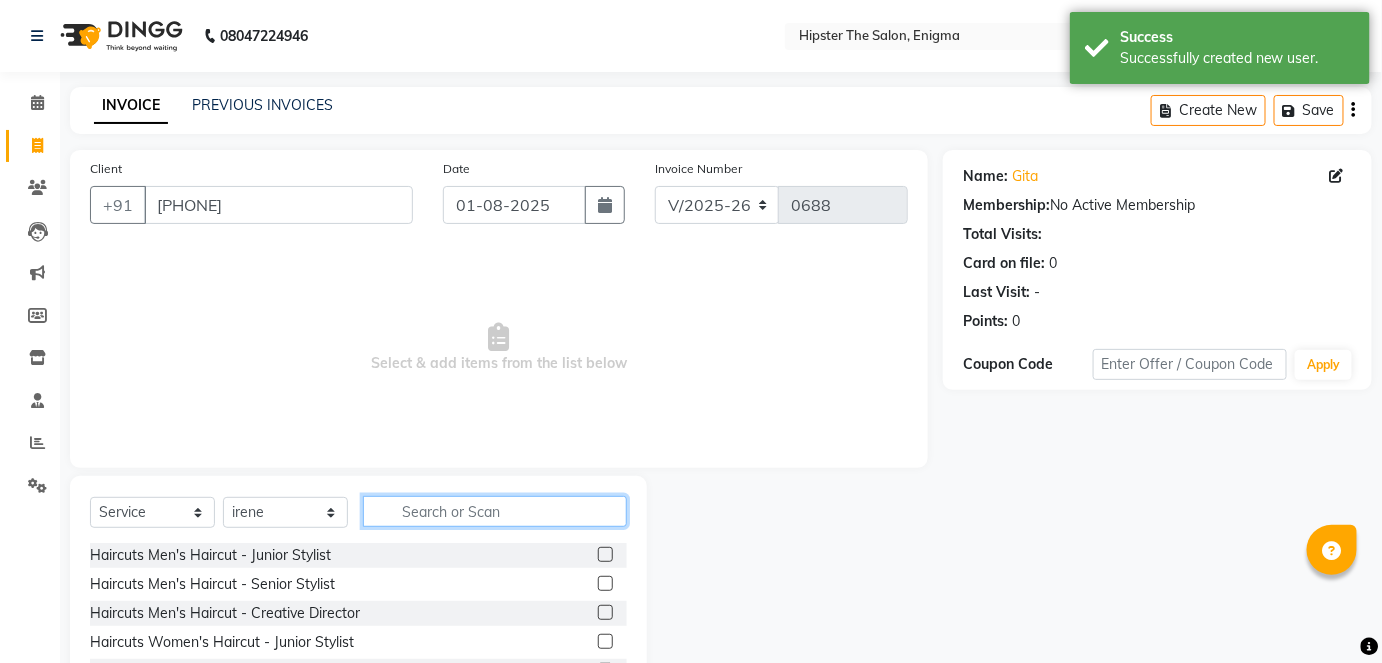 click 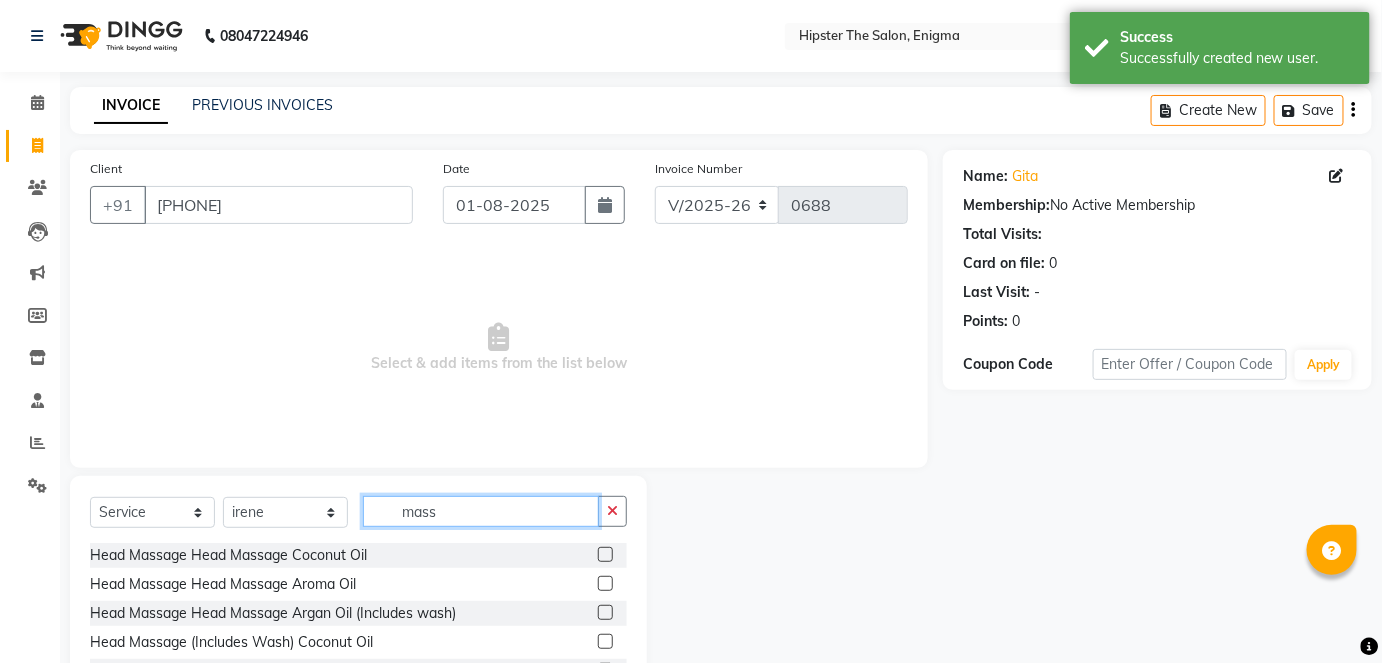 scroll, scrollTop: 137, scrollLeft: 0, axis: vertical 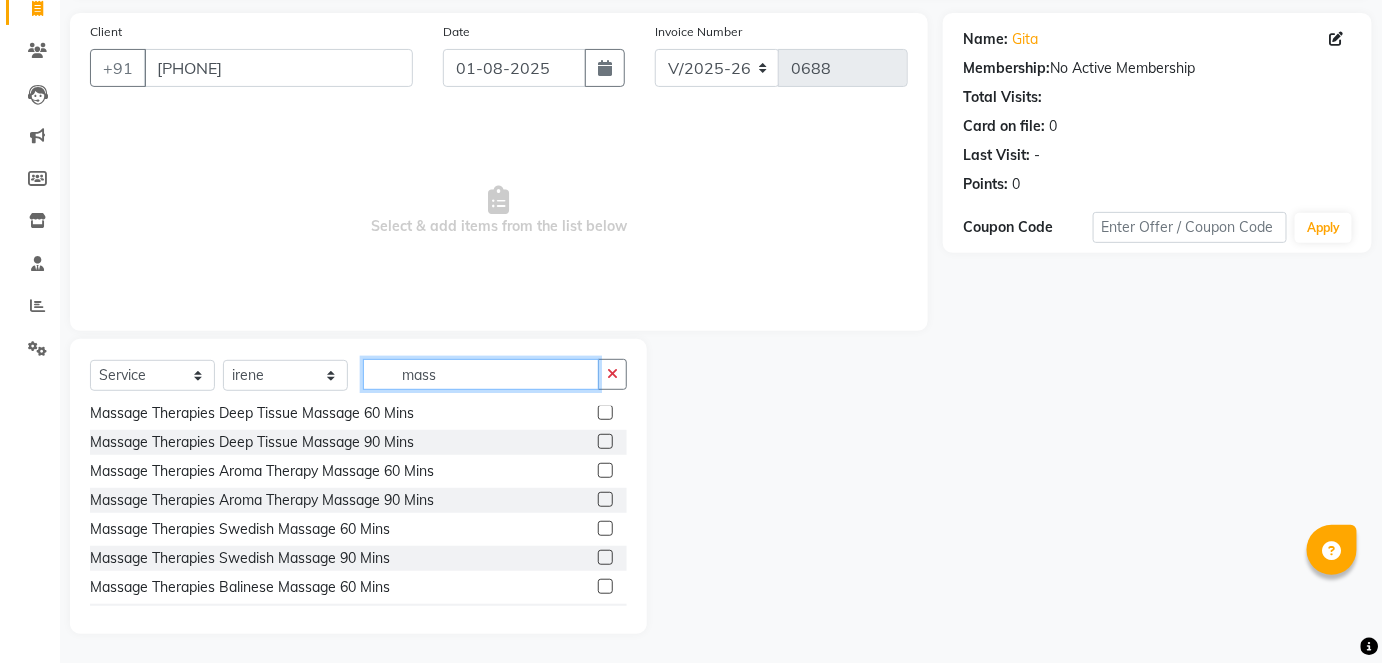 type on "mass" 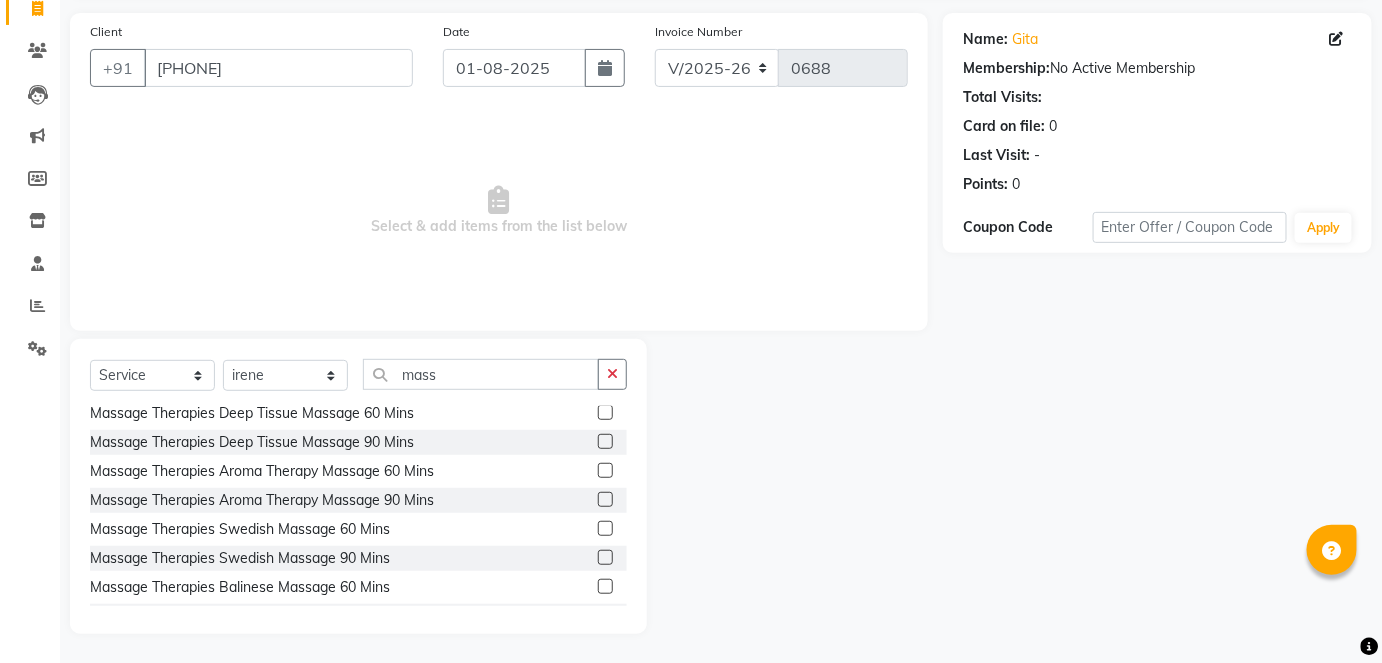click 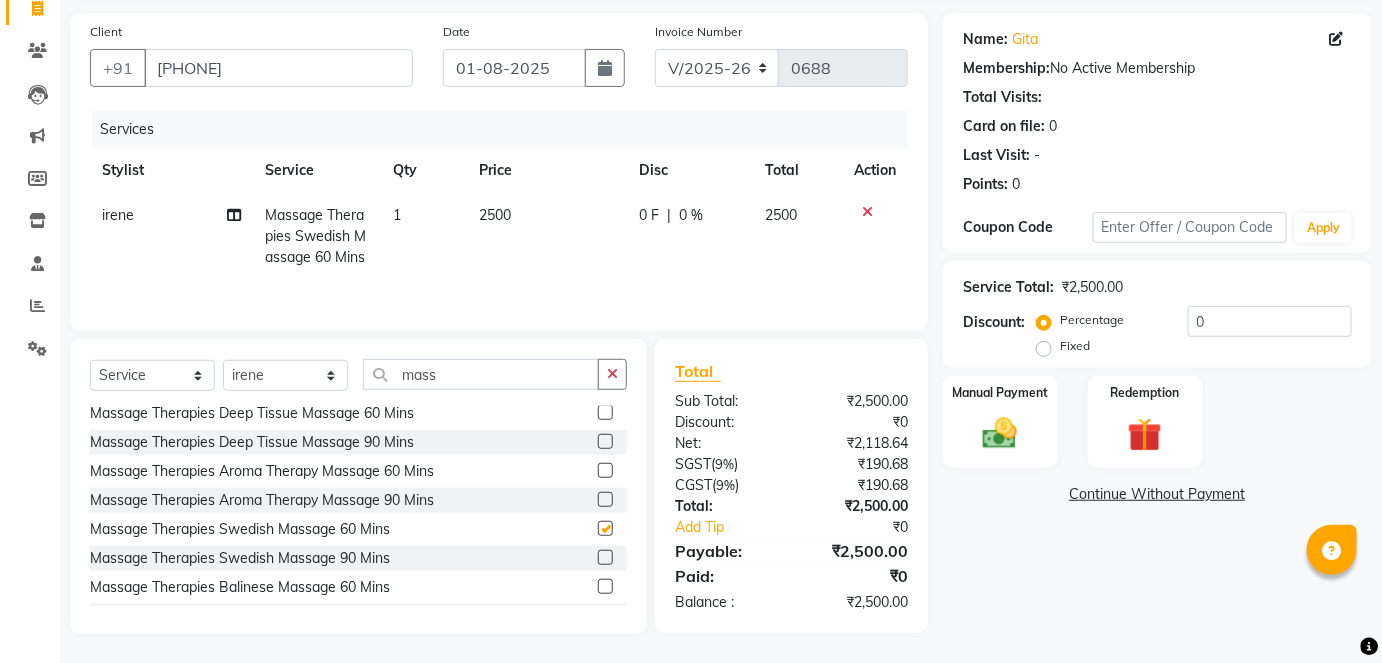 checkbox on "false" 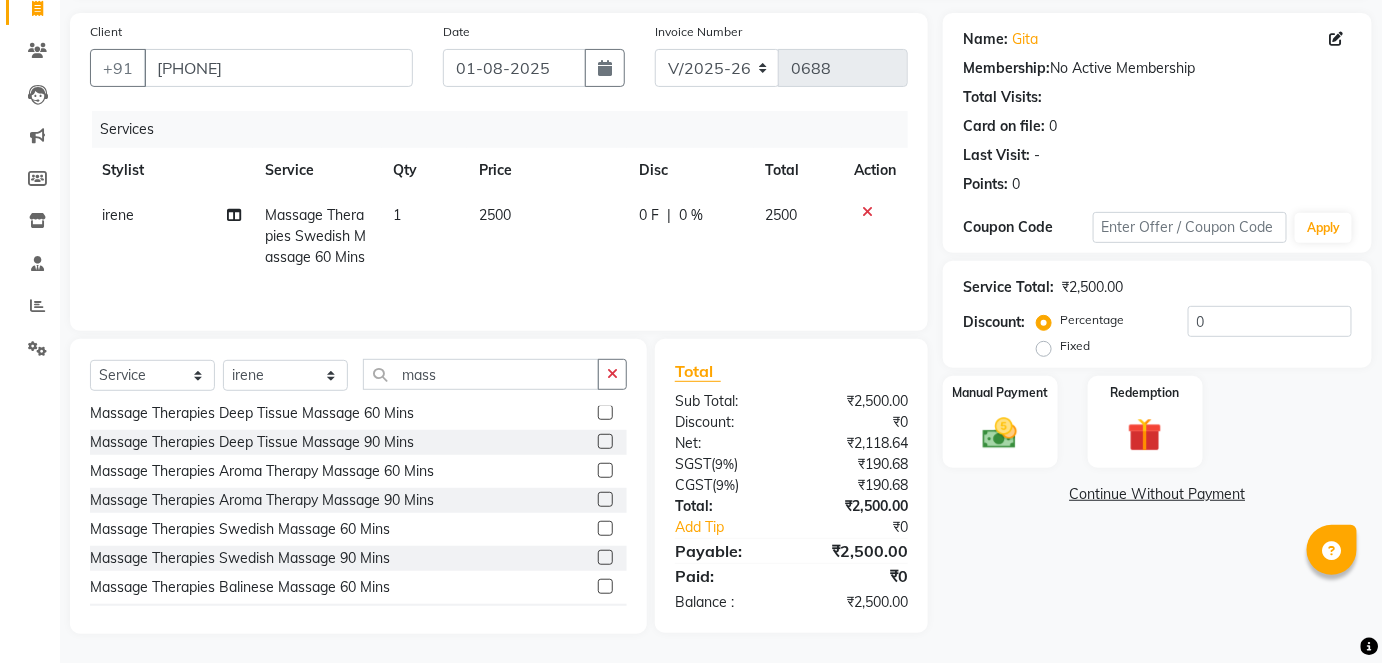 click on "0 F" 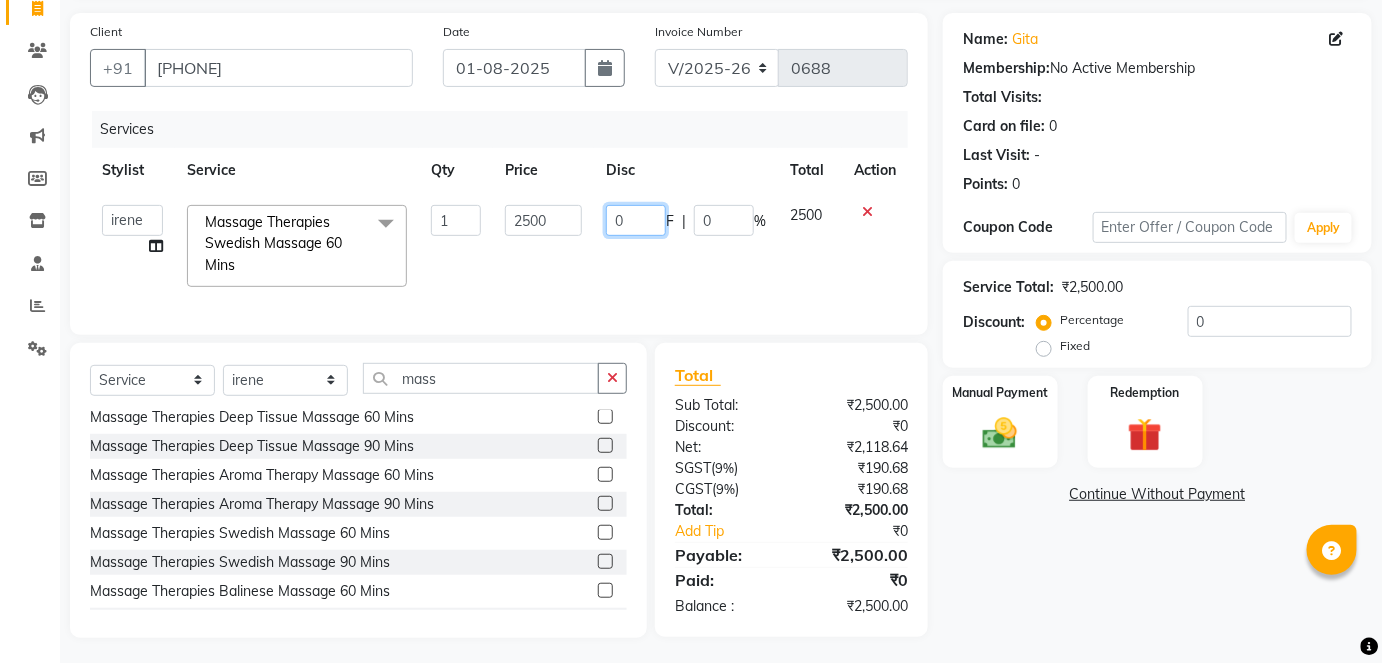click on "0" 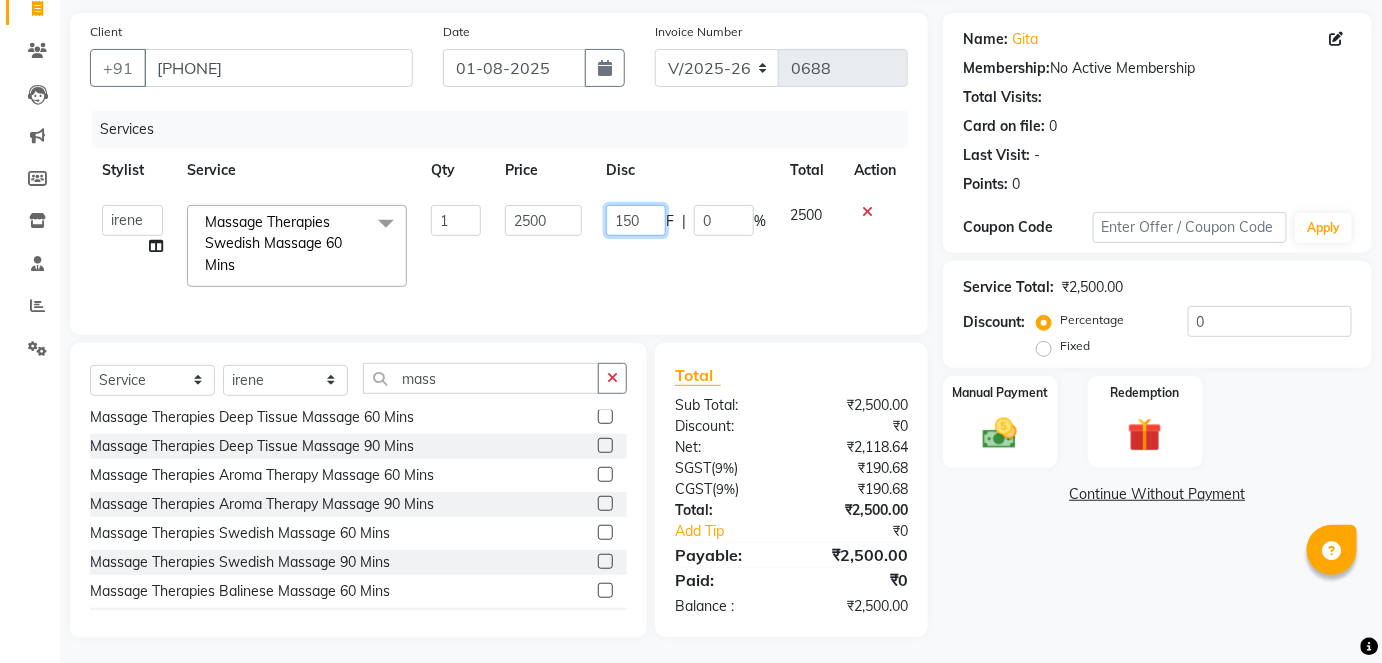 type on "1500" 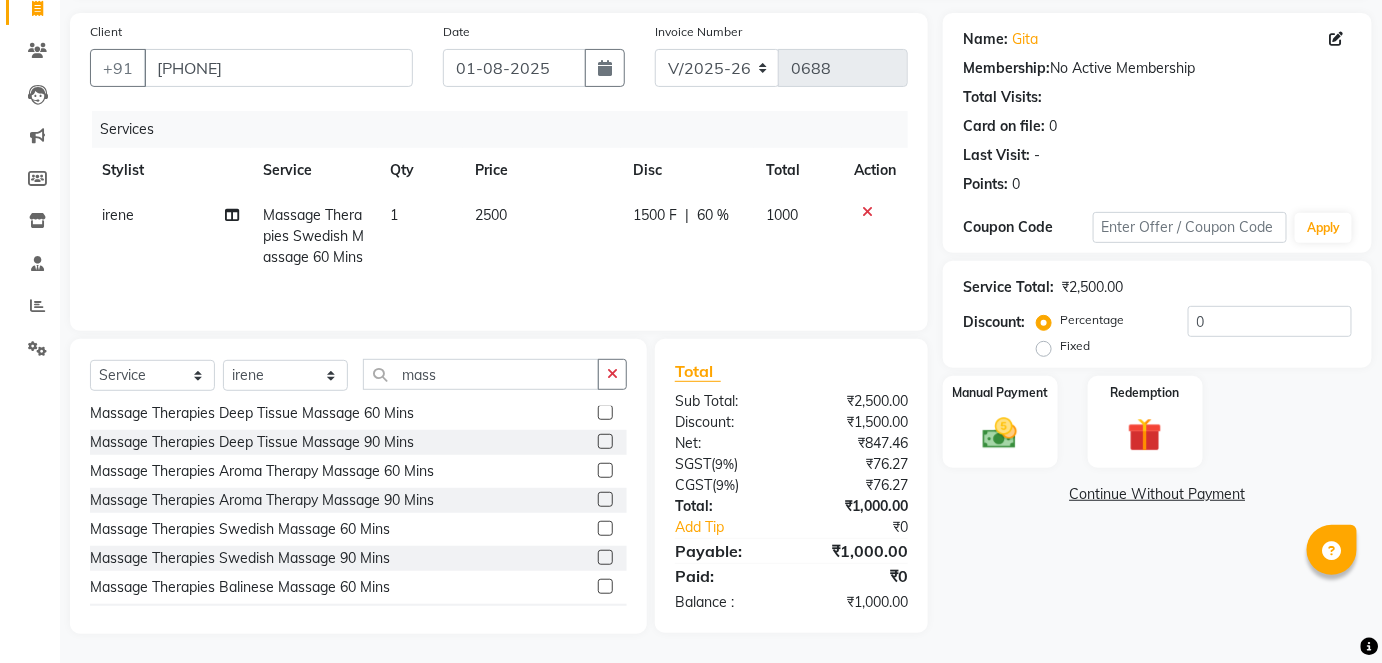 click on "1500 F | 60 %" 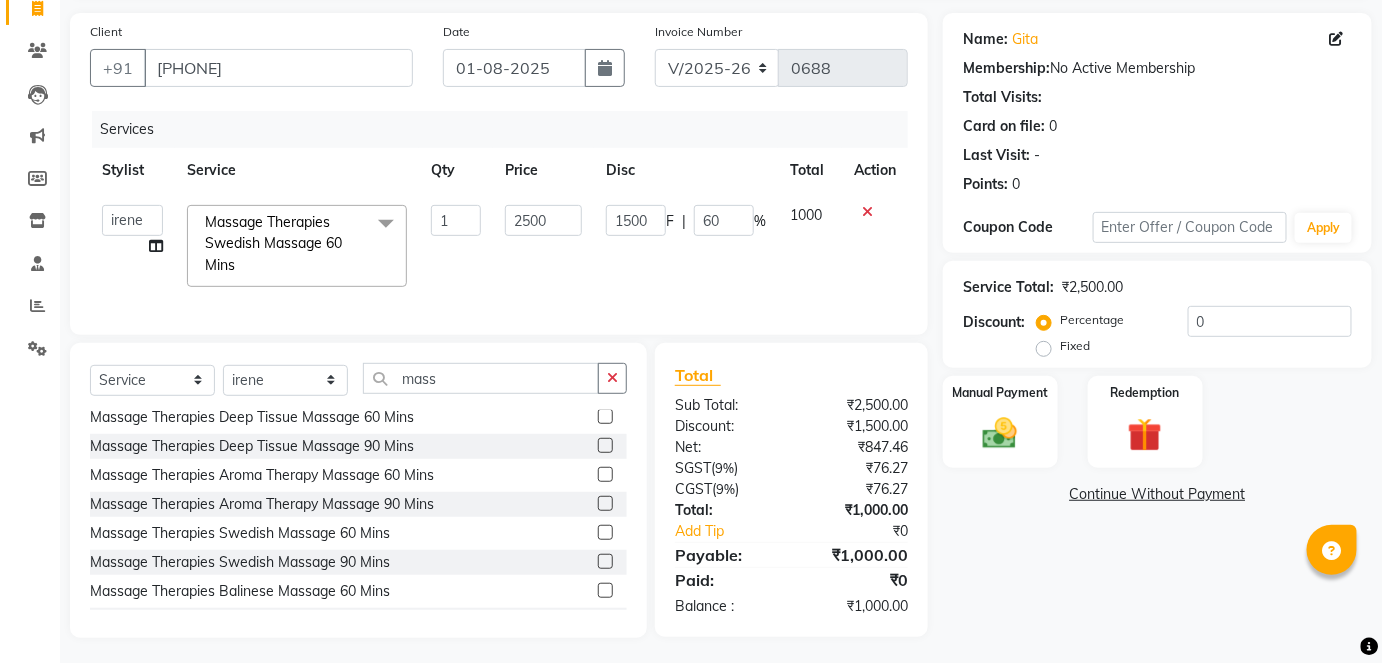 scroll, scrollTop: 154, scrollLeft: 0, axis: vertical 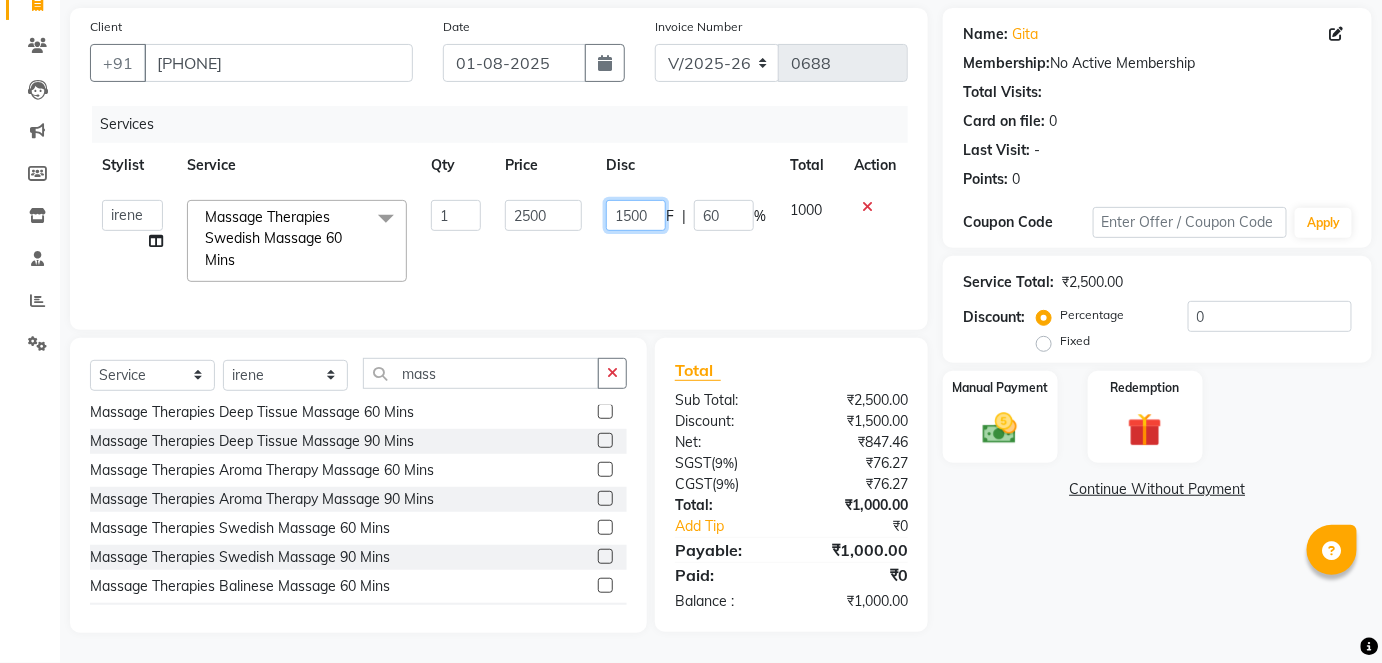 click on "1500" 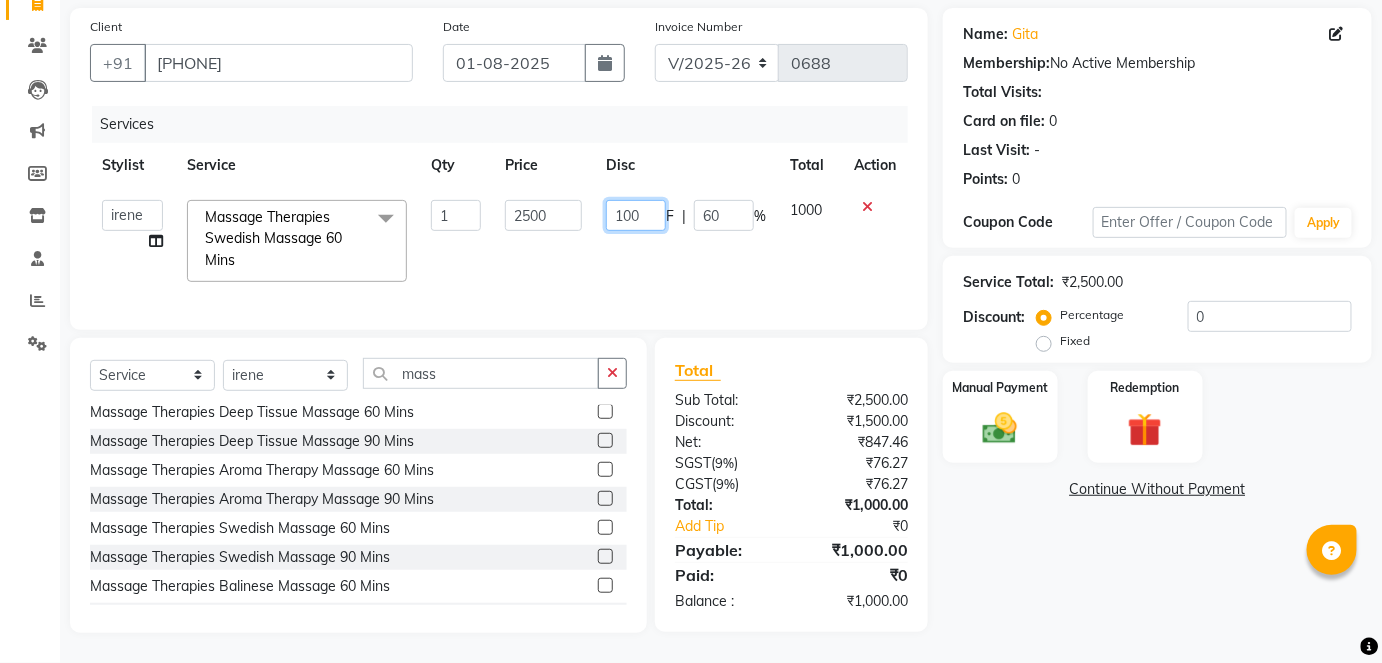 type on "1000" 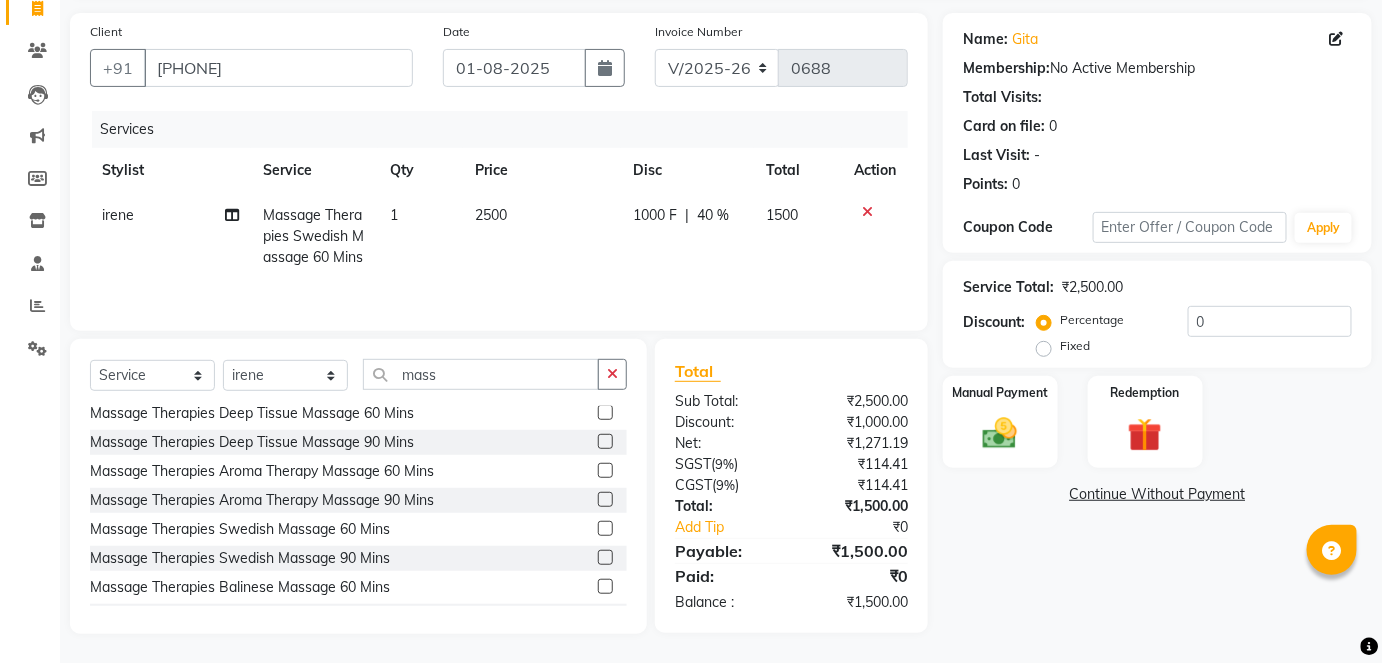 click on "1000 F | 40 %" 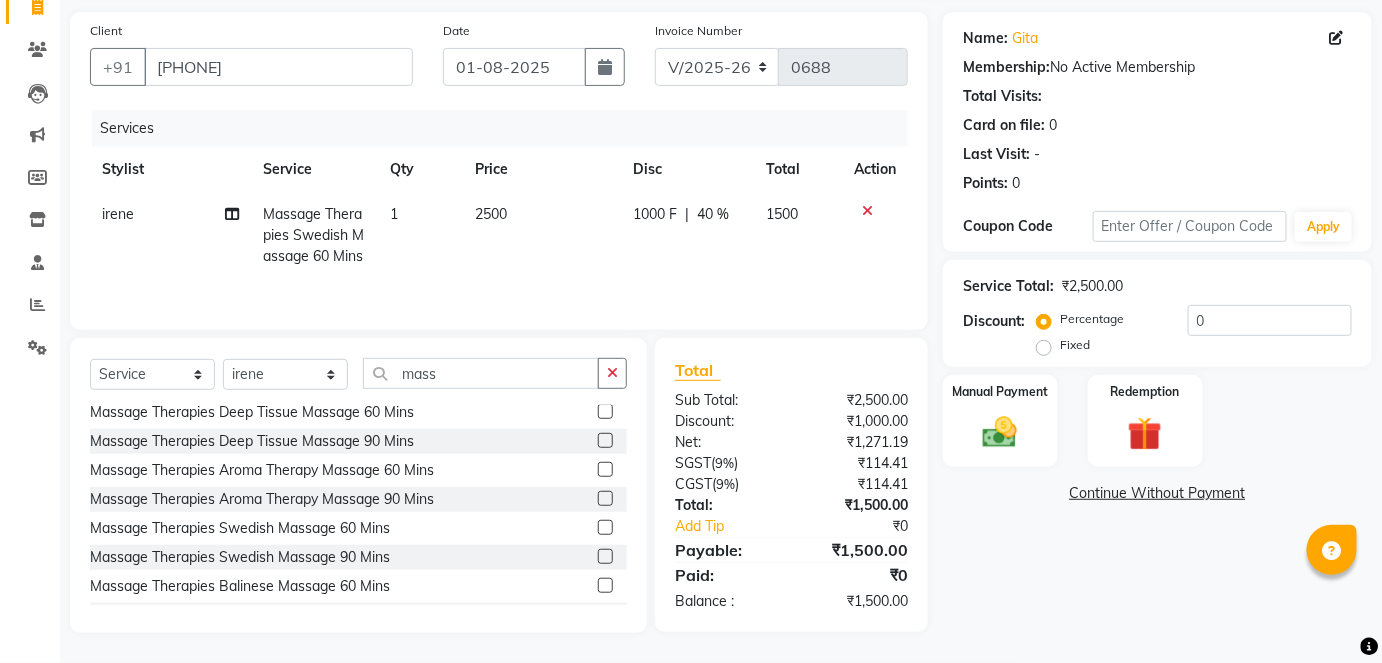 select on "86377" 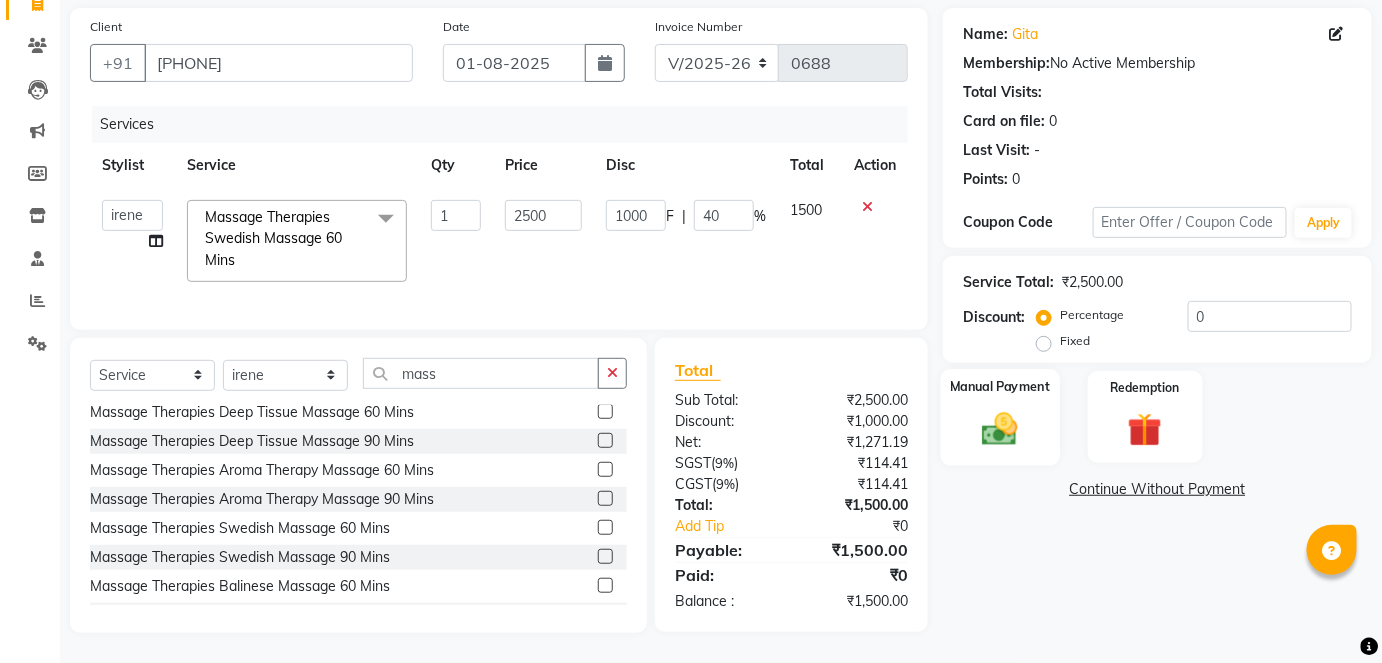 click 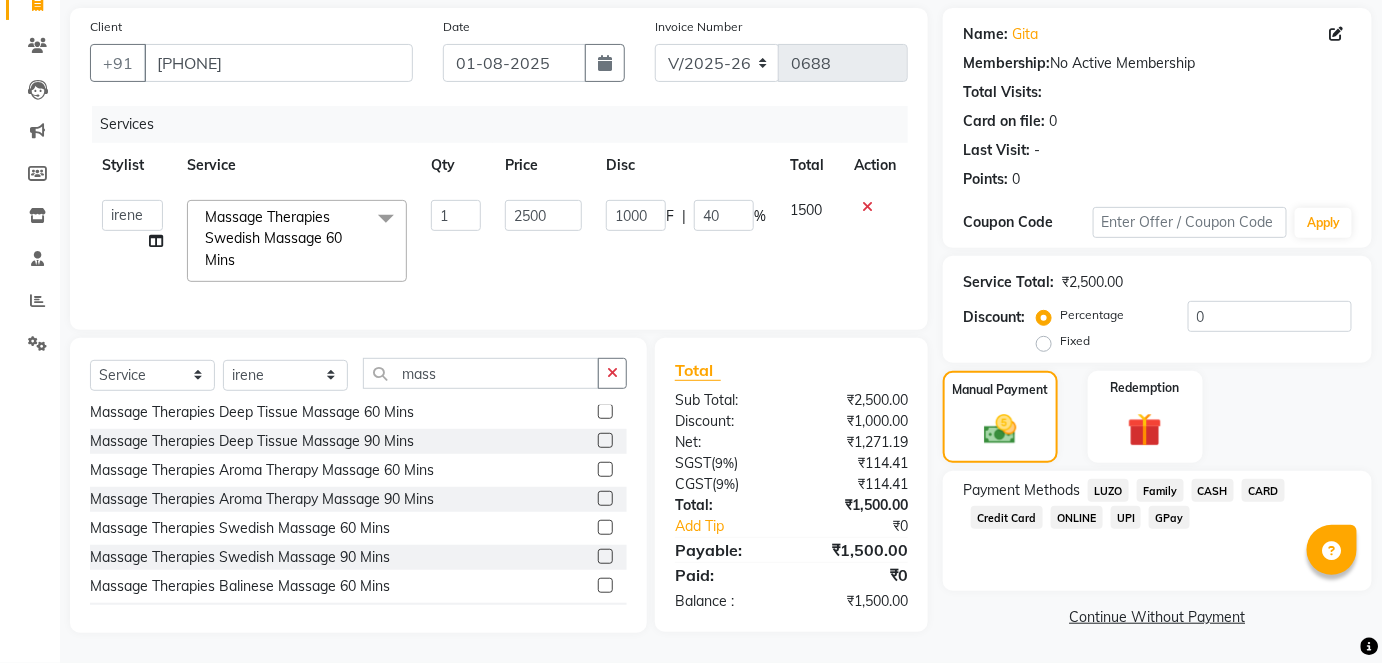 click on "CASH" 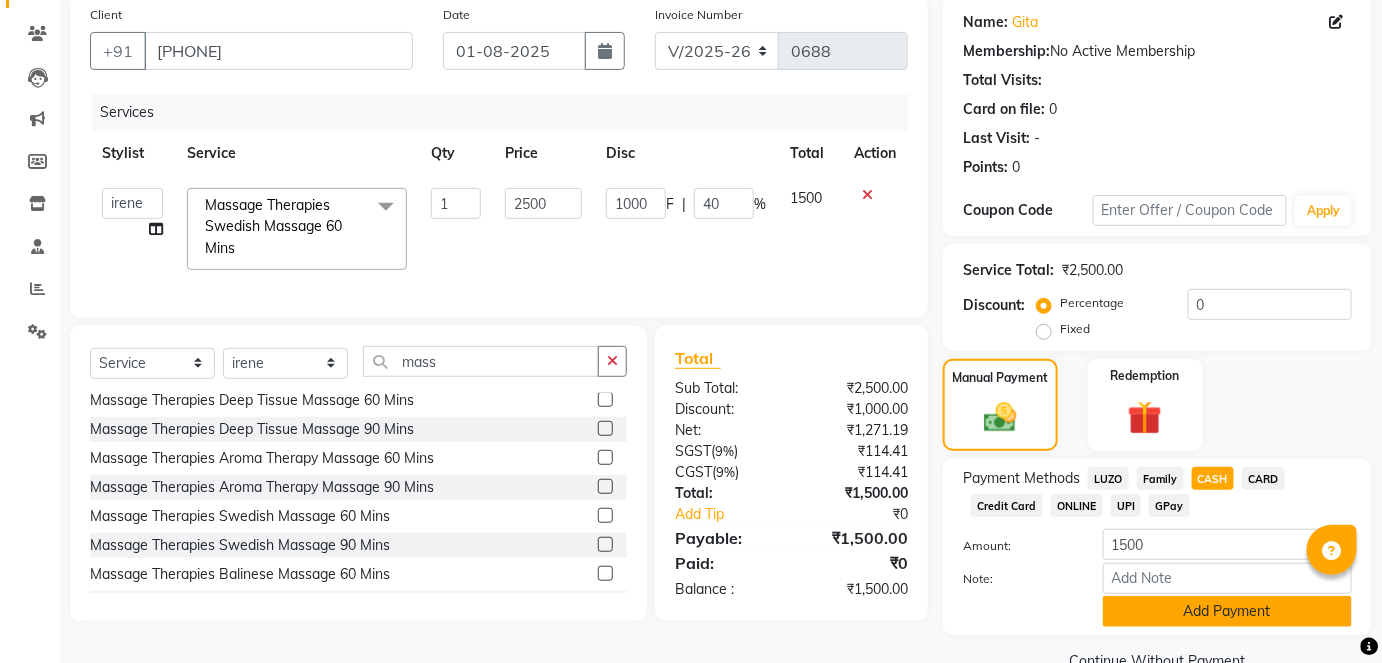 click on "Add Payment" 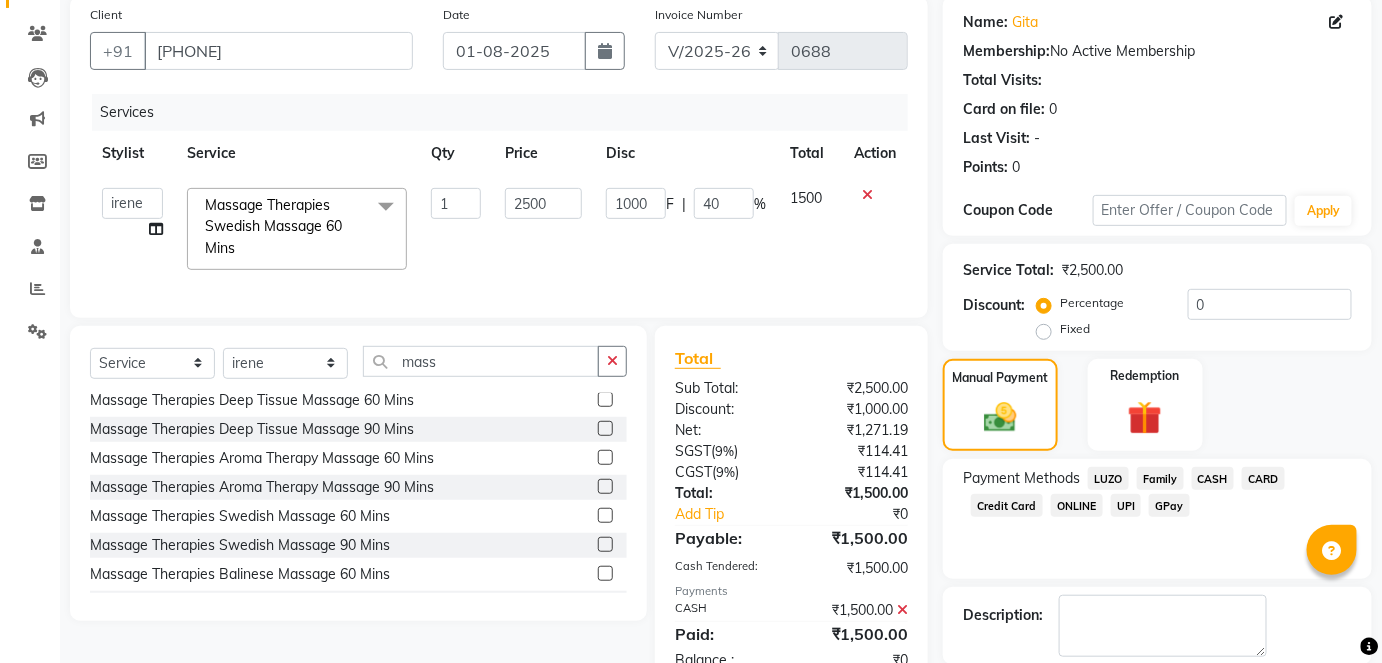 scroll, scrollTop: 252, scrollLeft: 0, axis: vertical 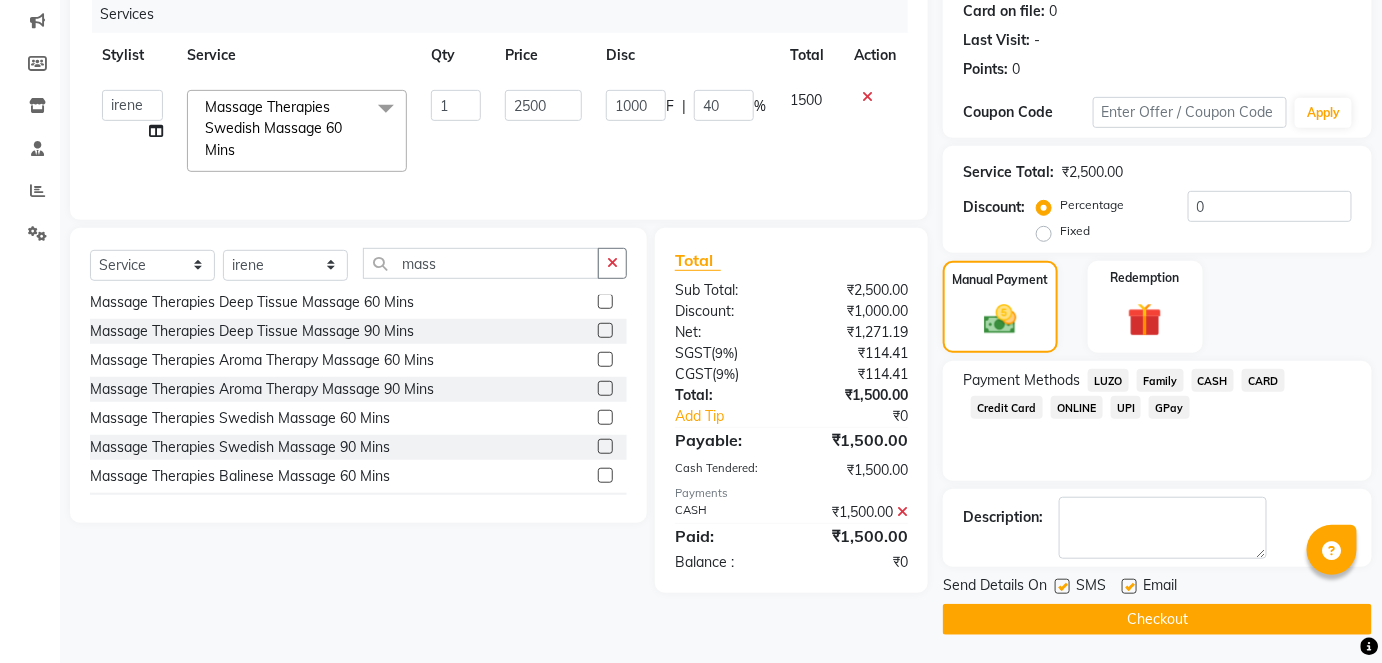 click on "Checkout" 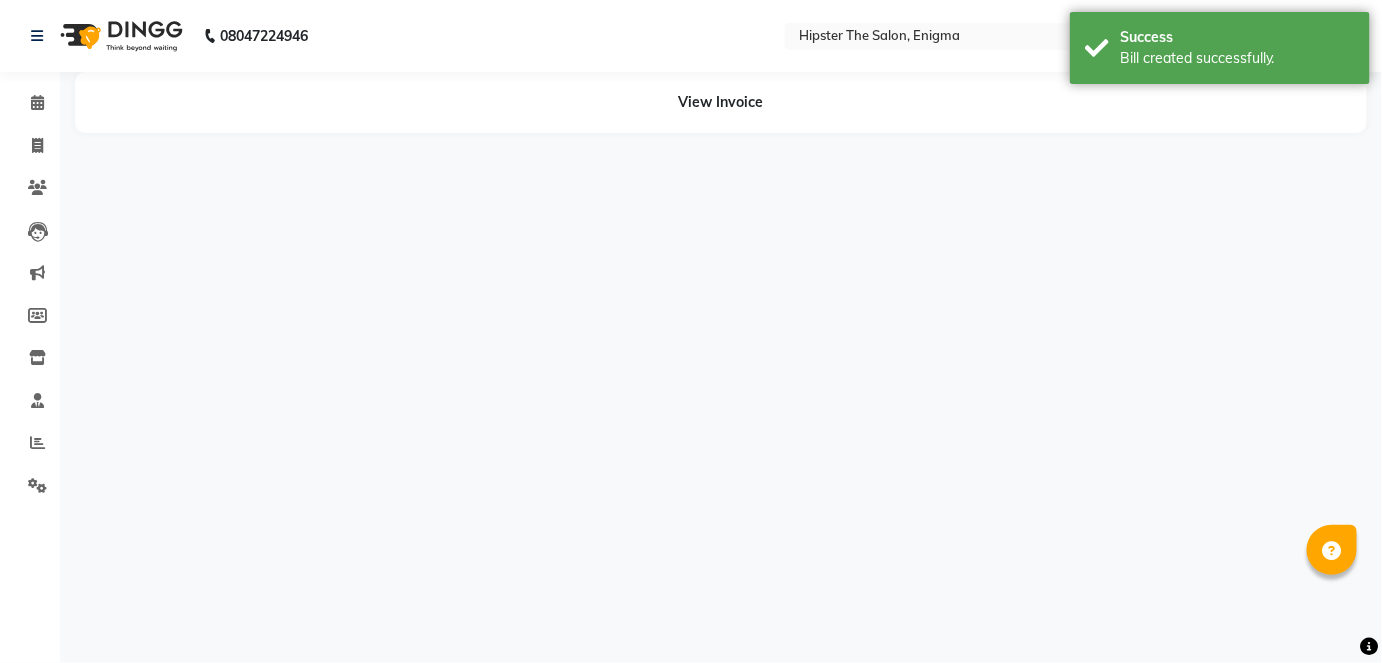scroll, scrollTop: 0, scrollLeft: 0, axis: both 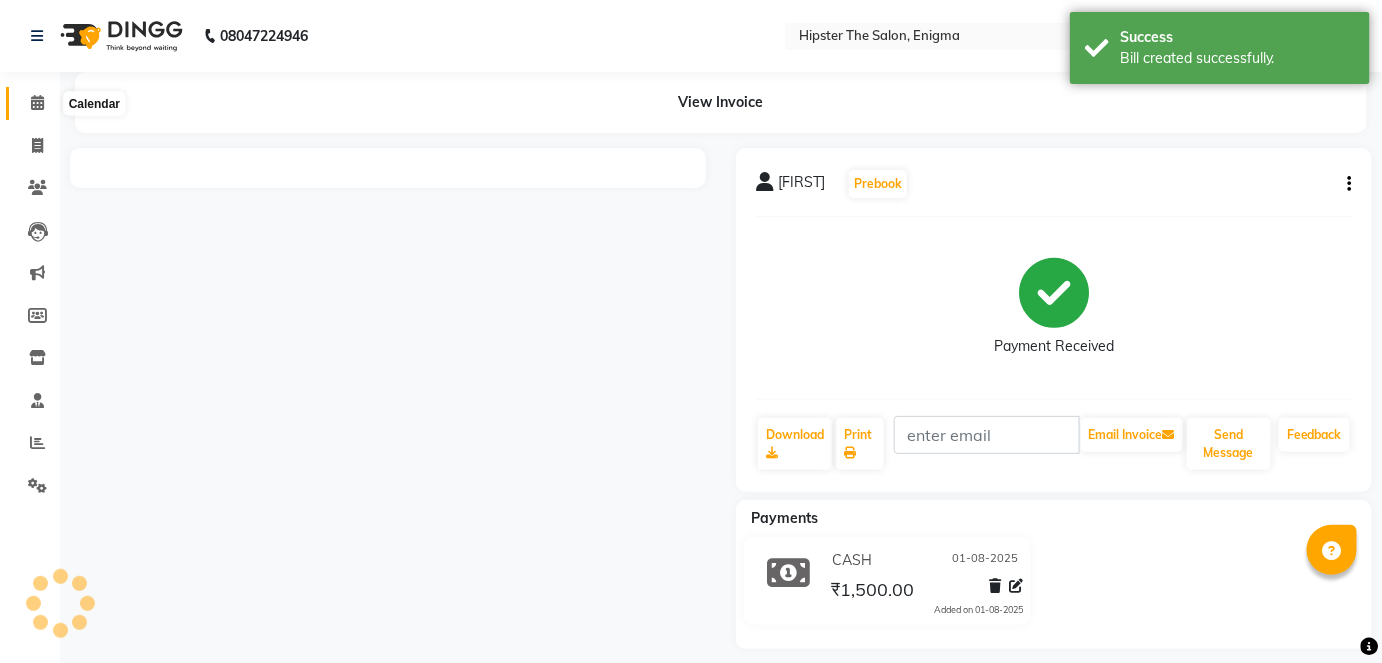 click 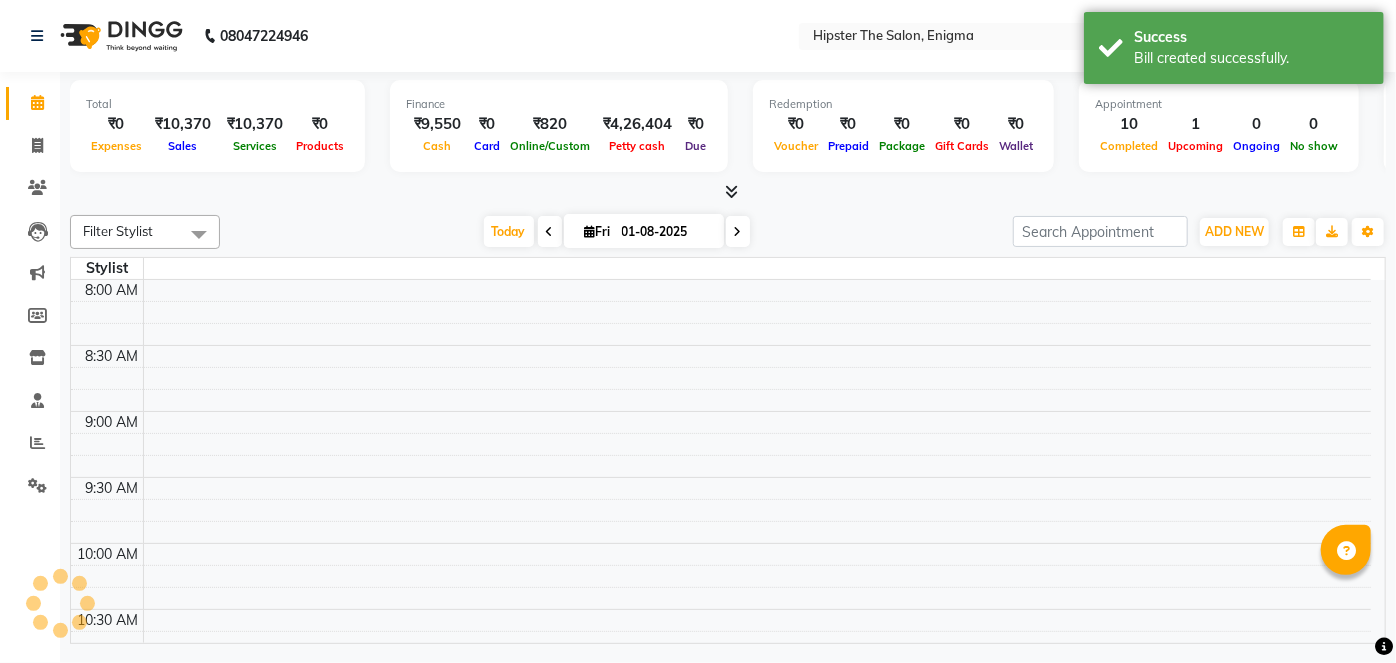 click at bounding box center [757, 532] 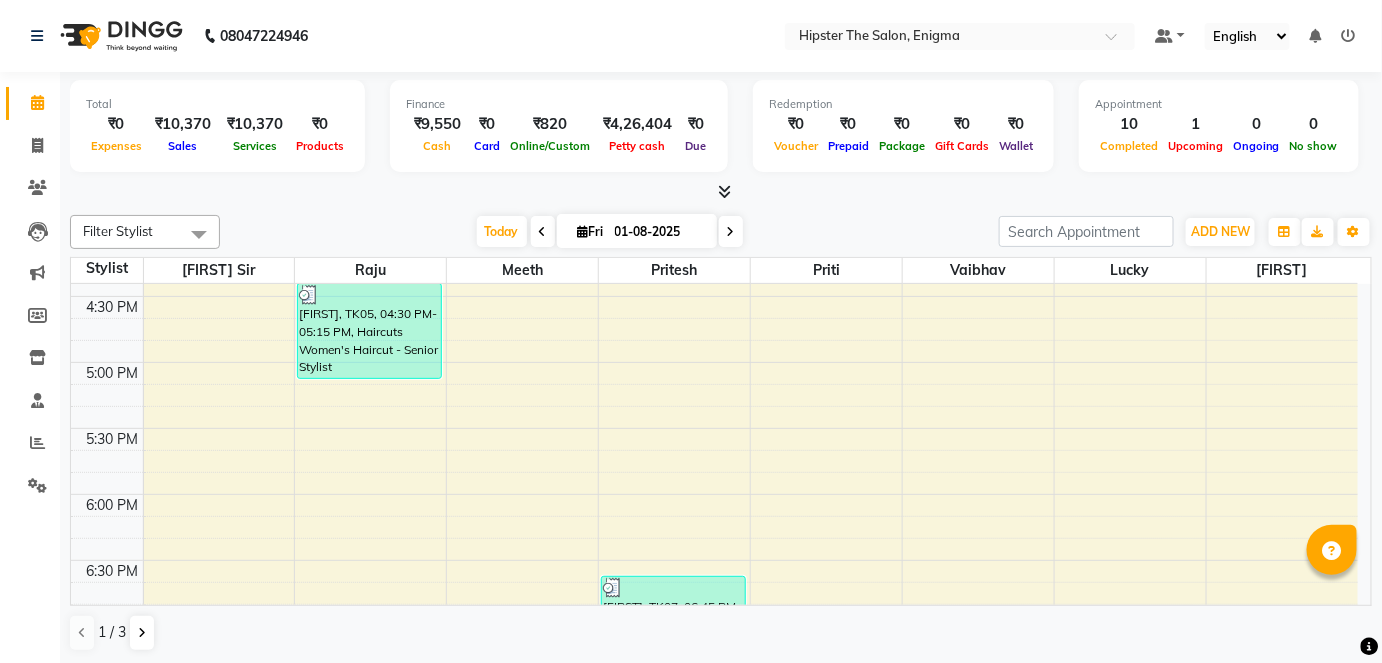 scroll, scrollTop: 1108, scrollLeft: 0, axis: vertical 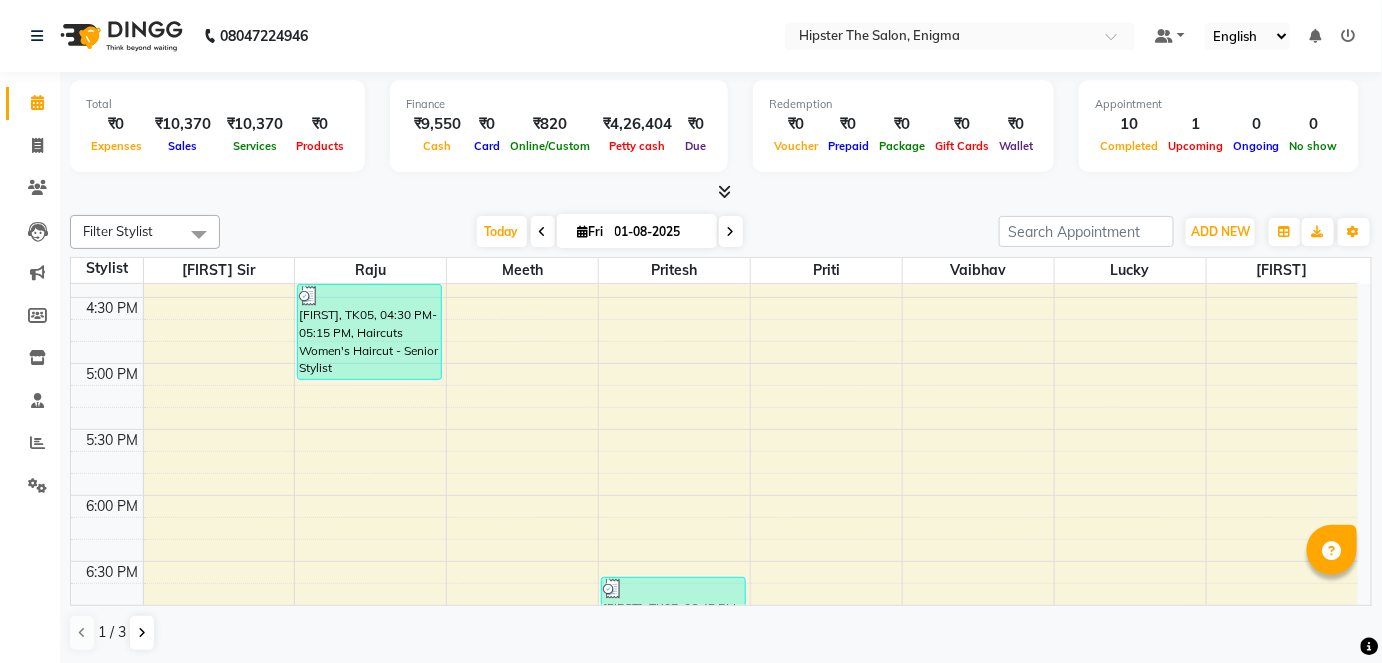 click at bounding box center [731, 232] 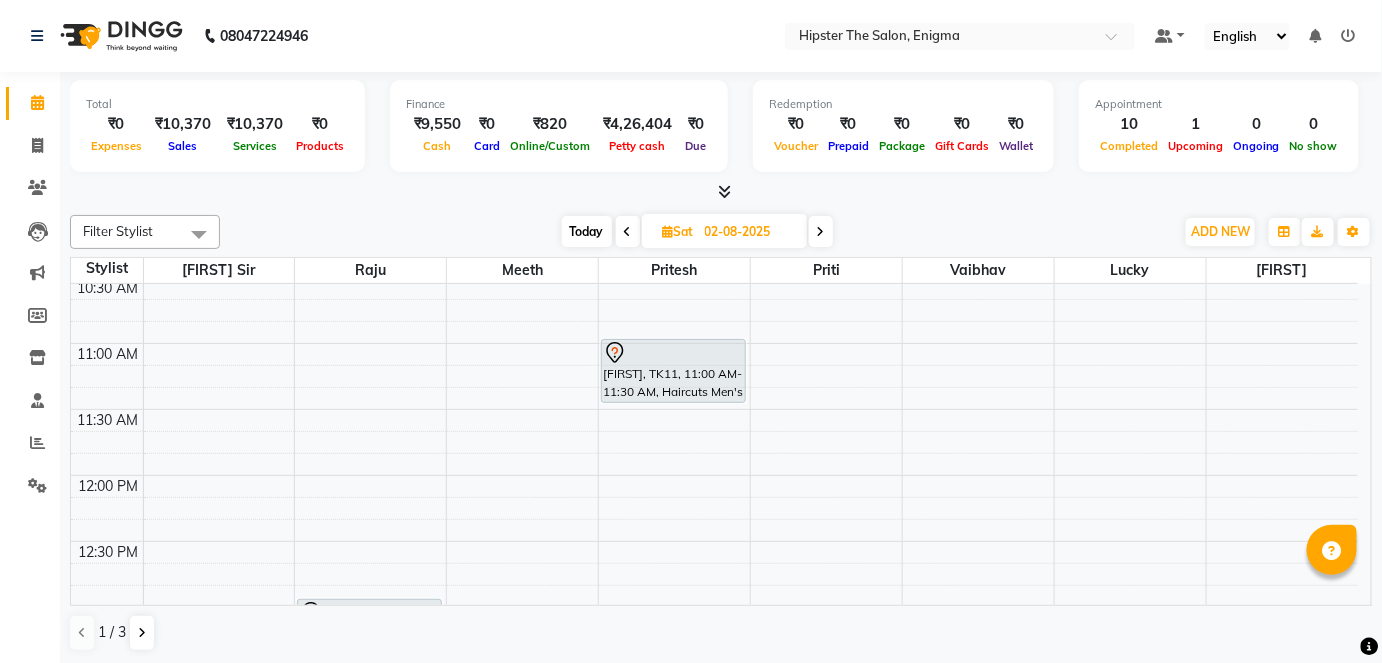 scroll, scrollTop: 341, scrollLeft: 0, axis: vertical 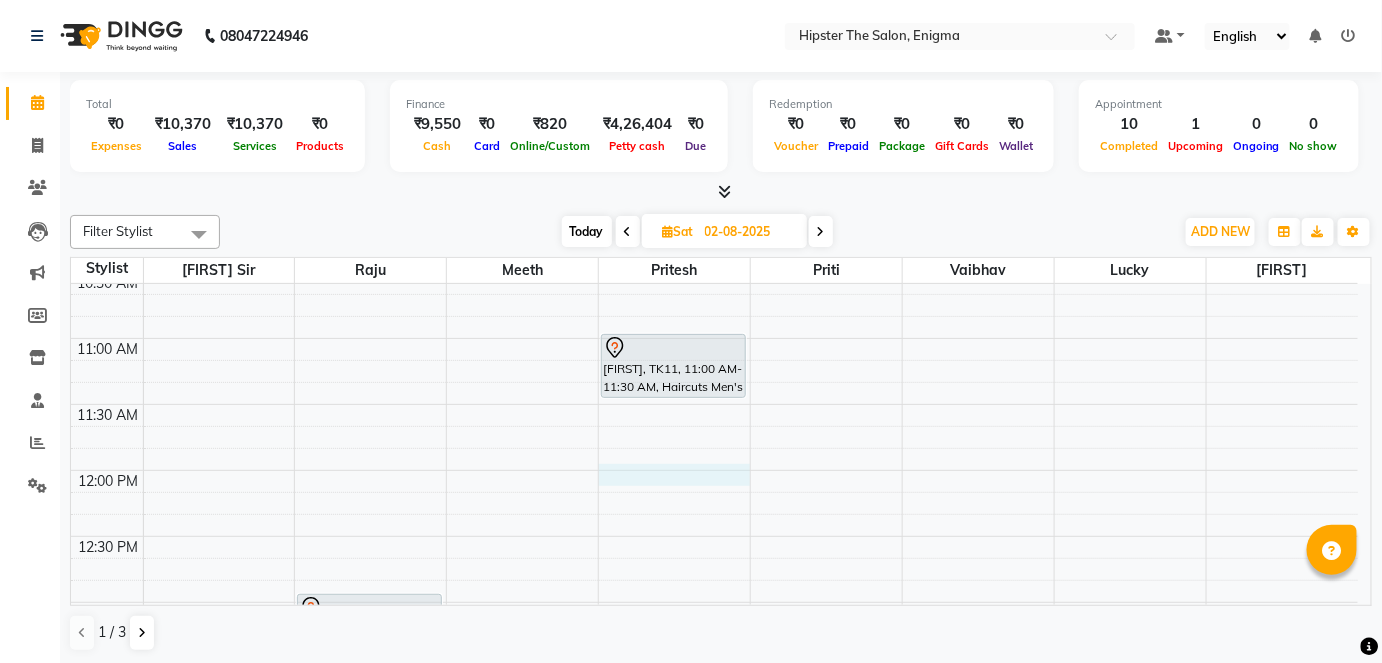 click on "8:00 AM 8:30 AM 9:00 AM 9:30 AM 10:00 AM 10:30 AM 11:00 AM 11:30 AM 12:00 PM 12:30 PM 1:00 PM 1:30 PM 2:00 PM 2:30 PM 3:00 PM 3:30 PM 4:00 PM 4:30 PM 5:00 PM 5:30 PM 6:00 PM 6:30 PM 7:00 PM 7:30 PM 8:00 PM 8:30 PM 9:00 PM 9:30 PM shruti shetty, 01:00 PM-01:45 PM, Hair Colour (Inward Pricing) Root Touch Up 1 Inch jinishanull, 11:00 AM-11:30 AM, Haircuts Men's Haircut - Junior Stylist" at bounding box center [714, 866] 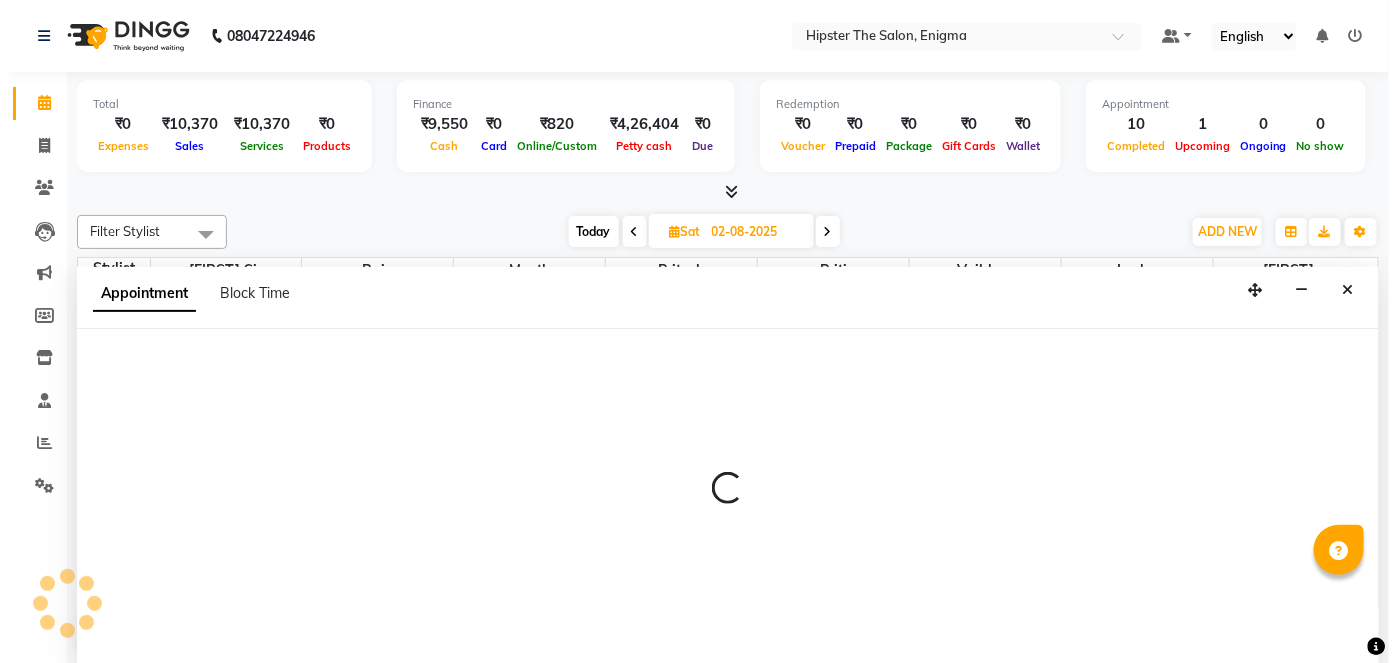 scroll, scrollTop: 0, scrollLeft: 0, axis: both 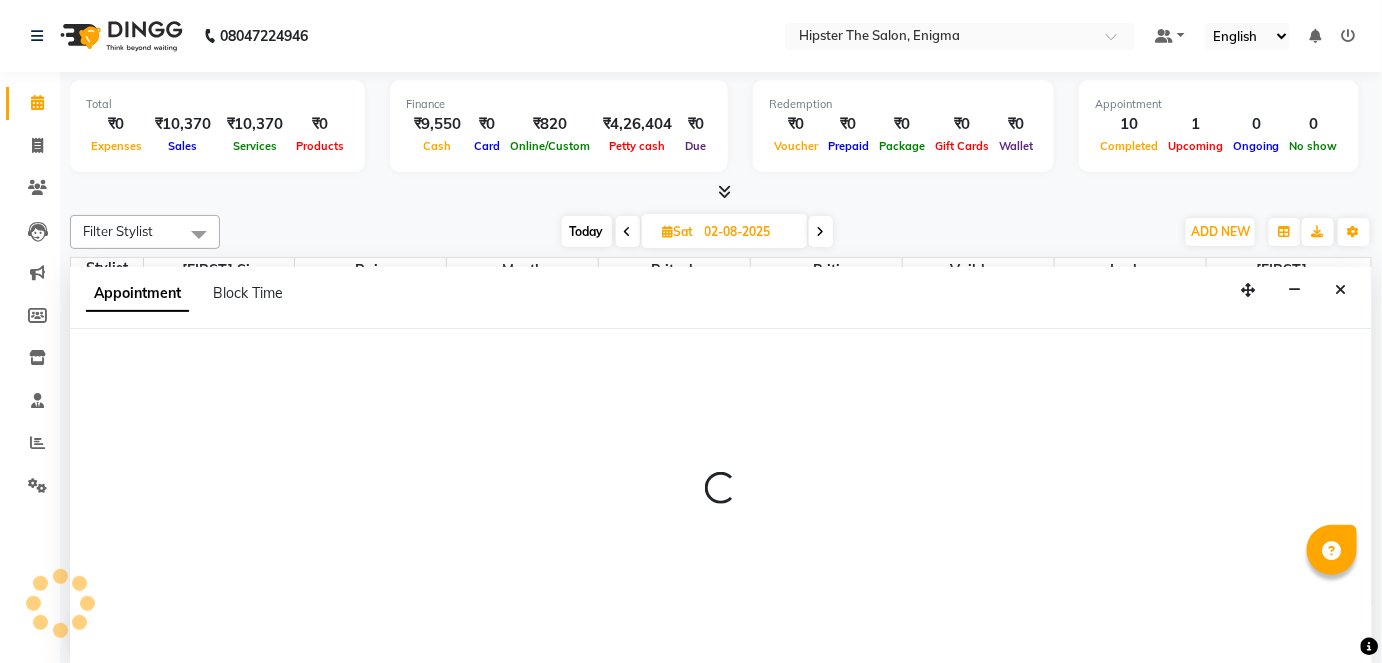 select on "85797" 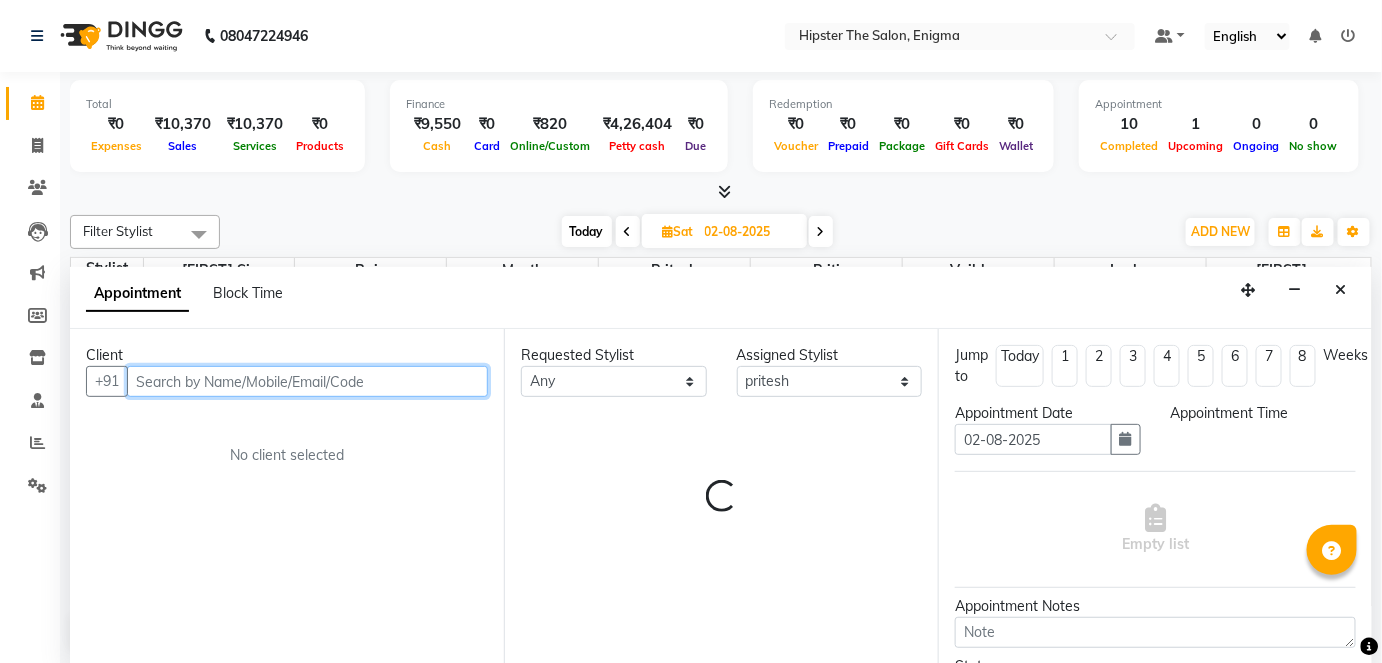 select on "720" 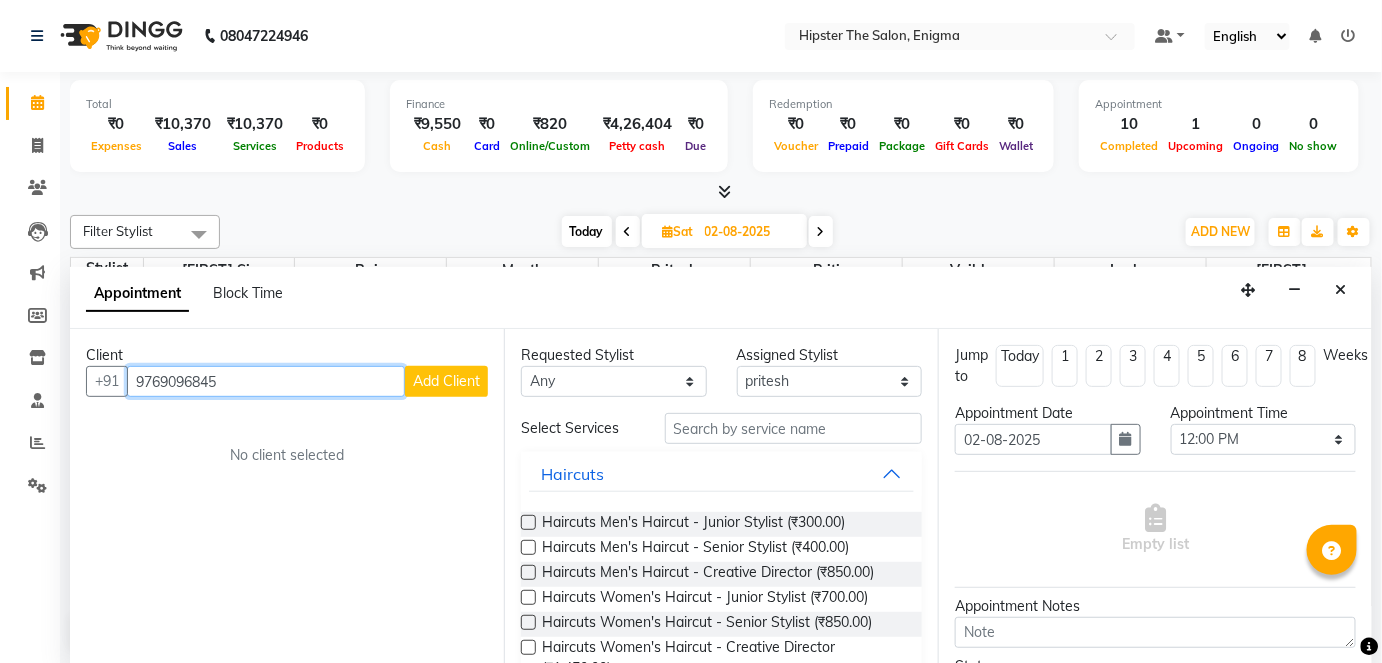type on "9769096845" 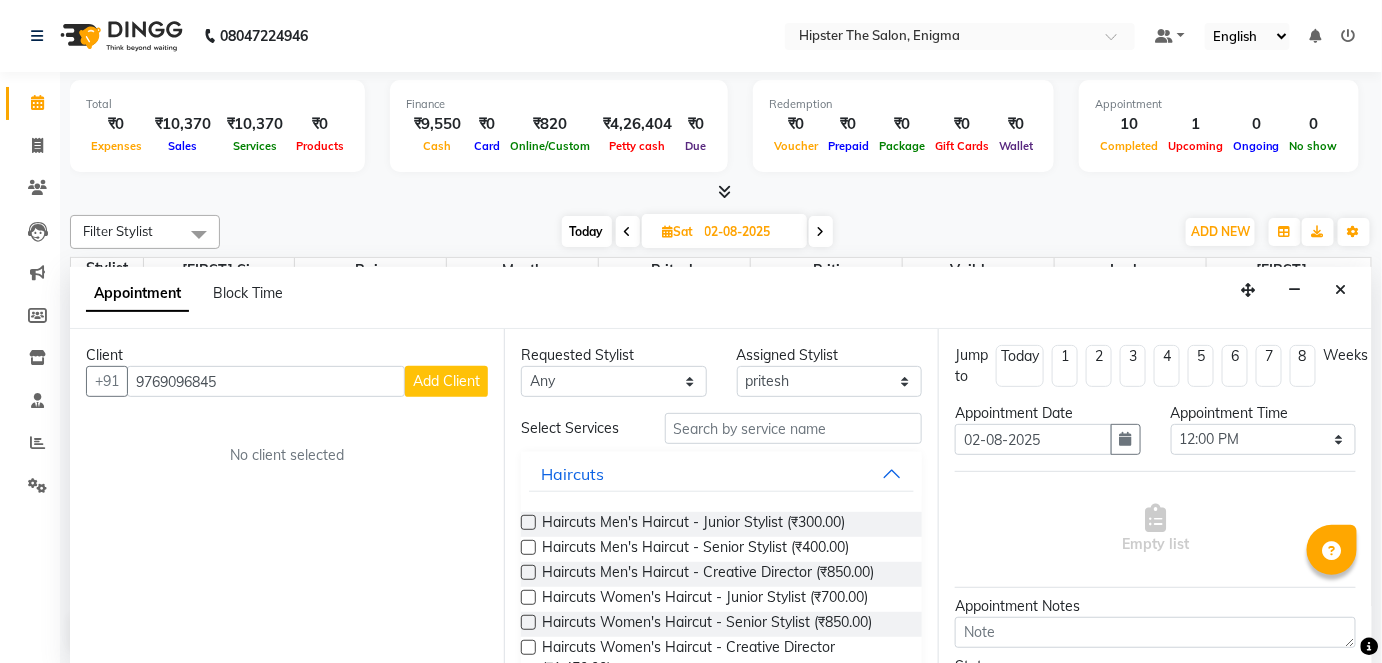 click on "Add Client" at bounding box center (446, 381) 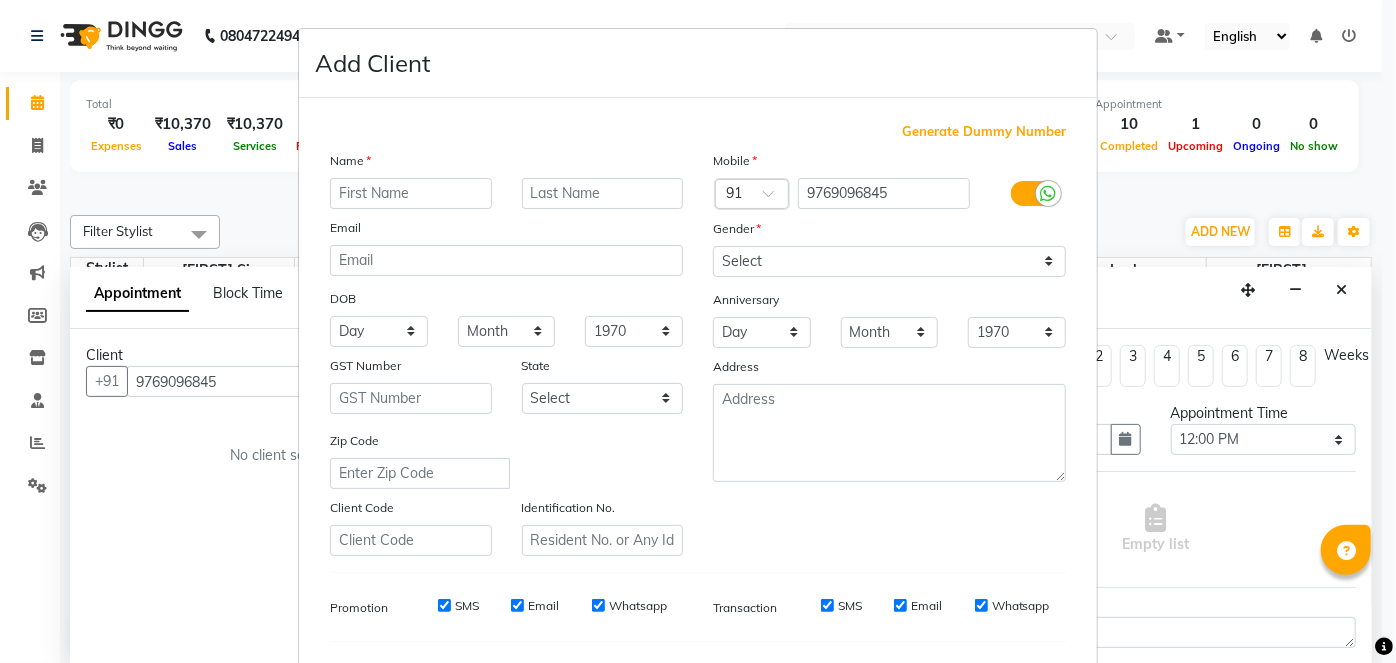type on "a" 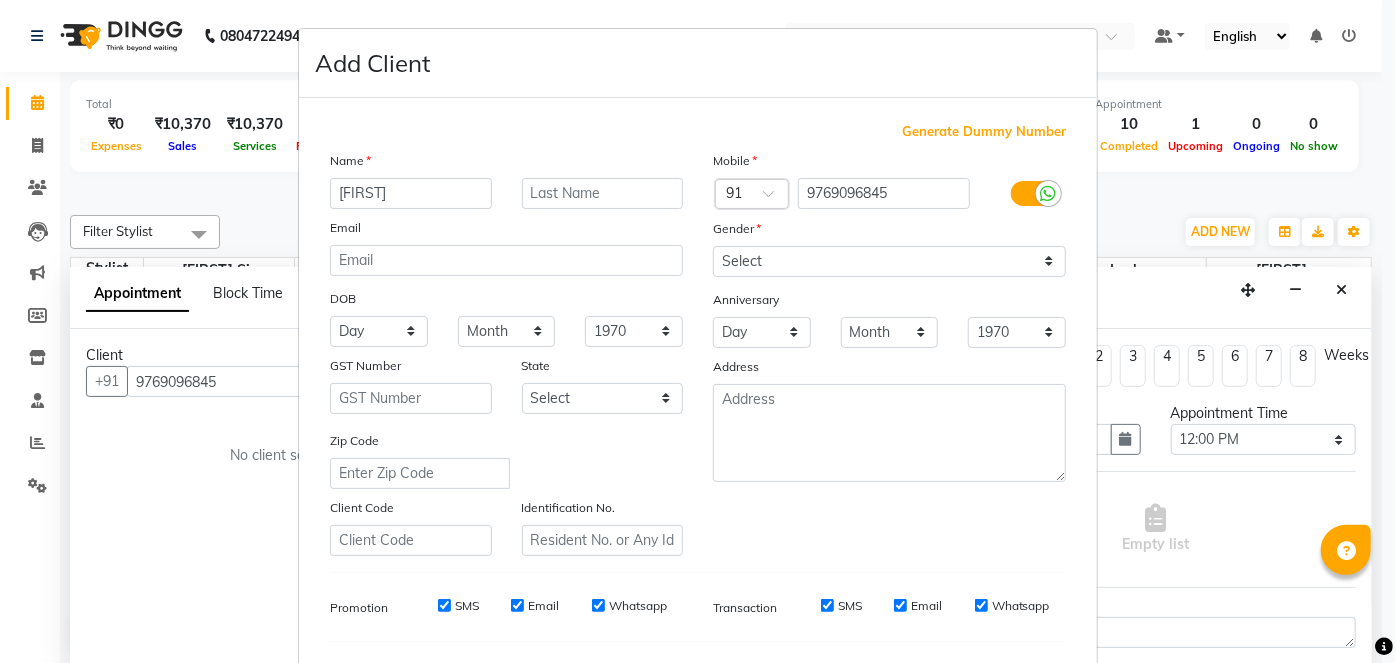type on "[FIRST]" 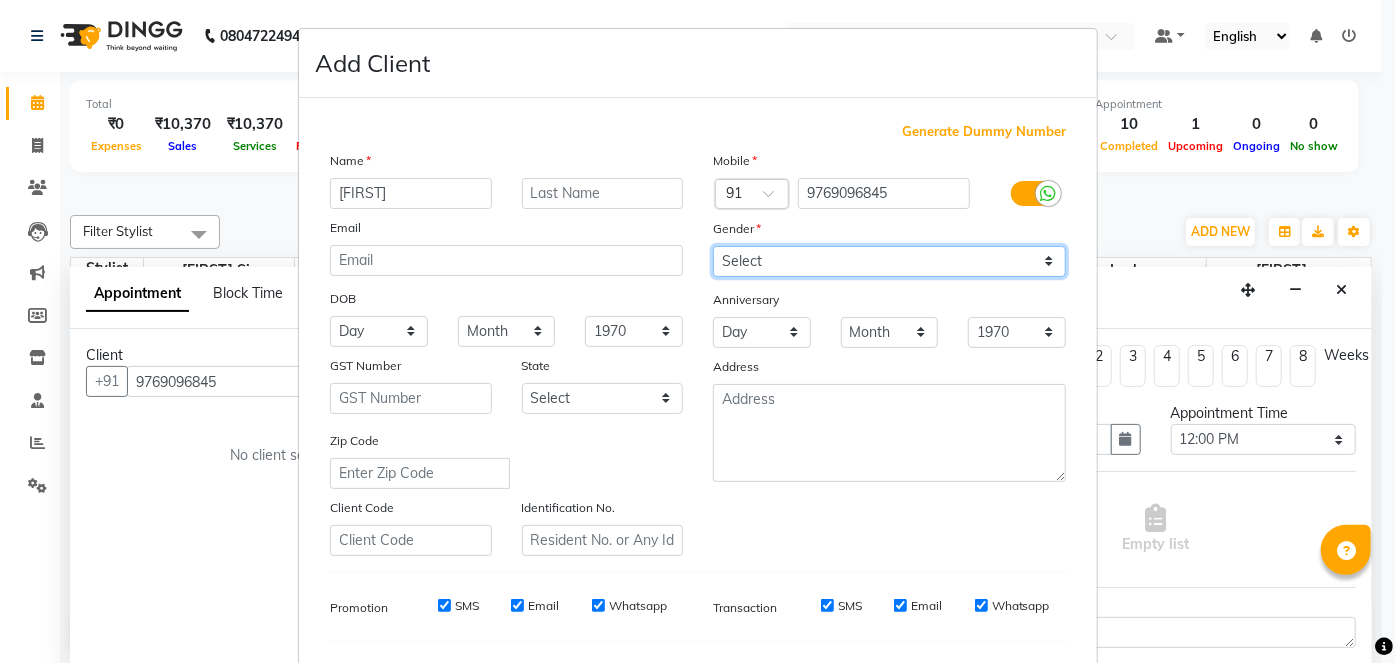 click on "Select Male Female Other Prefer Not To Say" at bounding box center (889, 261) 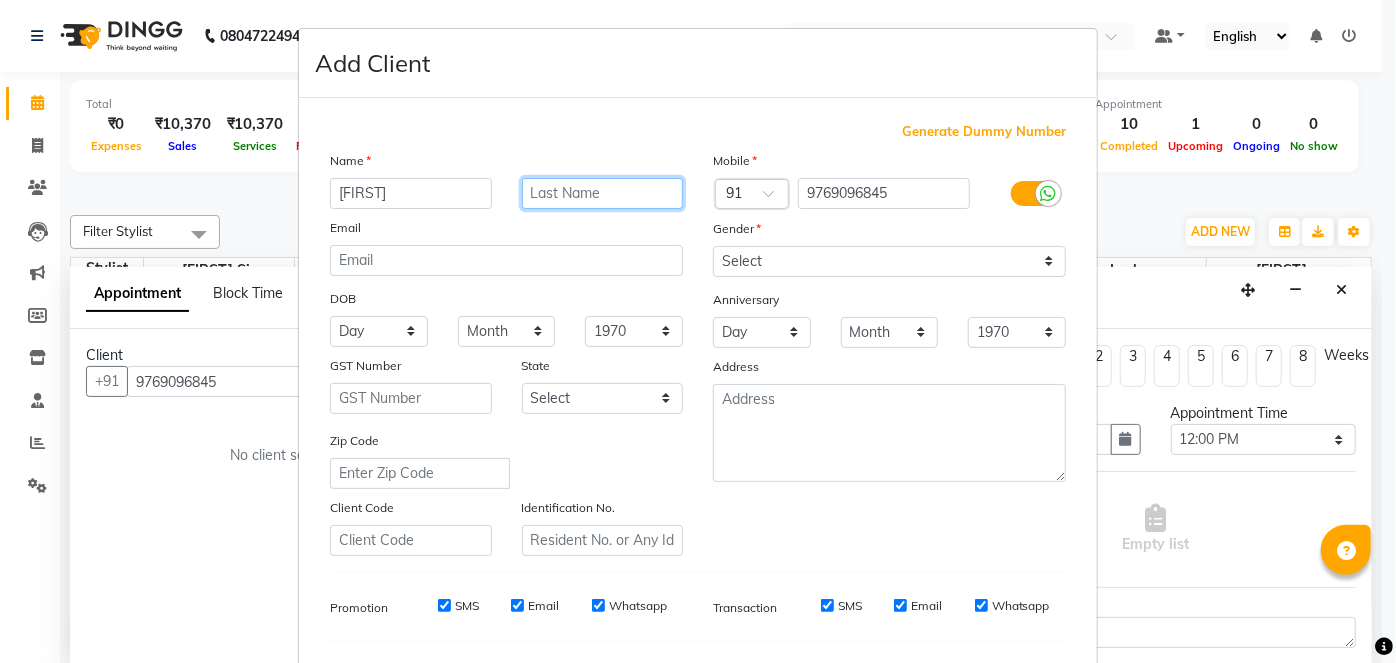 click at bounding box center [603, 193] 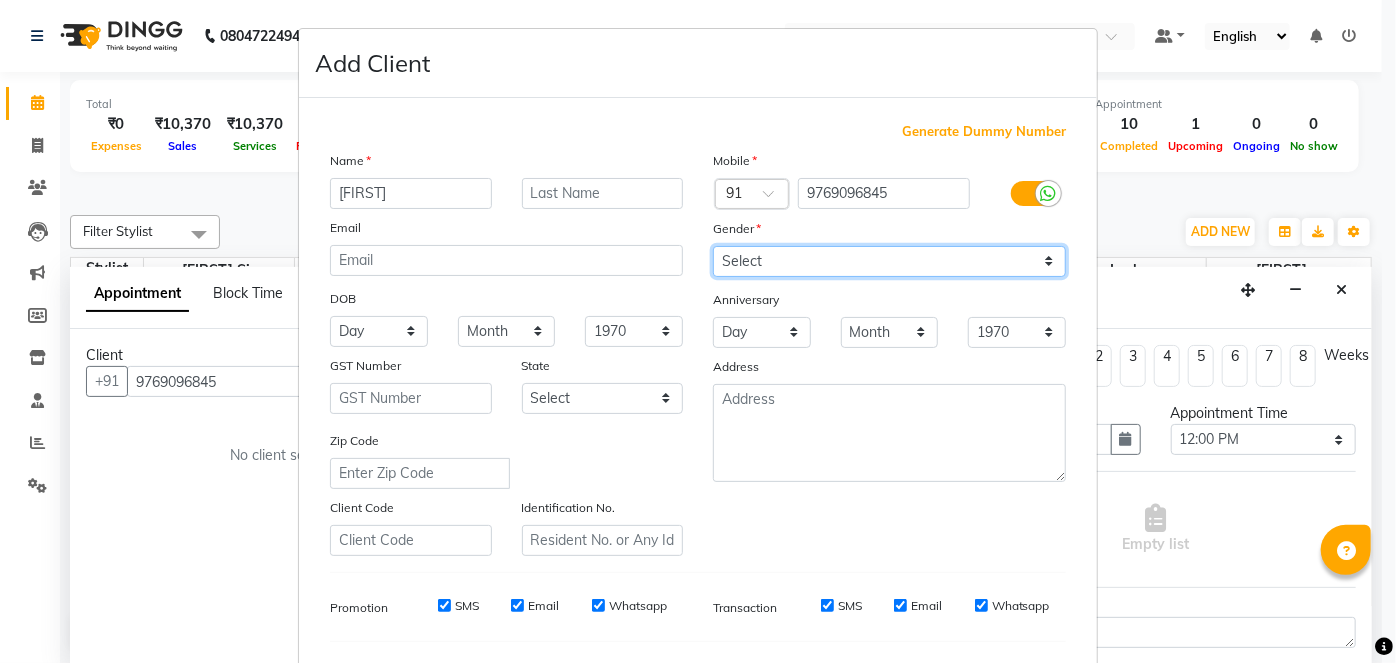 click on "Select Male Female Other Prefer Not To Say" at bounding box center (889, 261) 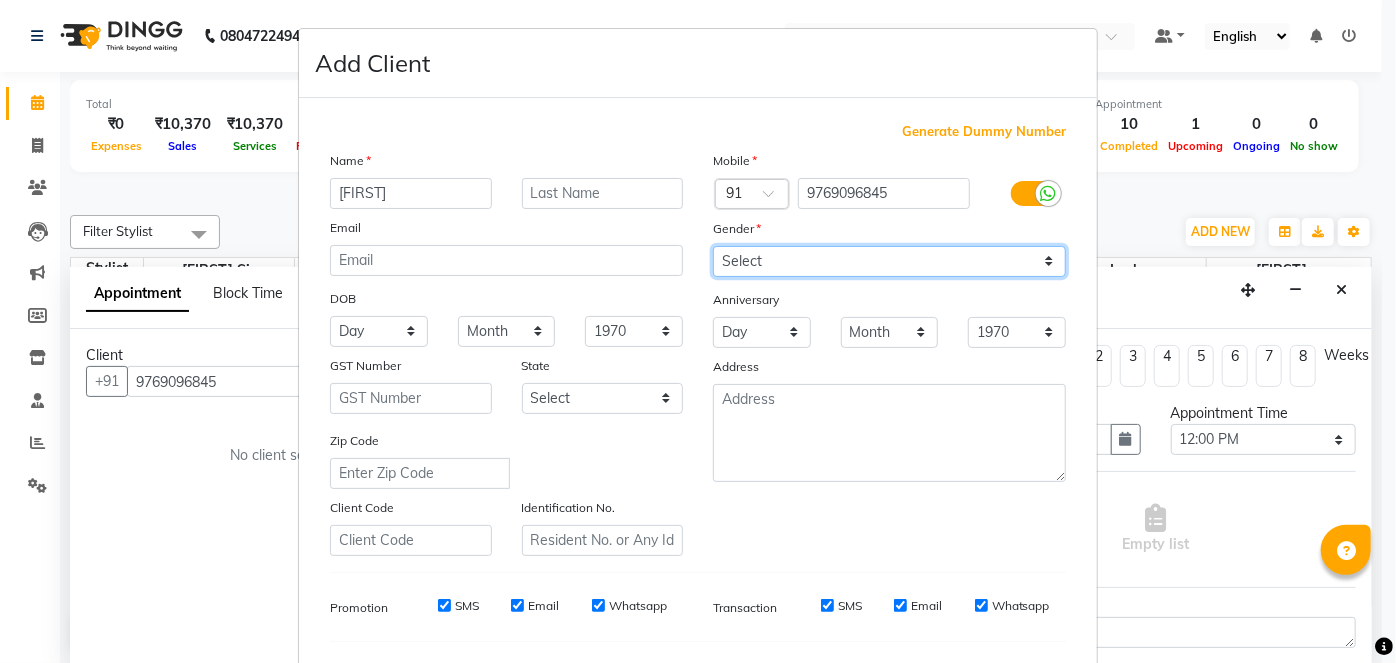 select on "male" 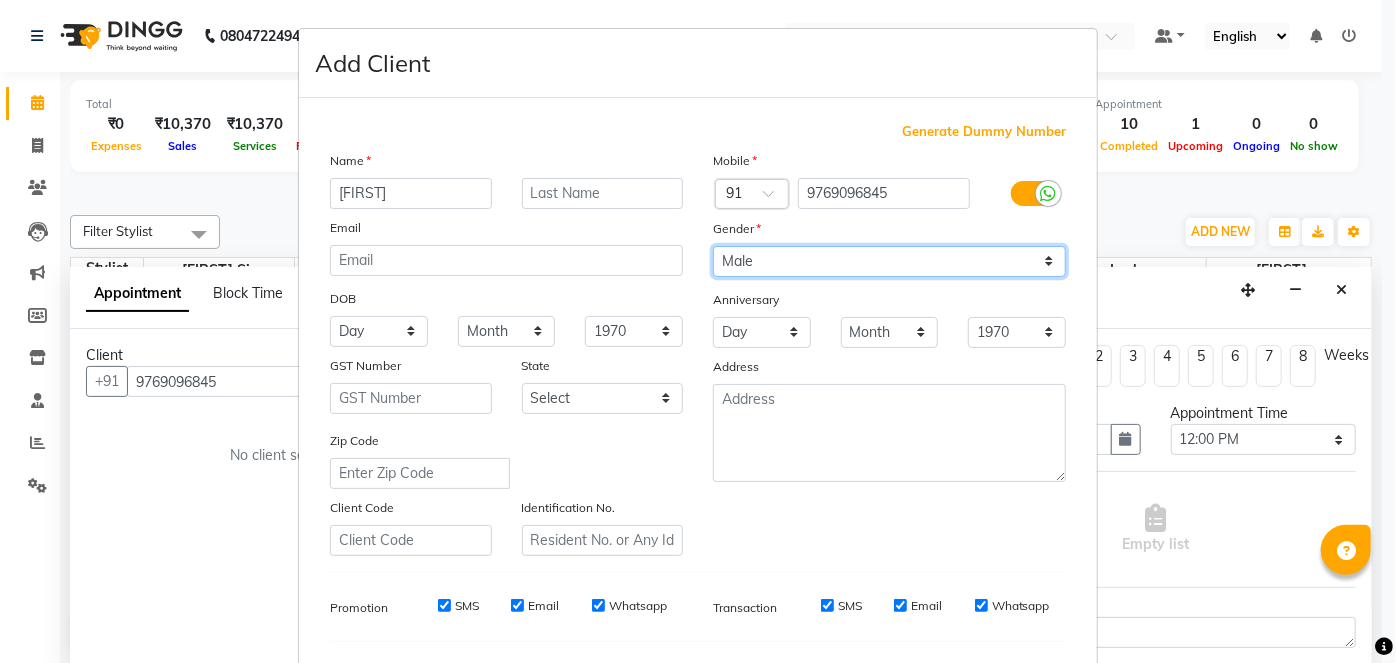 click on "Select Male Female Other Prefer Not To Say" at bounding box center [889, 261] 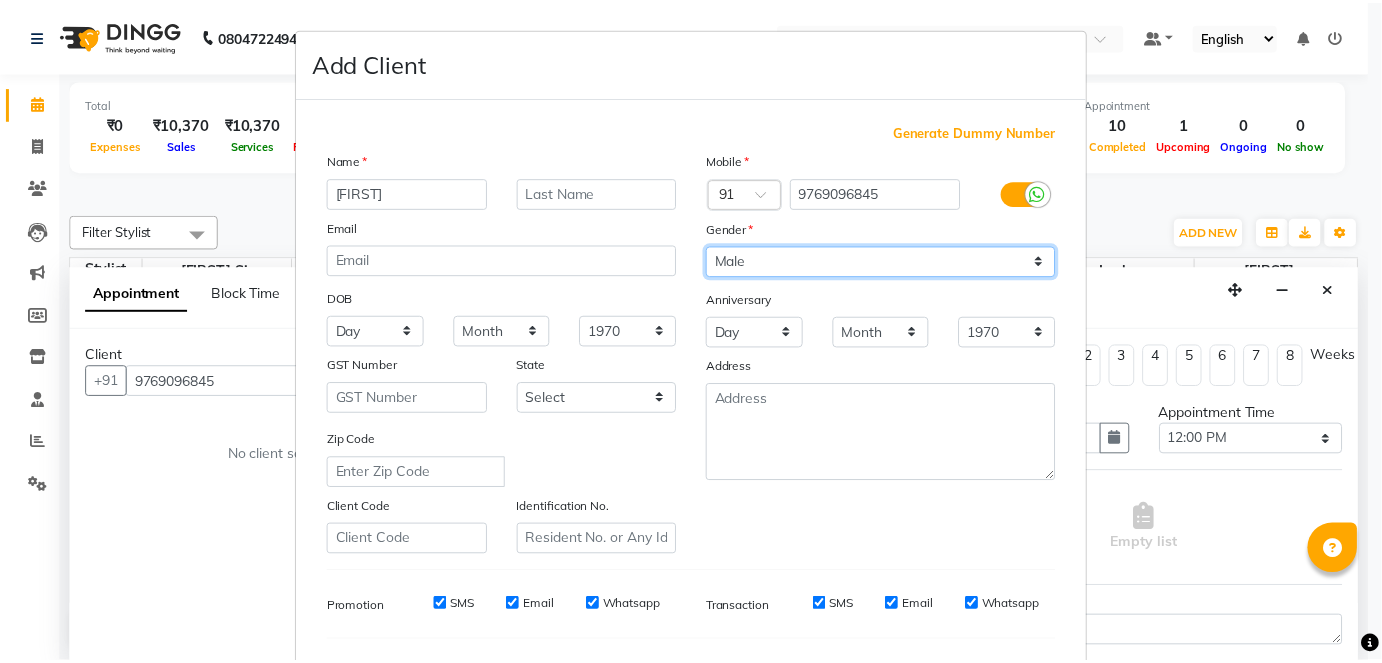 scroll, scrollTop: 258, scrollLeft: 0, axis: vertical 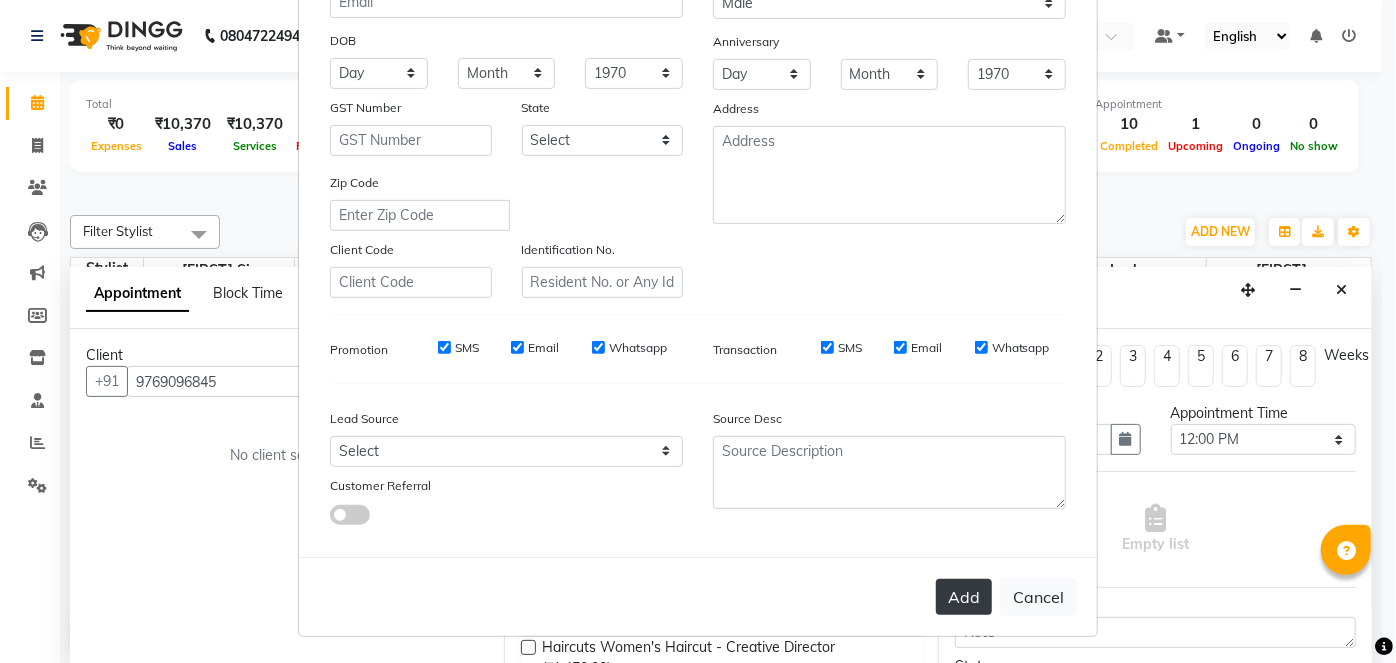 click on "Add" at bounding box center [964, 597] 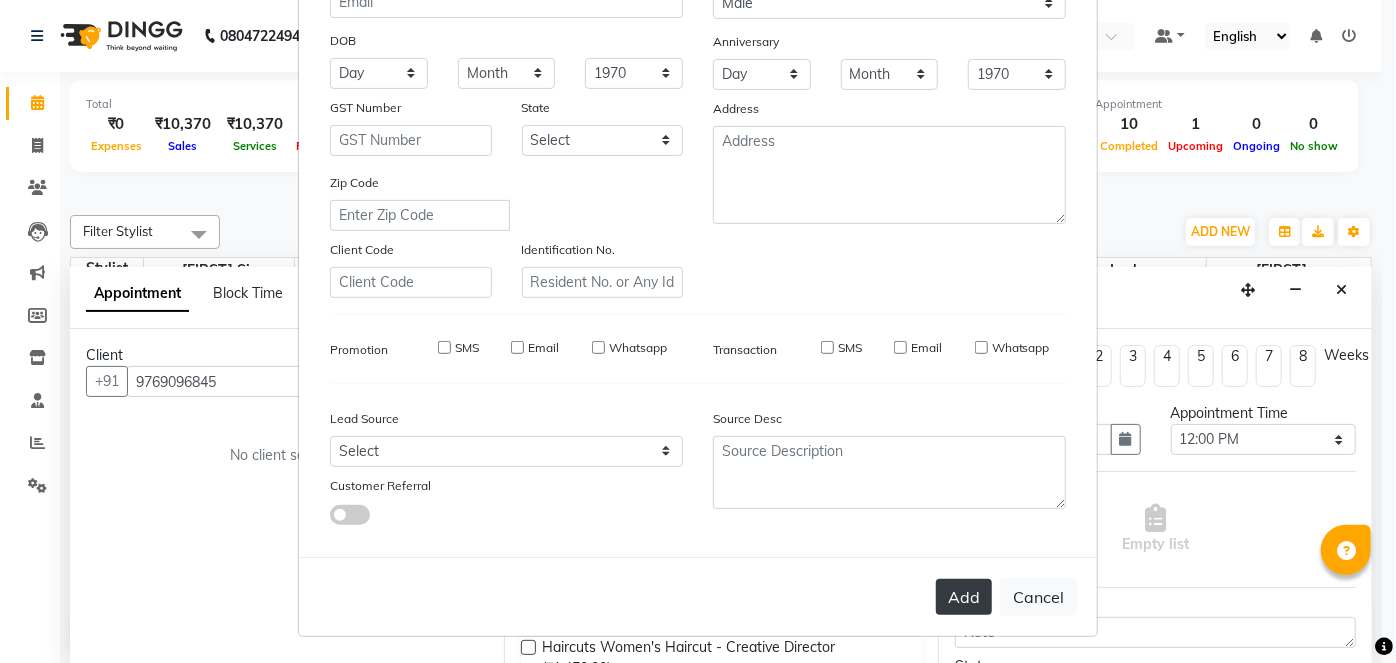 type 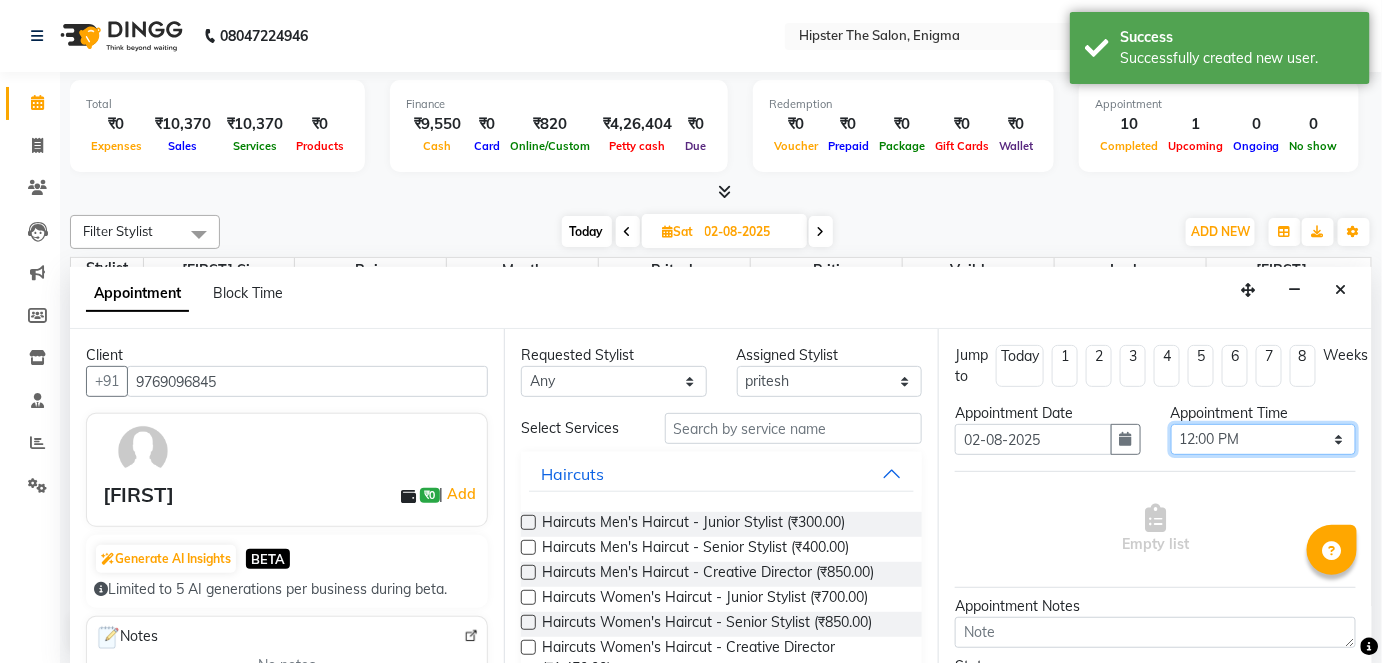 click on "Select 09:00 AM 09:15 AM 09:30 AM 09:45 AM 10:00 AM 10:15 AM 10:30 AM 10:45 AM 11:00 AM 11:15 AM 11:30 AM 11:45 AM 12:00 PM 12:15 PM 12:30 PM 12:45 PM 01:00 PM 01:15 PM 01:30 PM 01:45 PM 02:00 PM 02:15 PM 02:30 PM 02:45 PM 03:00 PM 03:15 PM 03:30 PM 03:45 PM 04:00 PM 04:15 PM 04:30 PM 04:45 PM 05:00 PM 05:15 PM 05:30 PM 05:45 PM 06:00 PM 06:15 PM 06:30 PM 06:45 PM 07:00 PM 07:15 PM 07:30 PM 07:45 PM 08:00 PM 08:15 PM 08:30 PM 08:45 PM 09:00 PM" at bounding box center [1264, 439] 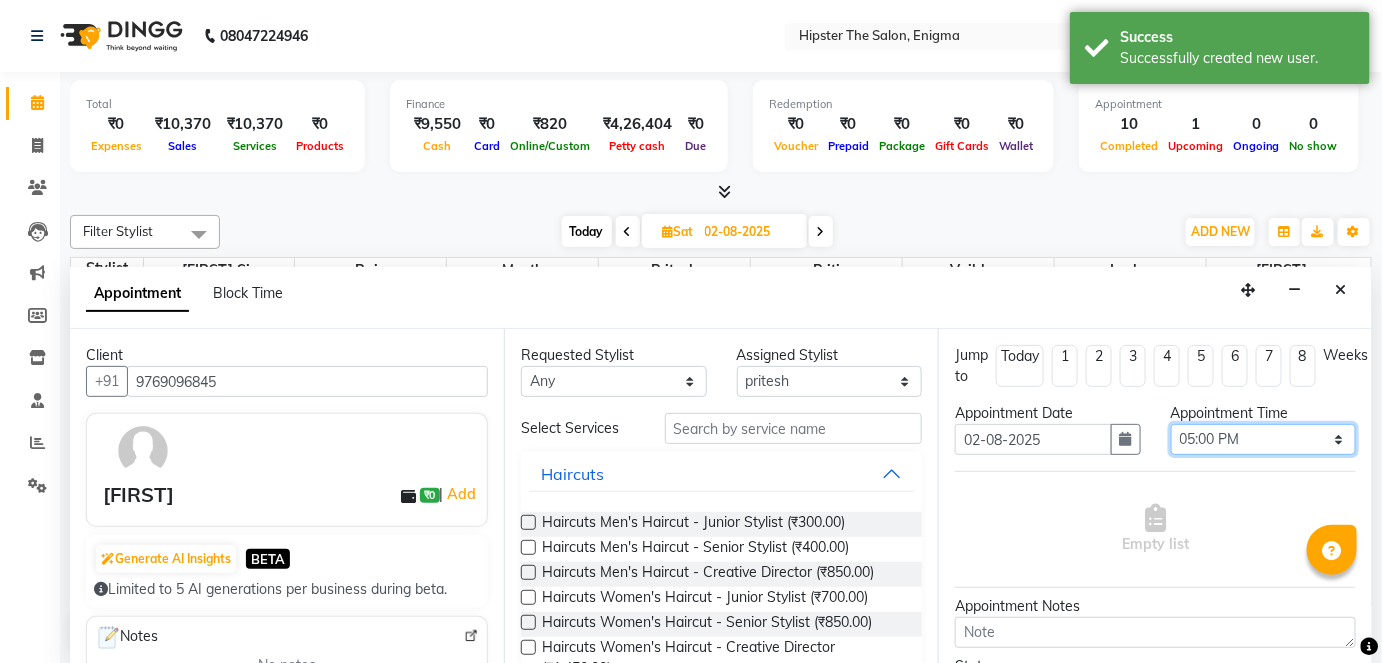 click on "Select 09:00 AM 09:15 AM 09:30 AM 09:45 AM 10:00 AM 10:15 AM 10:30 AM 10:45 AM 11:00 AM 11:15 AM 11:30 AM 11:45 AM 12:00 PM 12:15 PM 12:30 PM 12:45 PM 01:00 PM 01:15 PM 01:30 PM 01:45 PM 02:00 PM 02:15 PM 02:30 PM 02:45 PM 03:00 PM 03:15 PM 03:30 PM 03:45 PM 04:00 PM 04:15 PM 04:30 PM 04:45 PM 05:00 PM 05:15 PM 05:30 PM 05:45 PM 06:00 PM 06:15 PM 06:30 PM 06:45 PM 07:00 PM 07:15 PM 07:30 PM 07:45 PM 08:00 PM 08:15 PM 08:30 PM 08:45 PM 09:00 PM" at bounding box center (1264, 439) 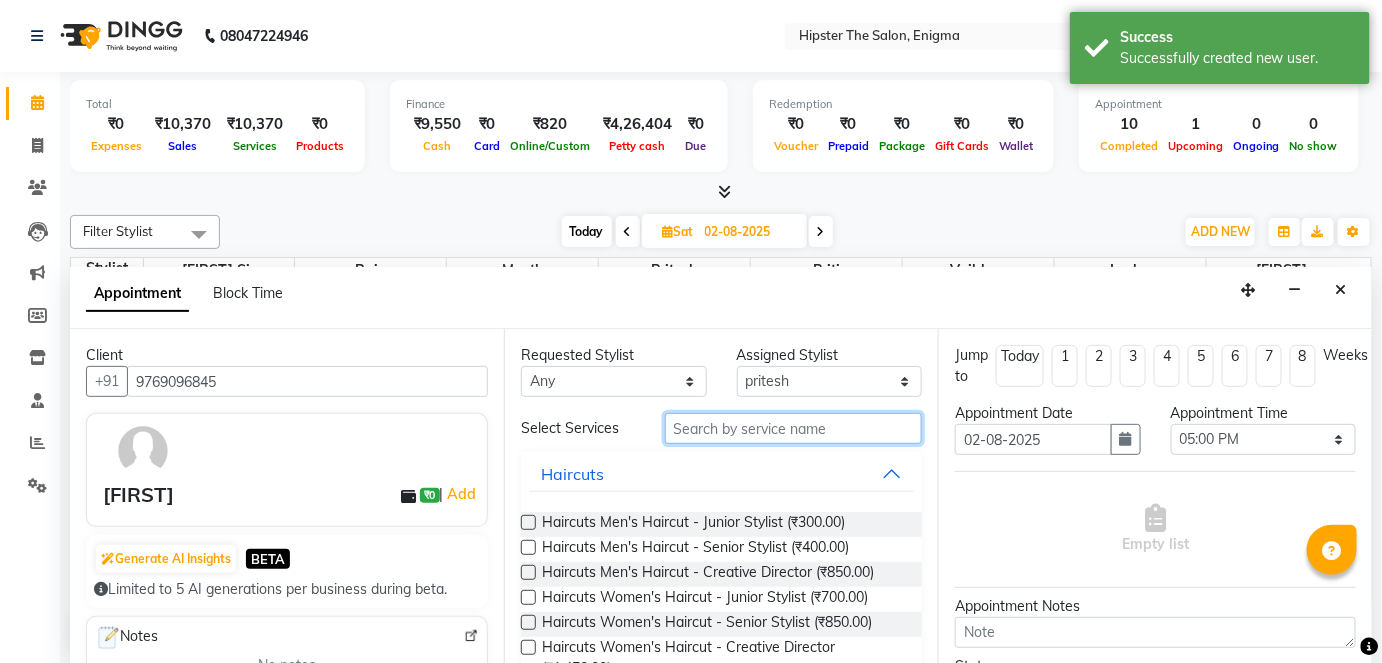 click at bounding box center (793, 428) 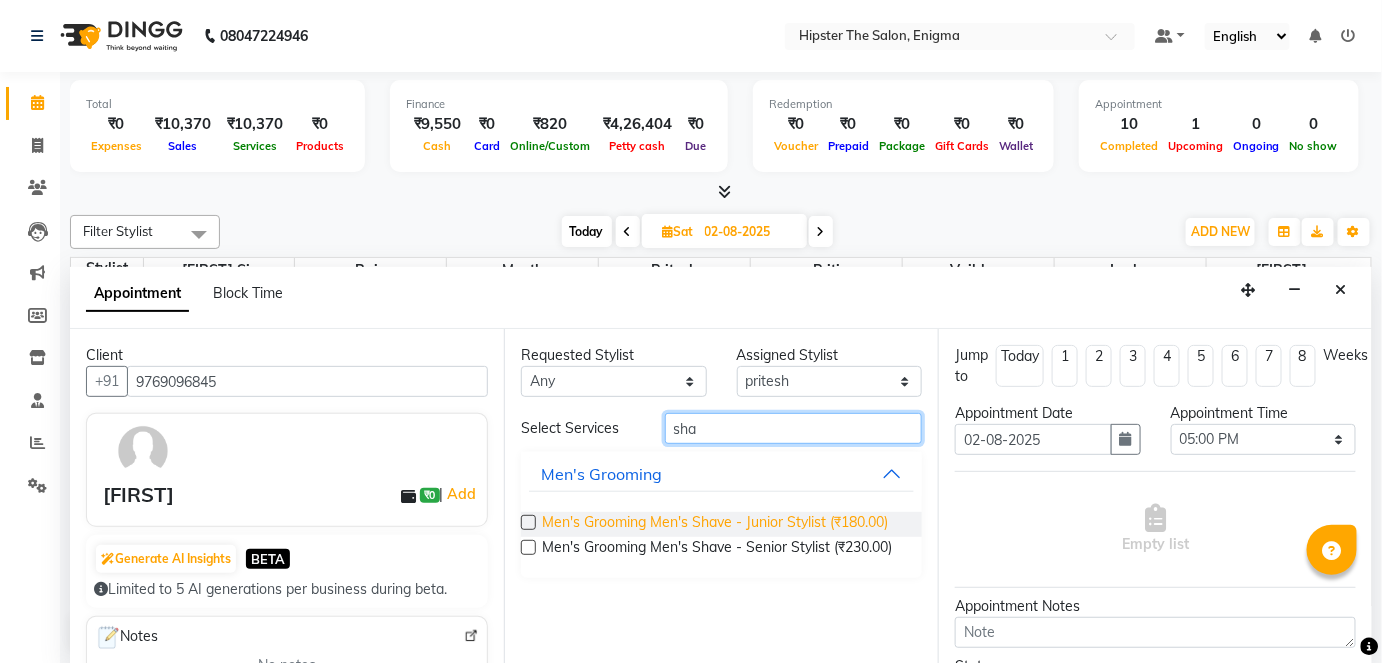 type on "sha" 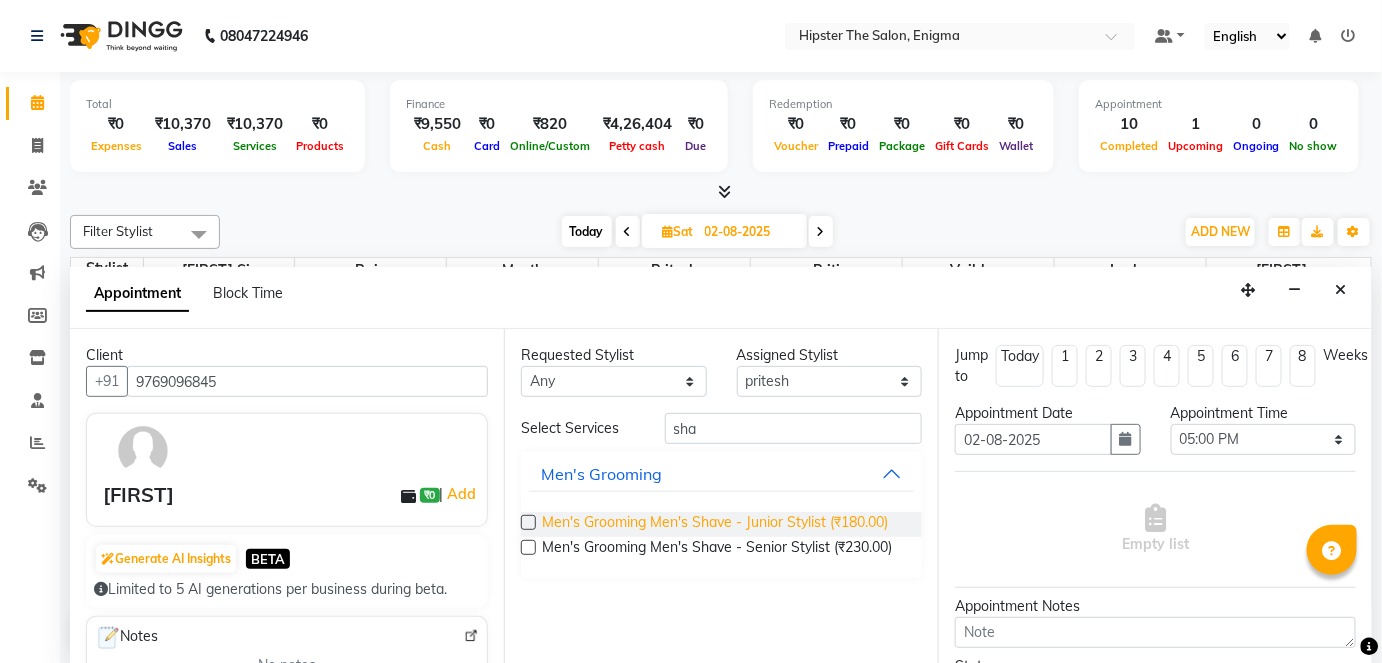 click on "Men's Grooming Men's Shave - Junior Stylist (₹180.00)" at bounding box center [715, 524] 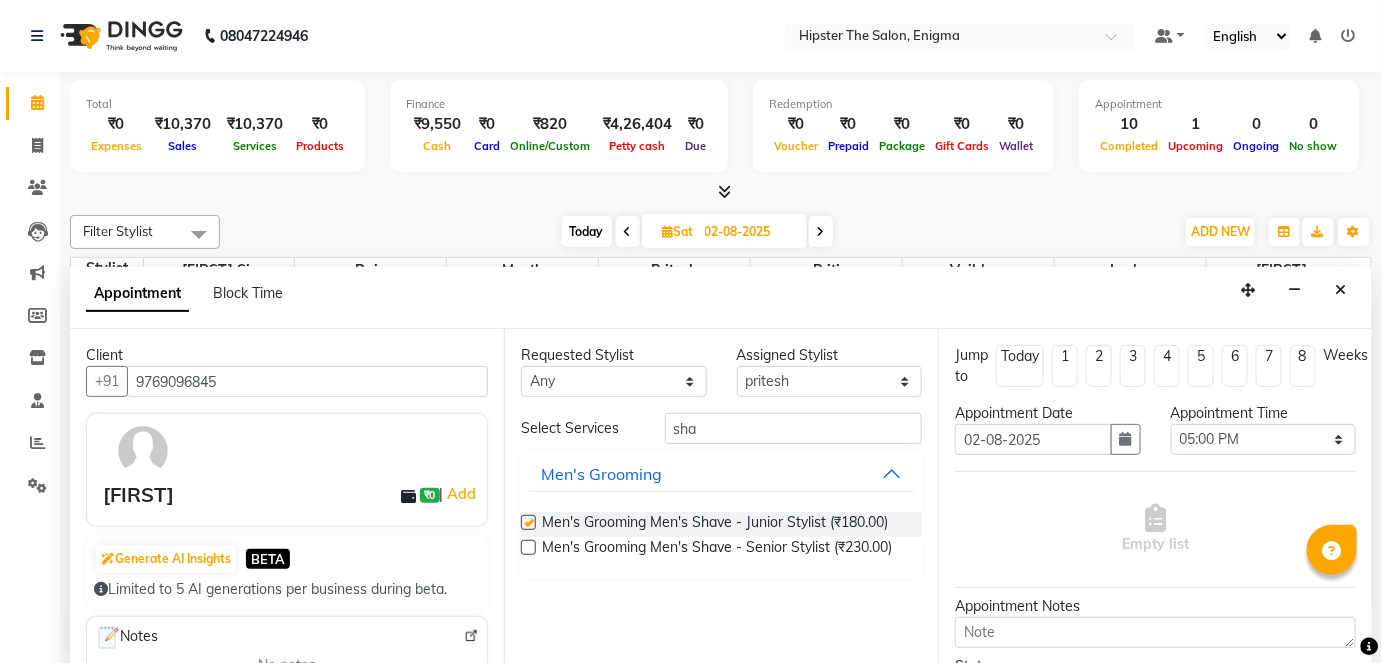 checkbox on "false" 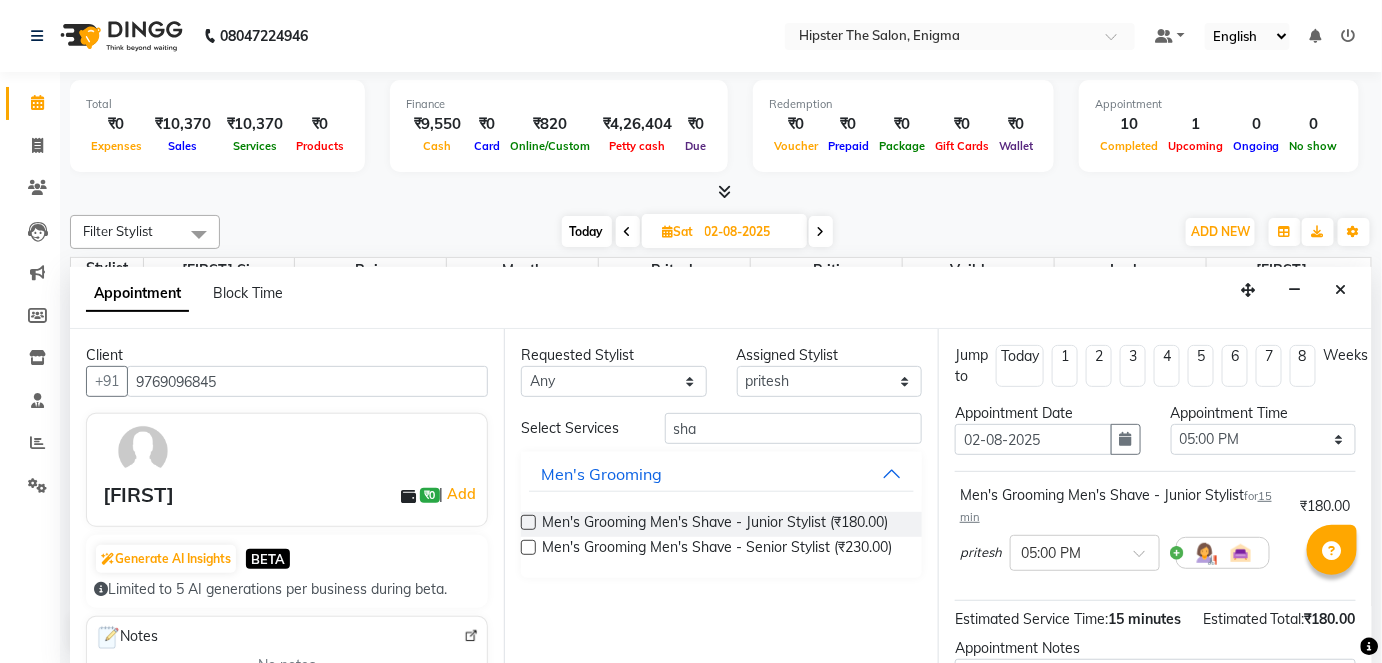 scroll, scrollTop: 231, scrollLeft: 0, axis: vertical 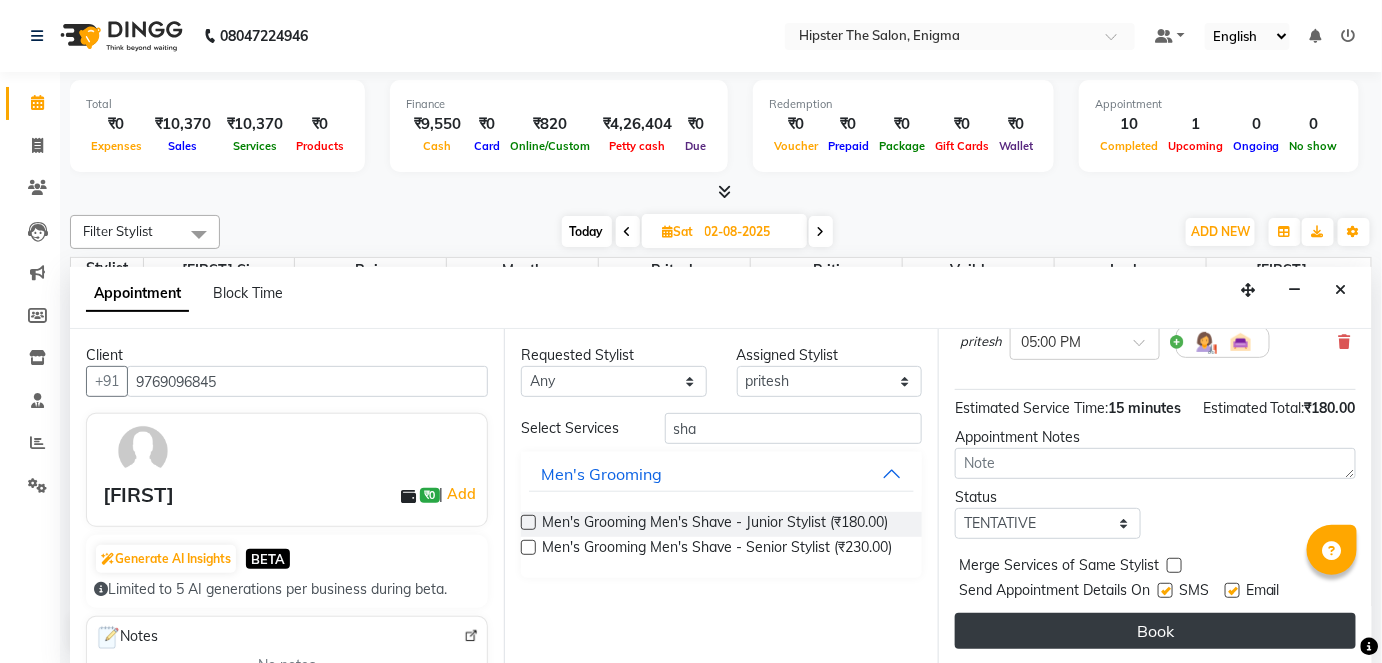 click on "Book" at bounding box center (1155, 631) 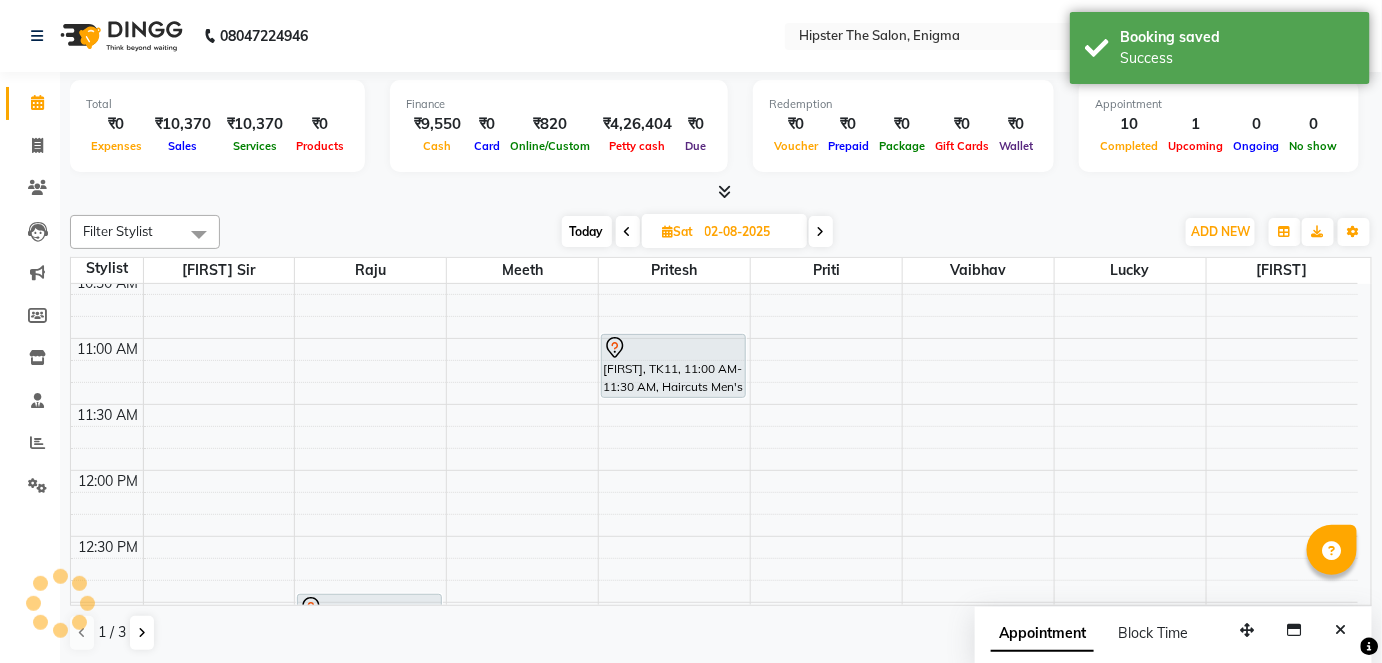 scroll, scrollTop: 0, scrollLeft: 0, axis: both 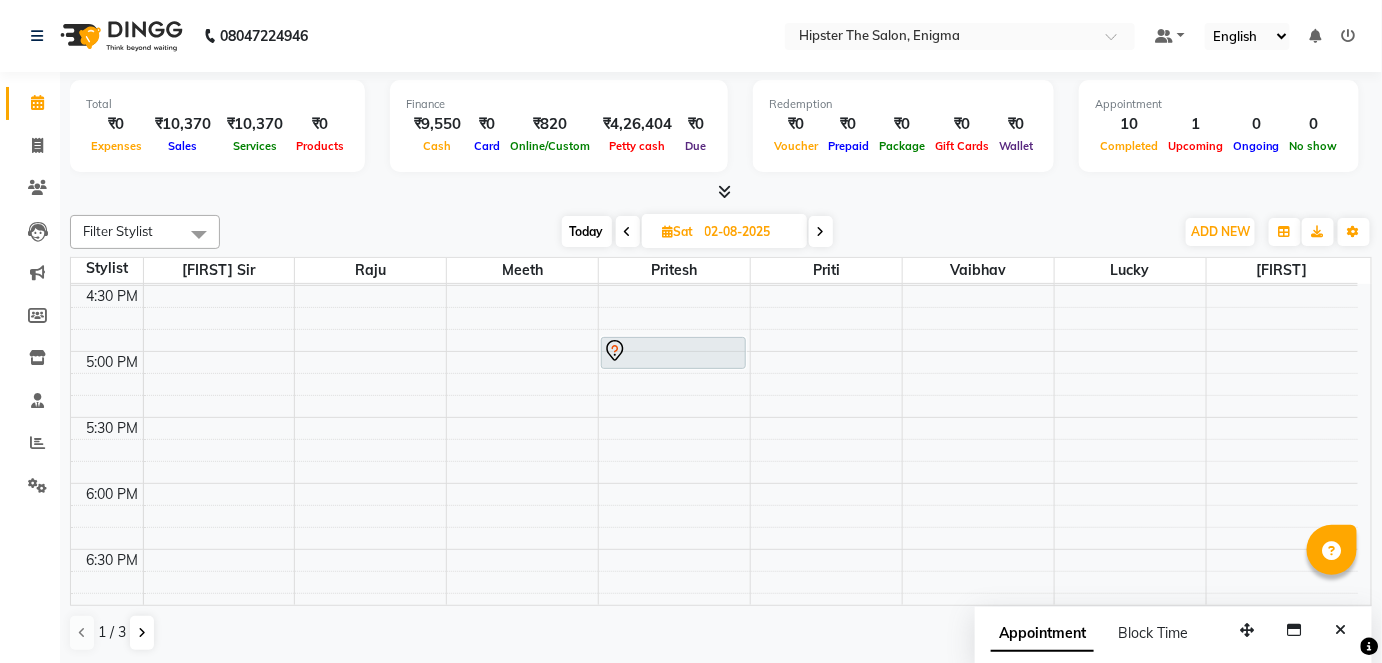 click at bounding box center (628, 232) 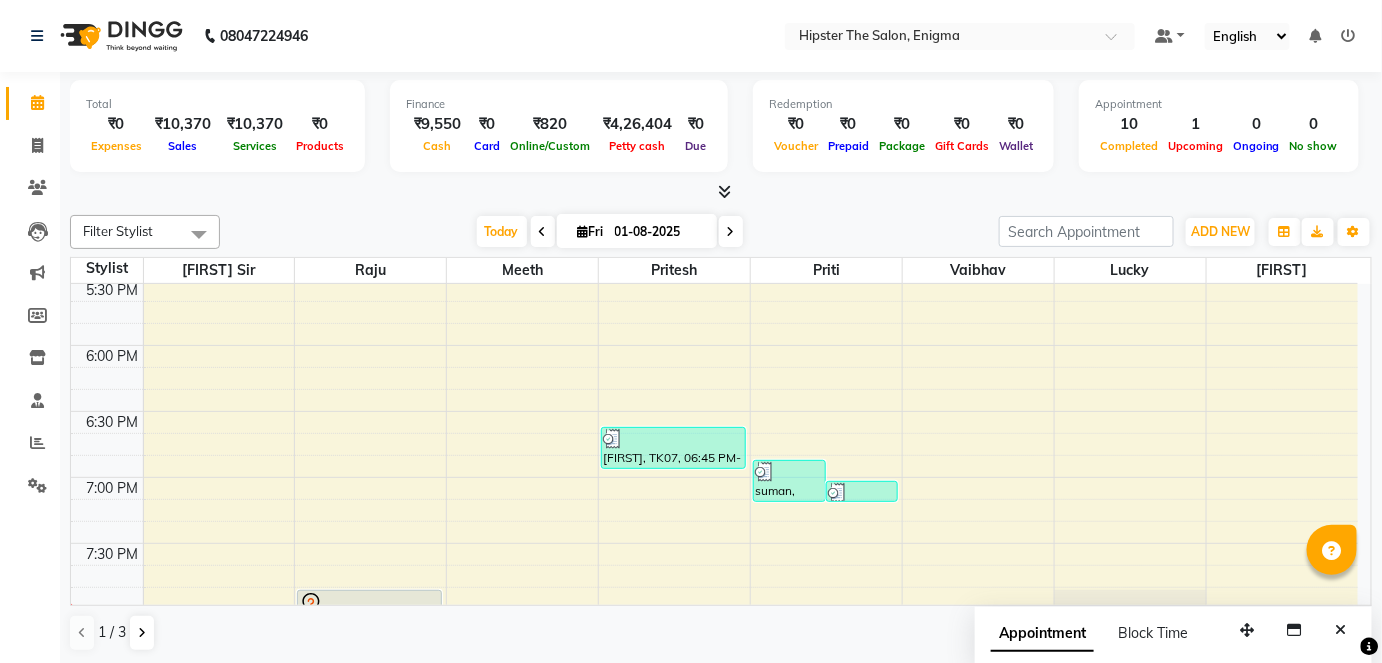 scroll, scrollTop: 1339, scrollLeft: 0, axis: vertical 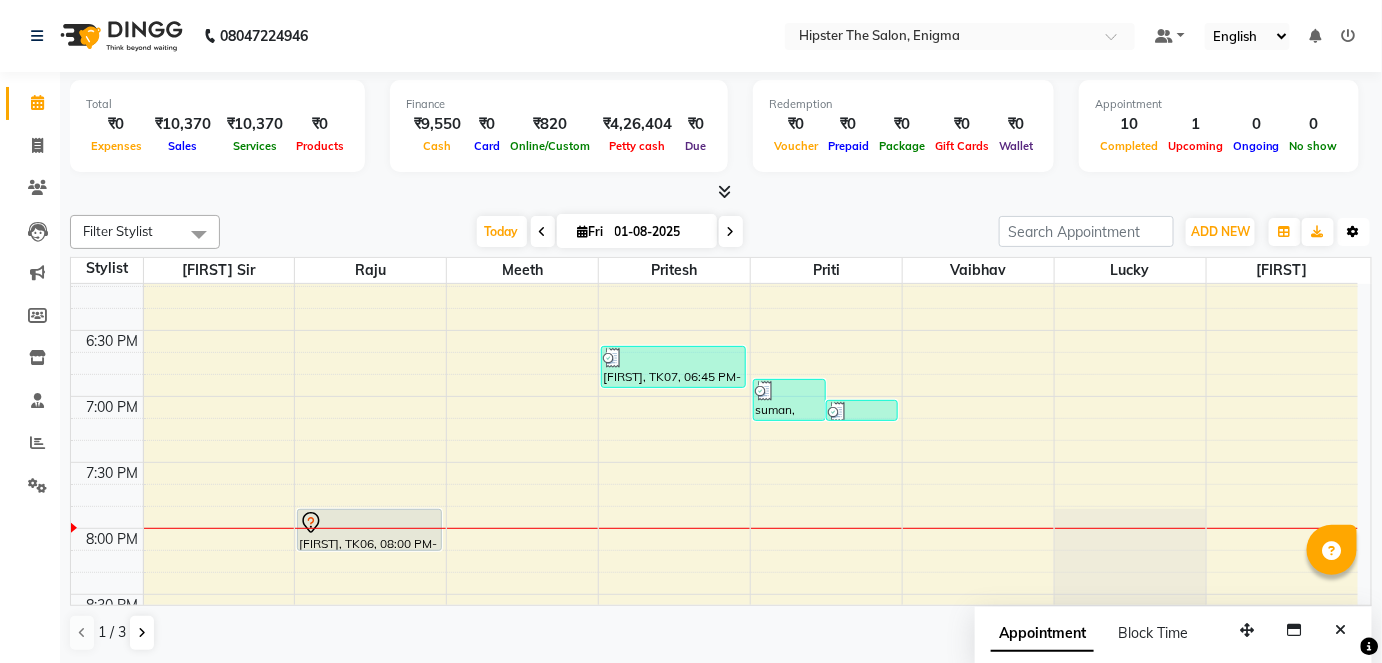 click at bounding box center [1354, 232] 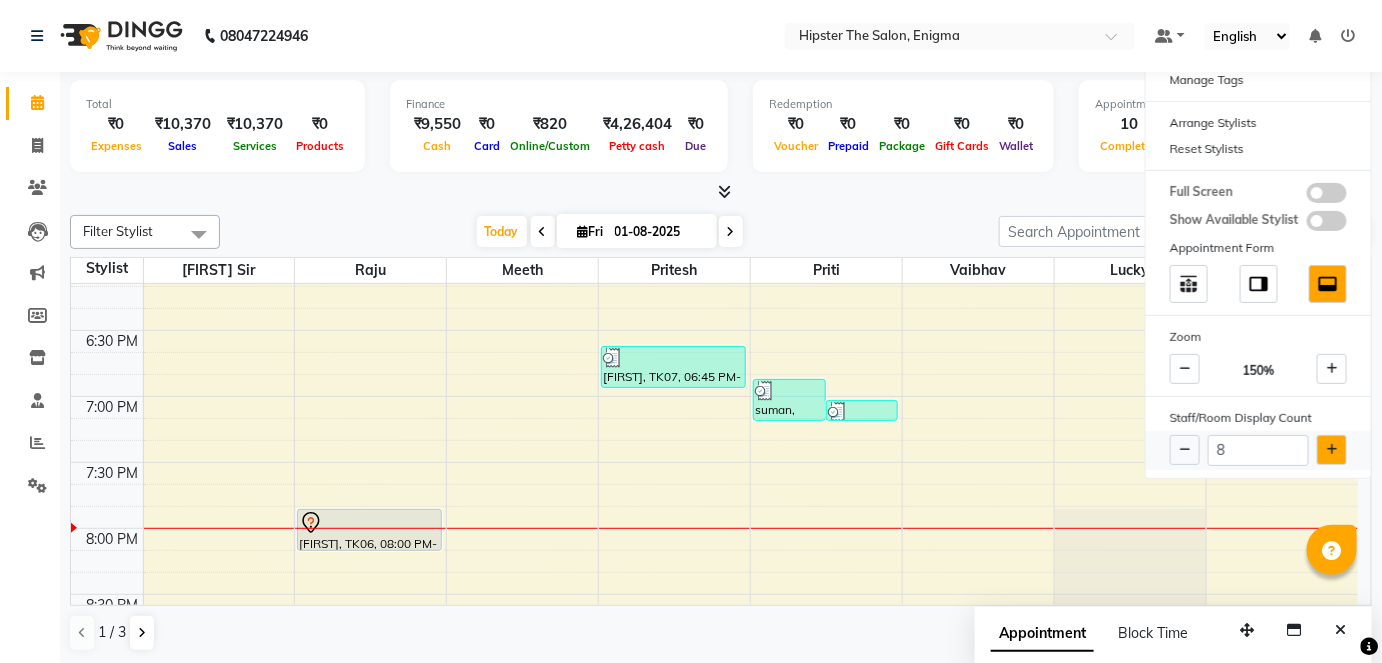 click at bounding box center [1332, 450] 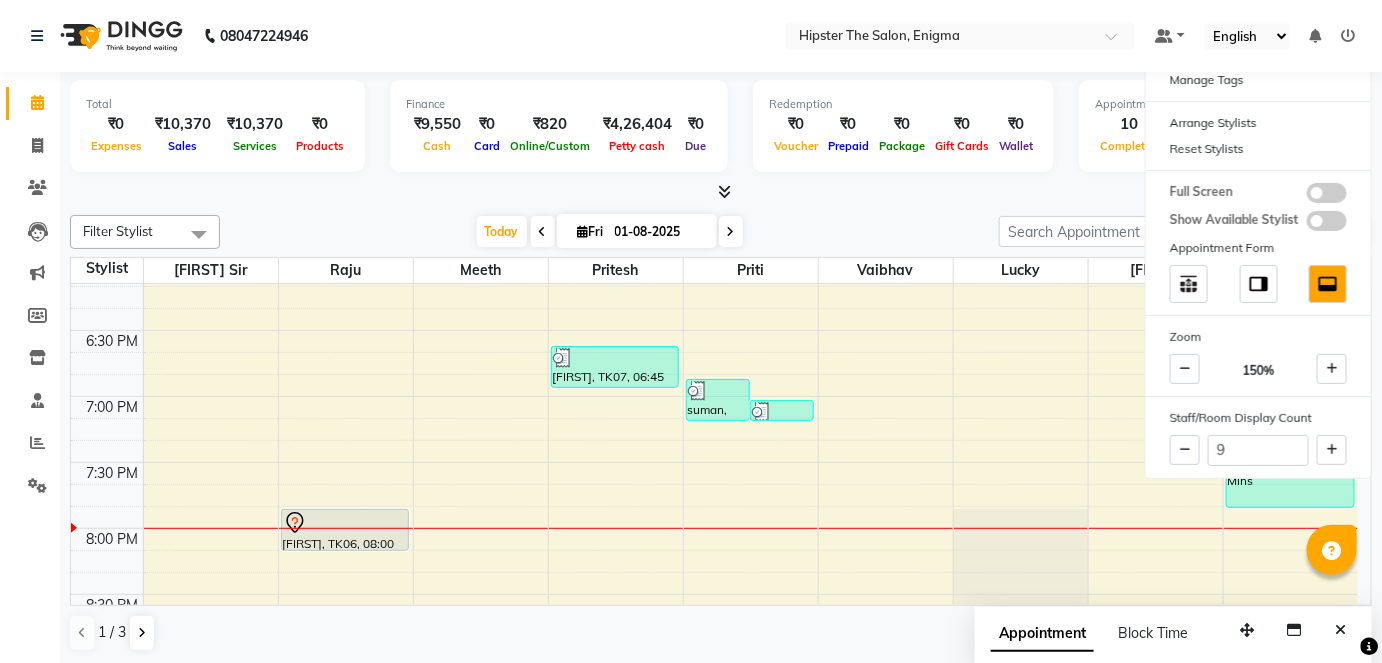 click at bounding box center [721, 192] 